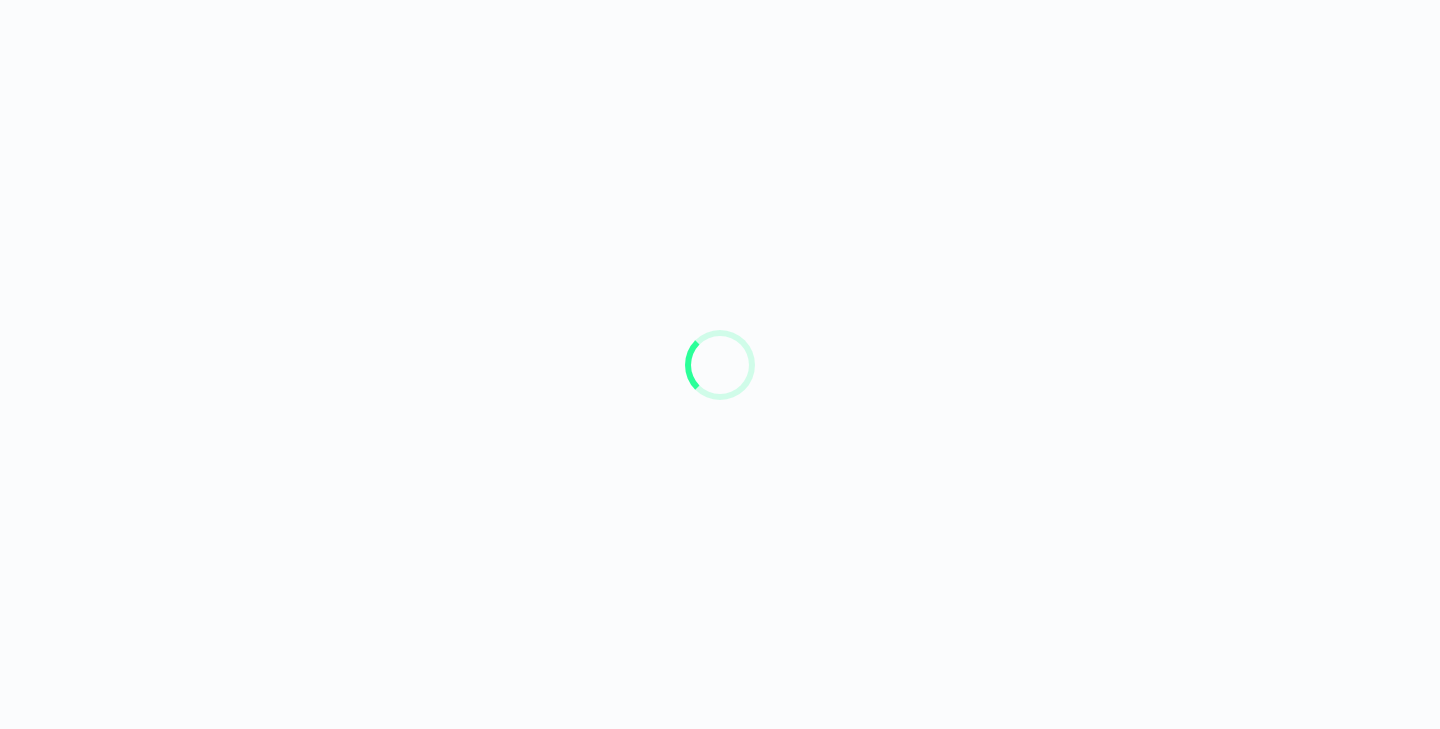 scroll, scrollTop: 0, scrollLeft: 0, axis: both 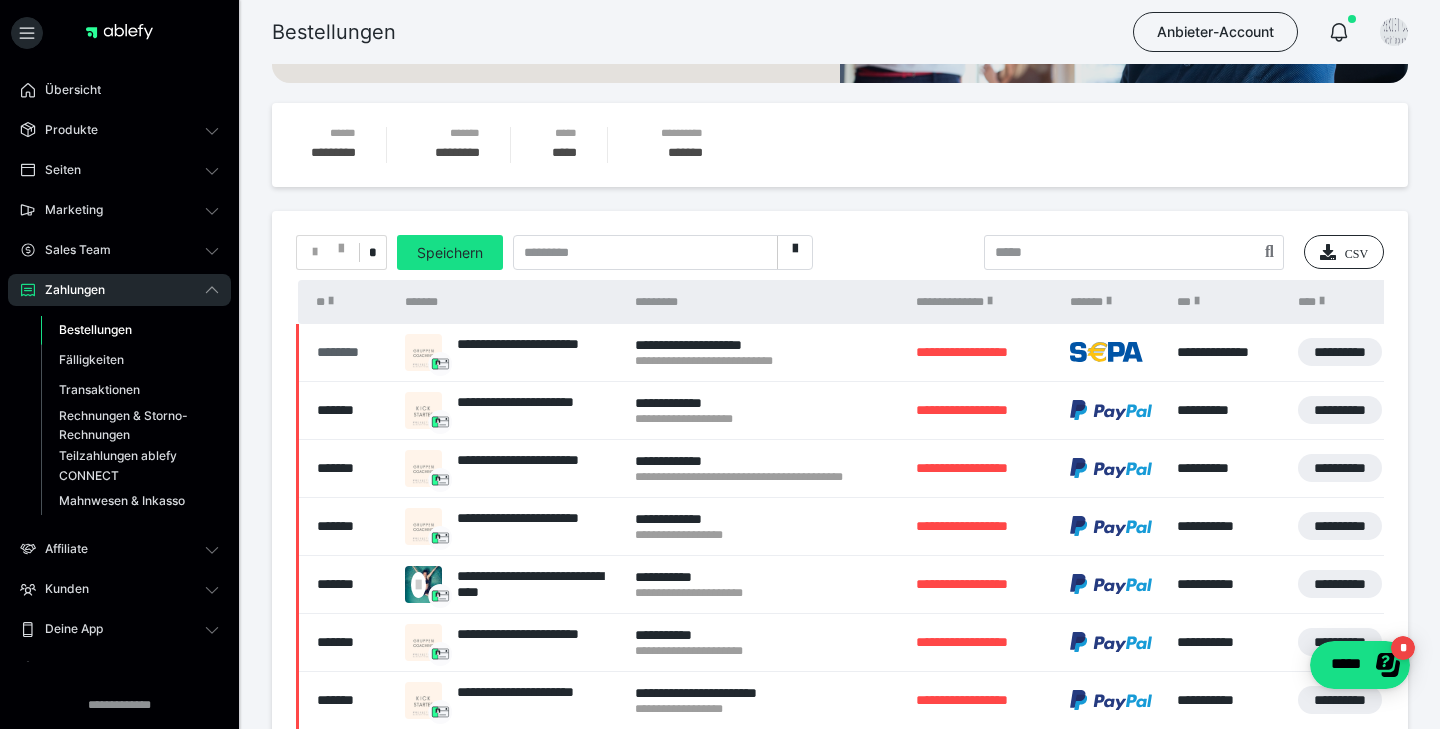 click on "********" at bounding box center (351, 352) 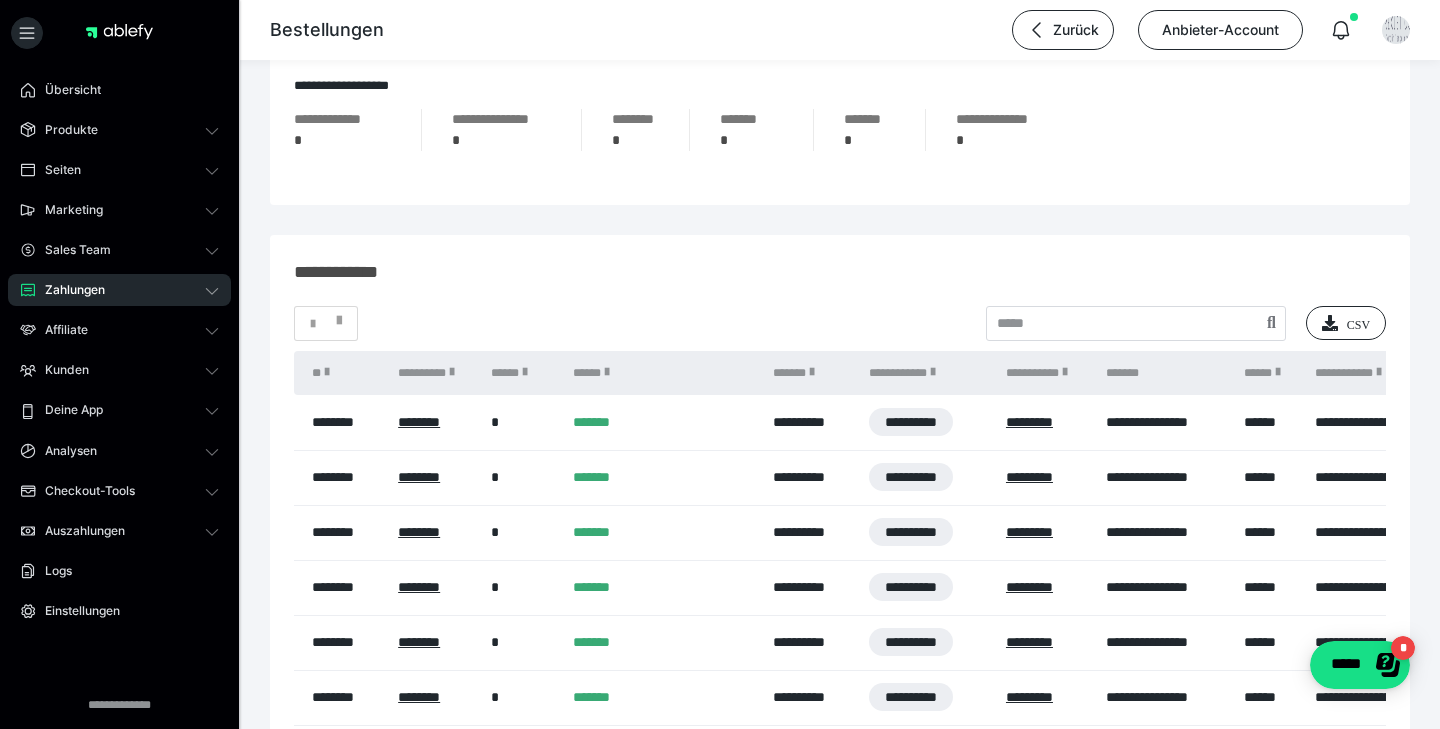 scroll, scrollTop: 1191, scrollLeft: 0, axis: vertical 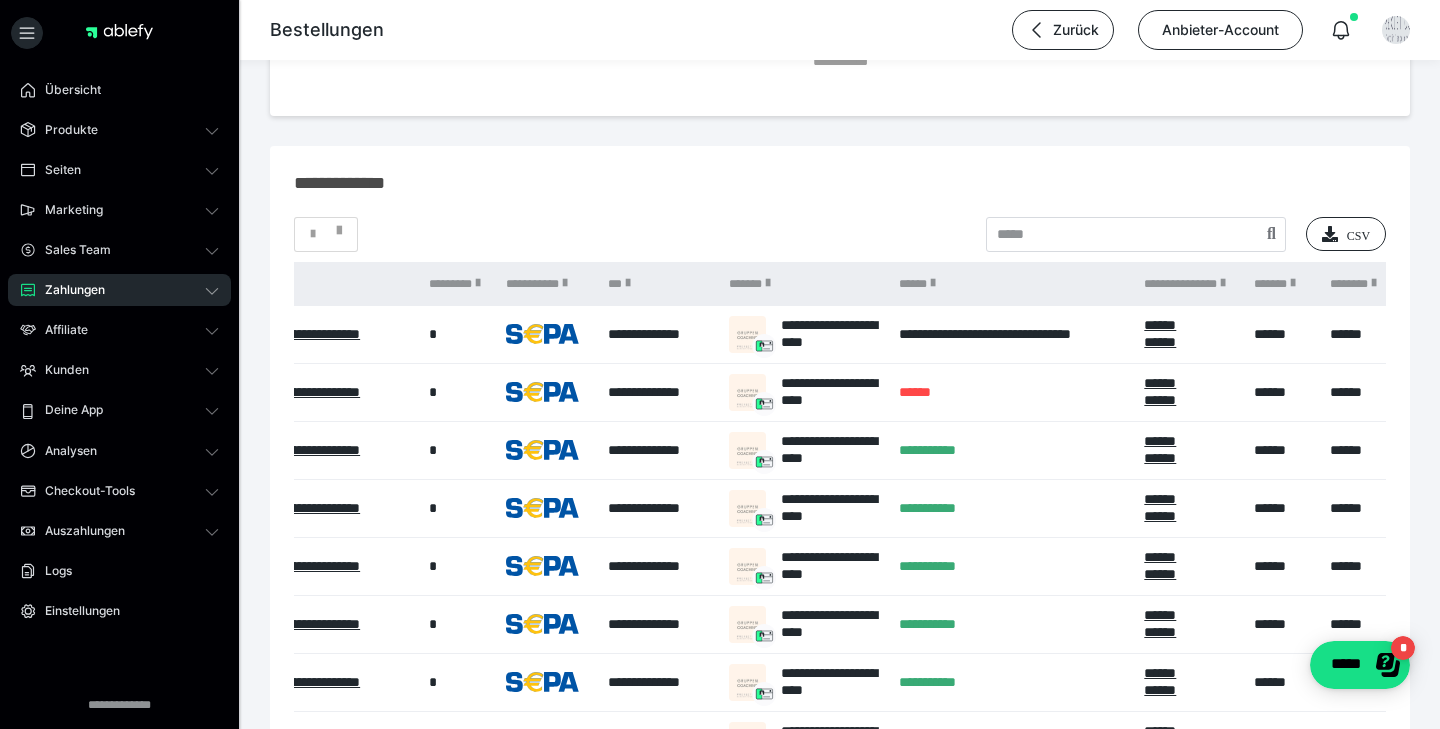 click on "Zahlungen" at bounding box center [119, 290] 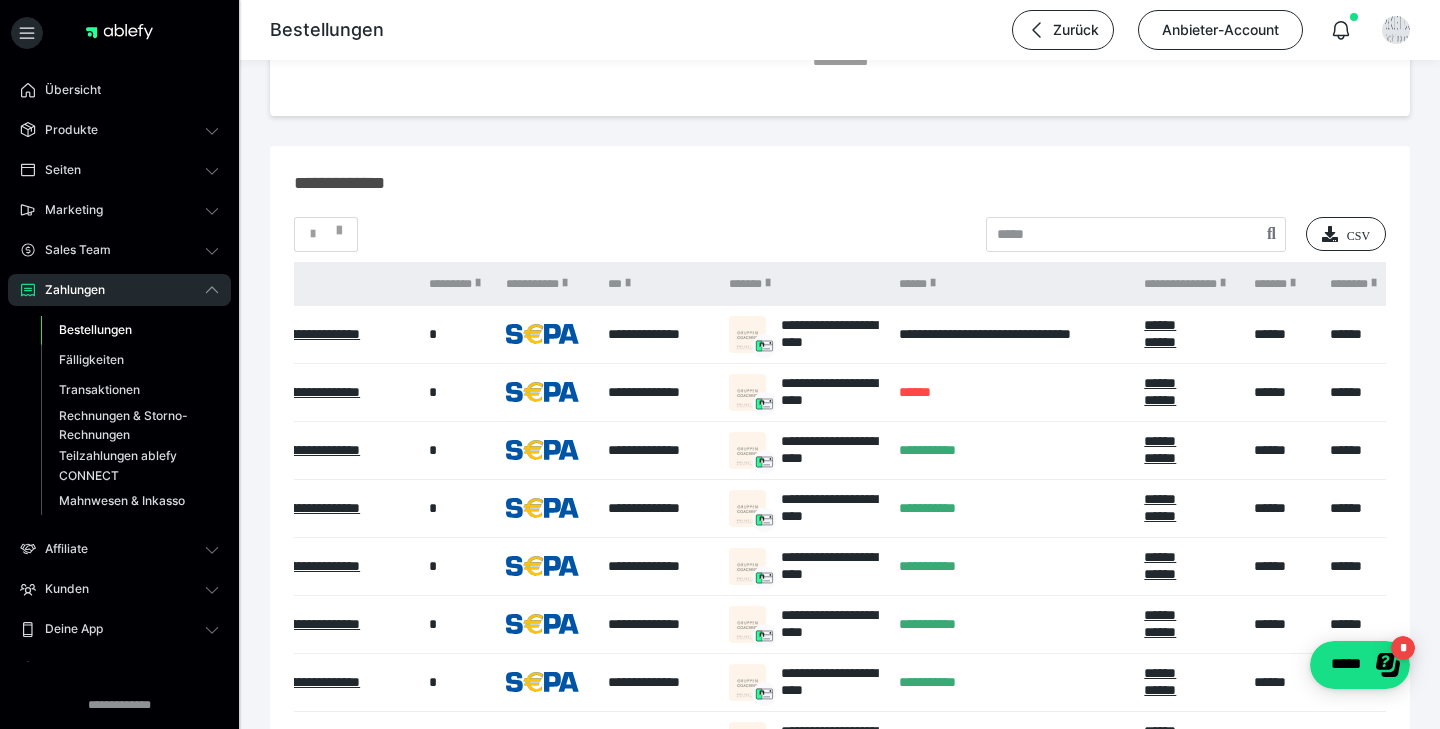 click on "Bestellungen" at bounding box center (95, 329) 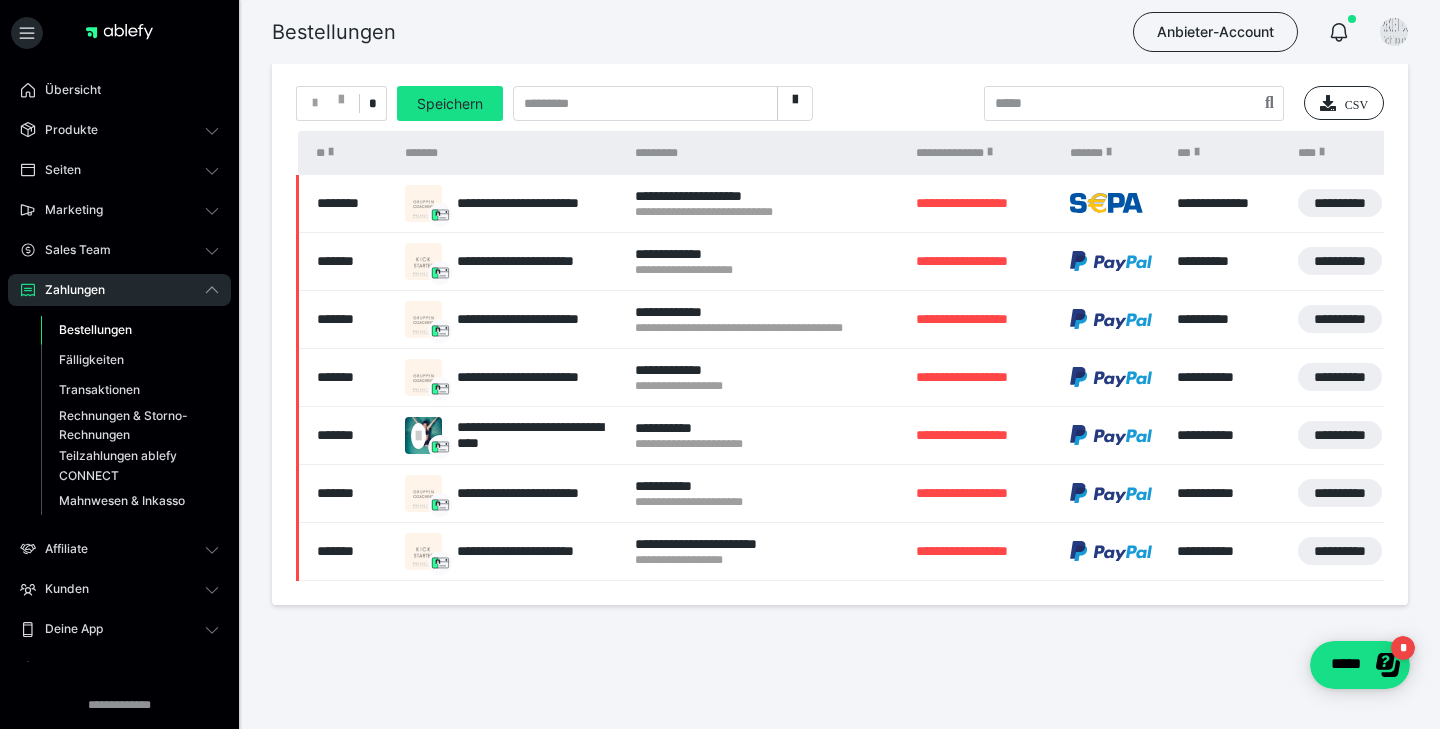 scroll, scrollTop: 0, scrollLeft: 0, axis: both 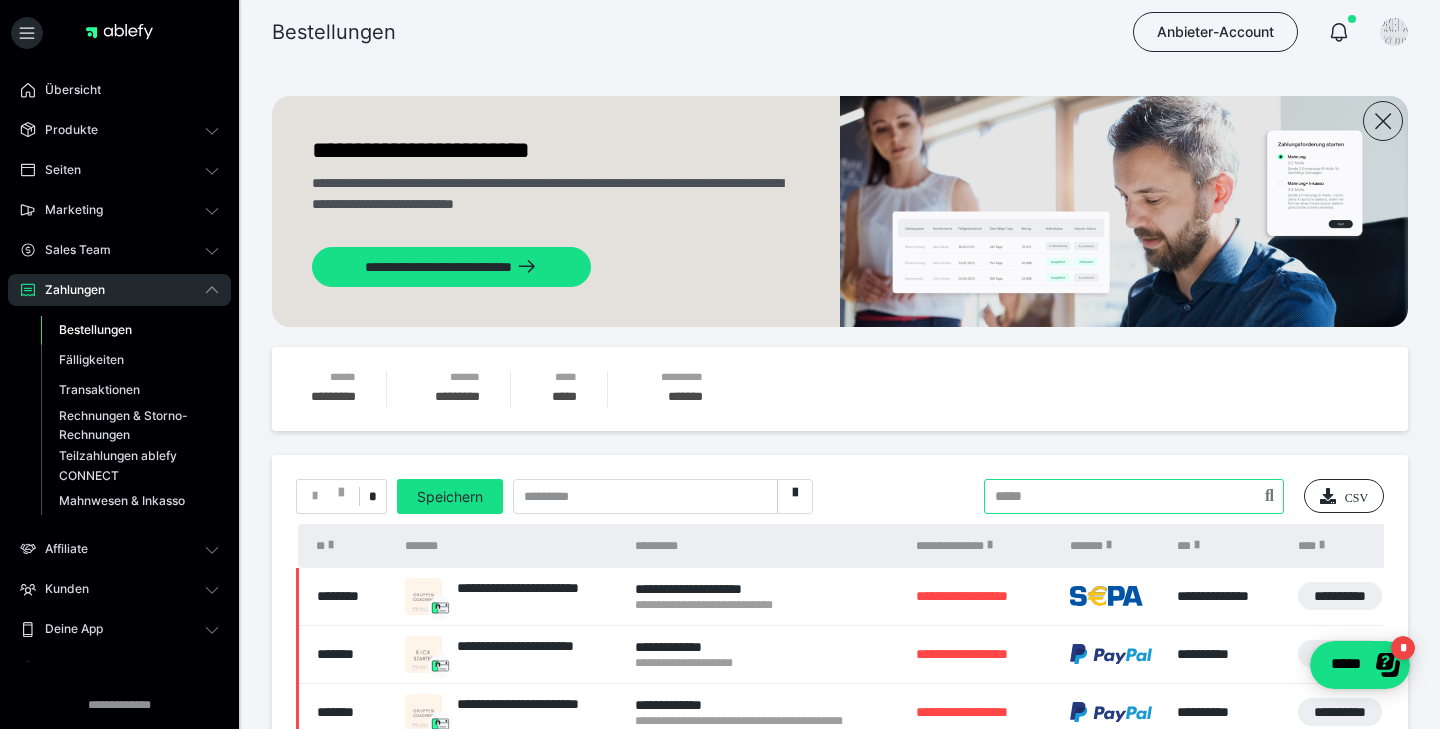 click at bounding box center [1134, 496] 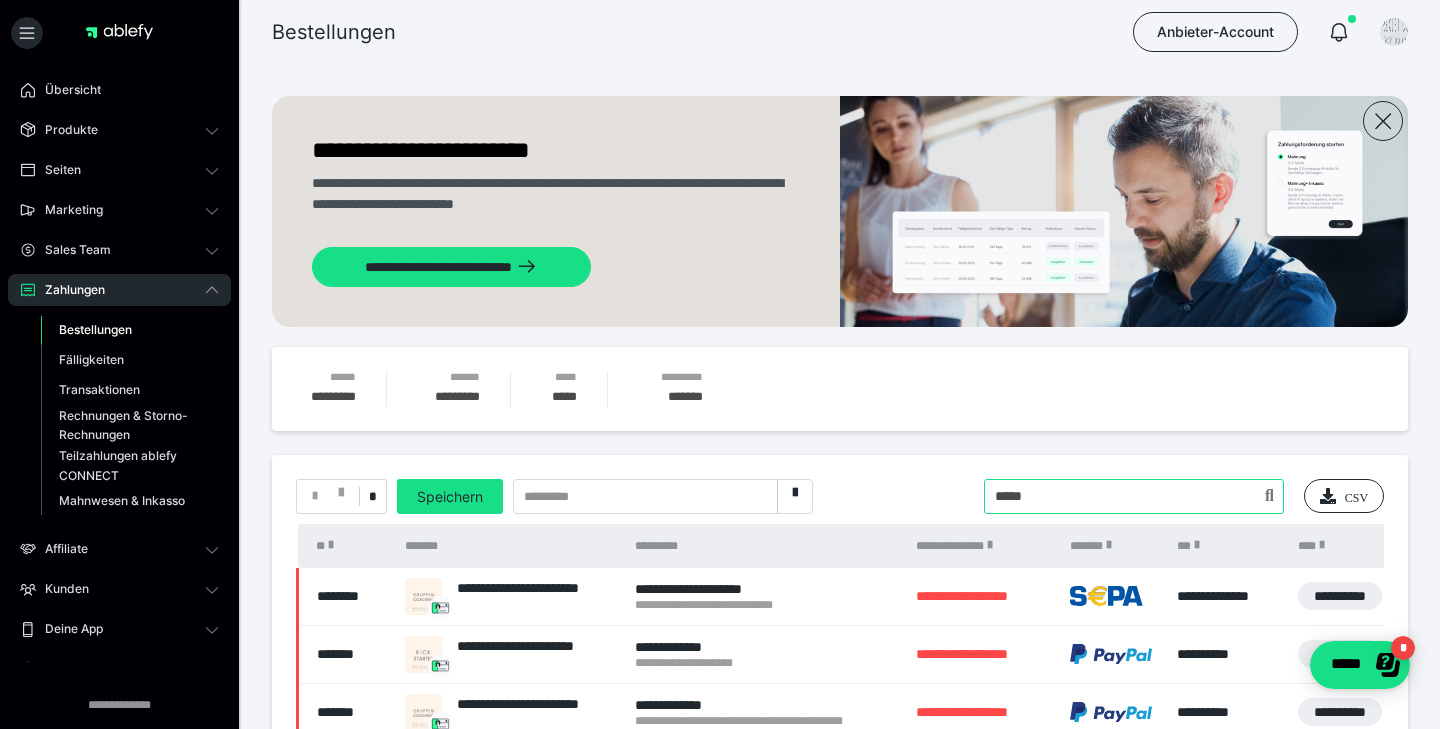 type on "*****" 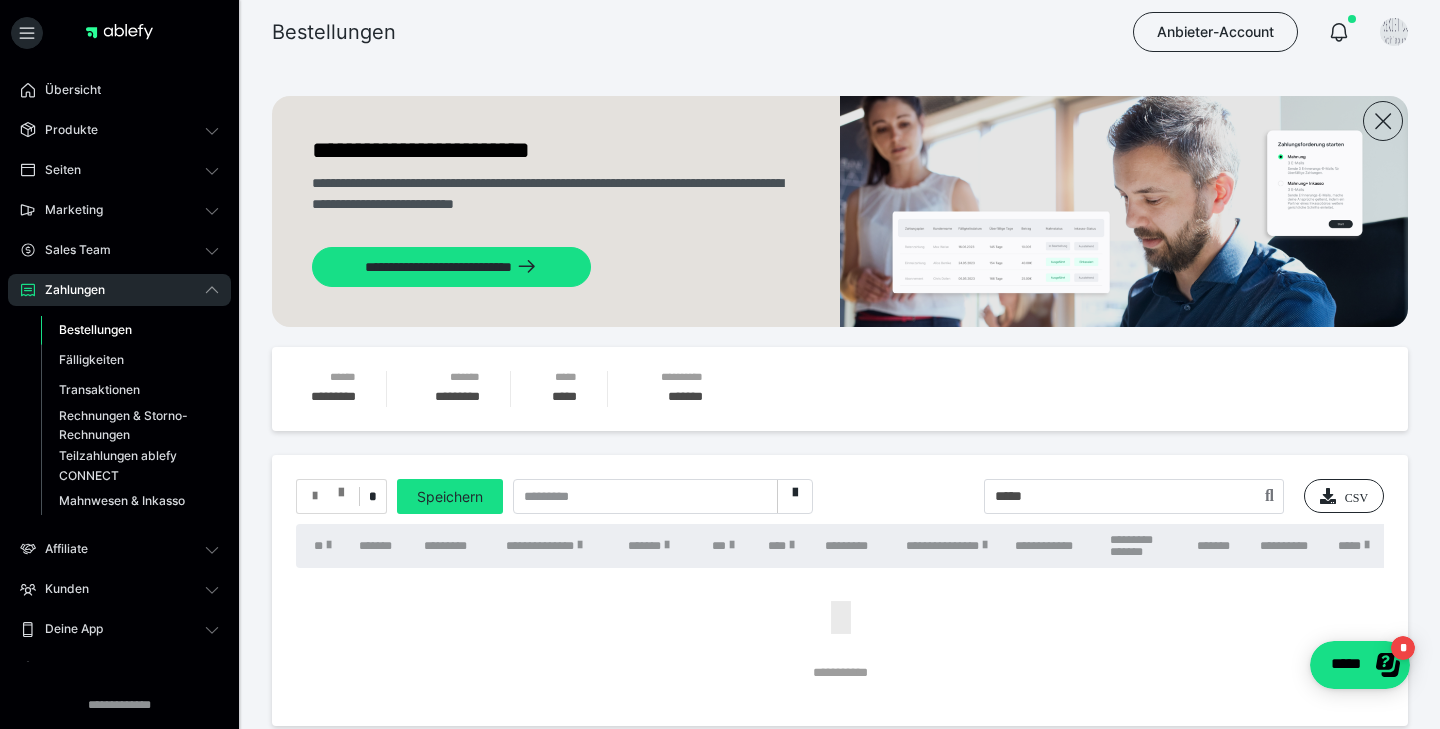 click at bounding box center (328, 496) 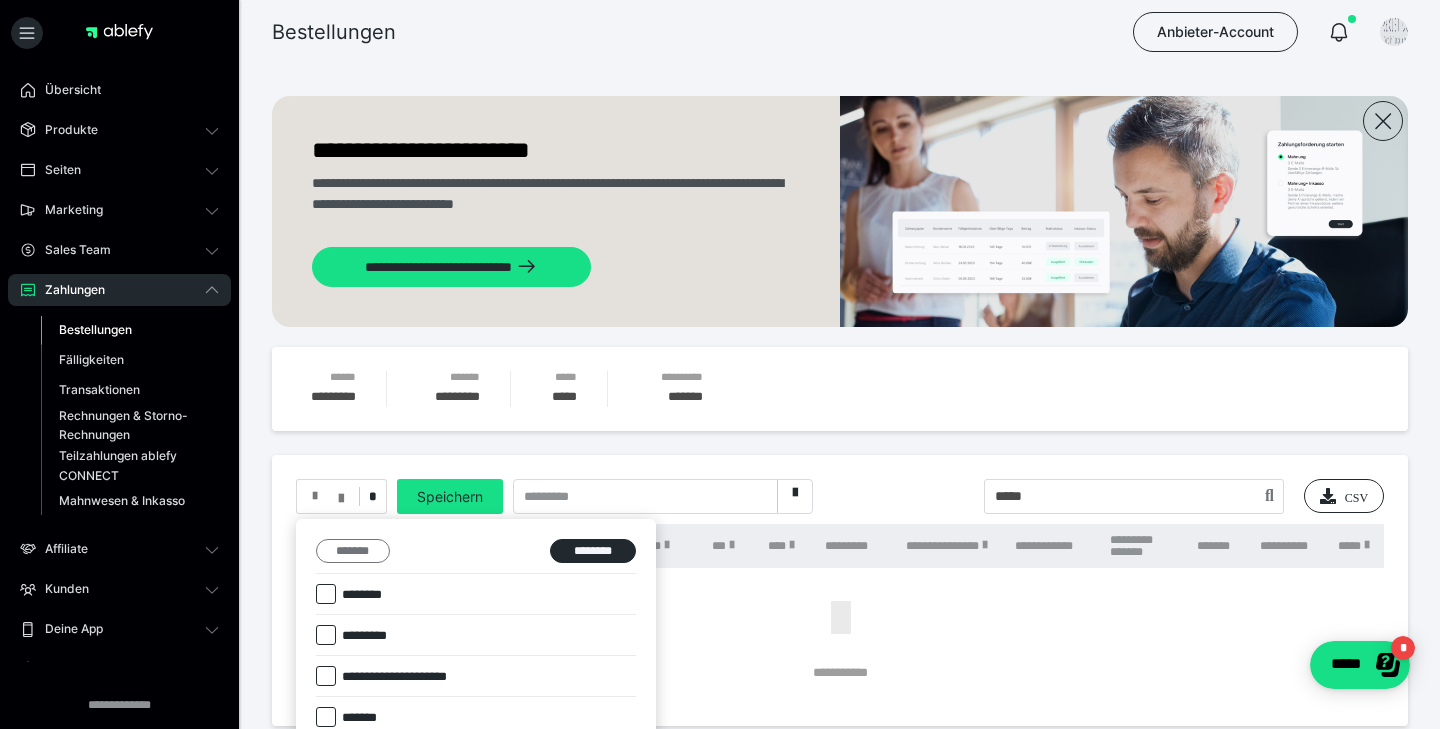 click on "*******" at bounding box center (353, 551) 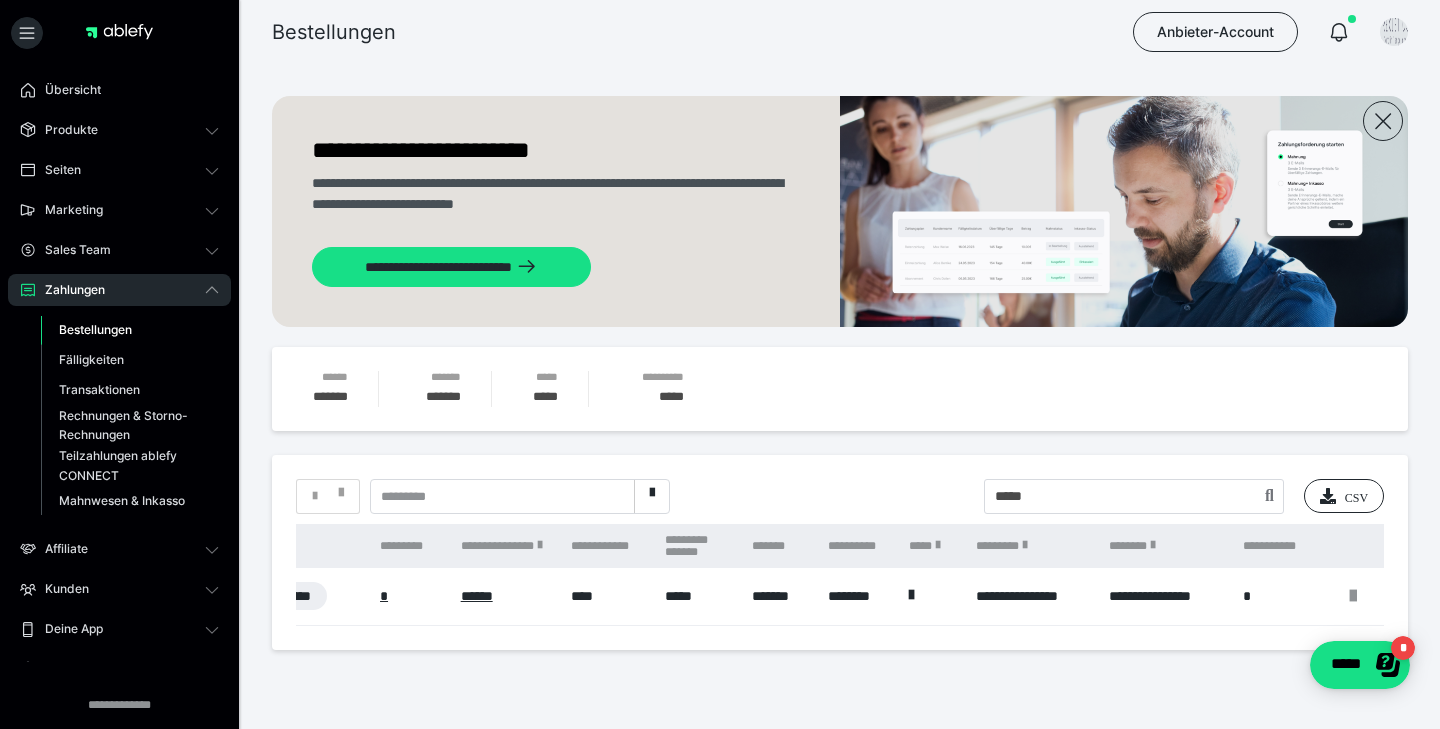 scroll, scrollTop: 0, scrollLeft: 805, axis: horizontal 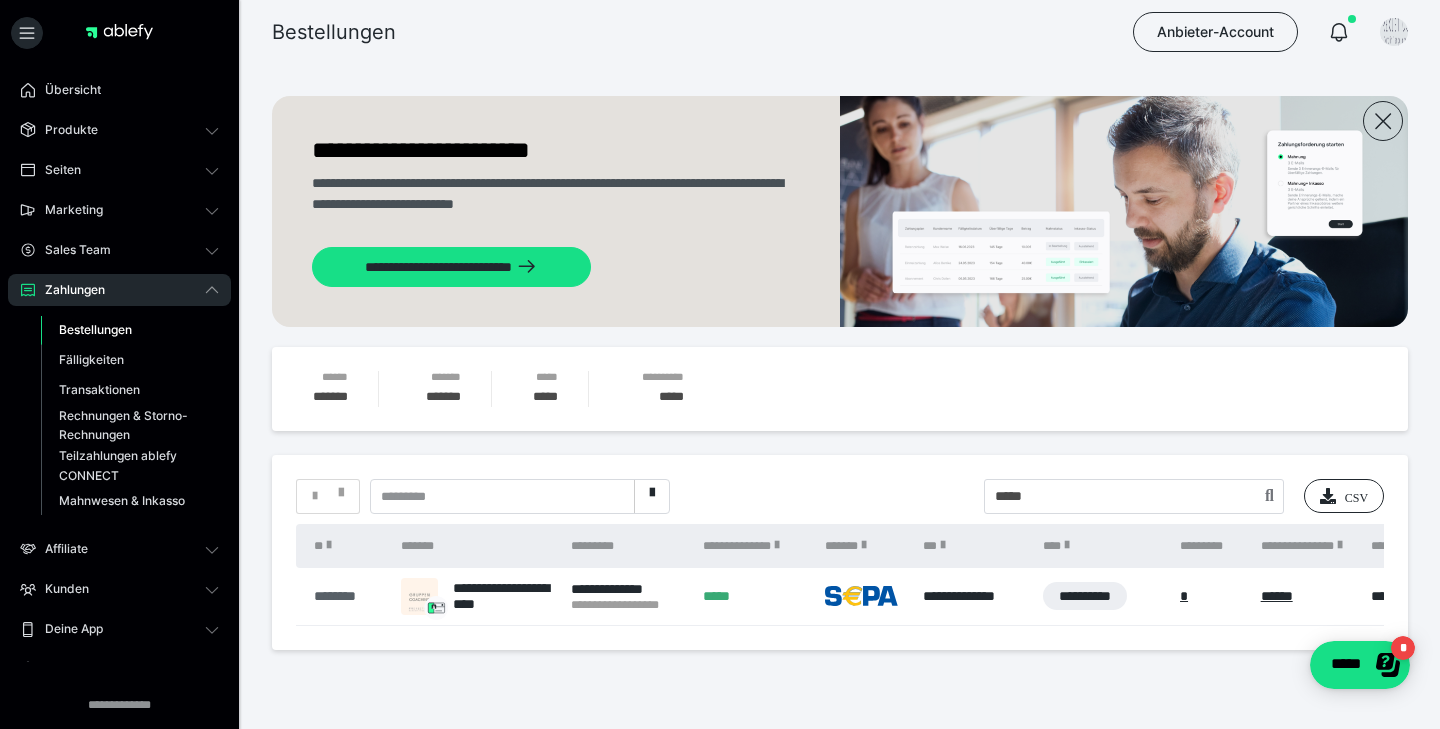 click on "********" at bounding box center [347, 596] 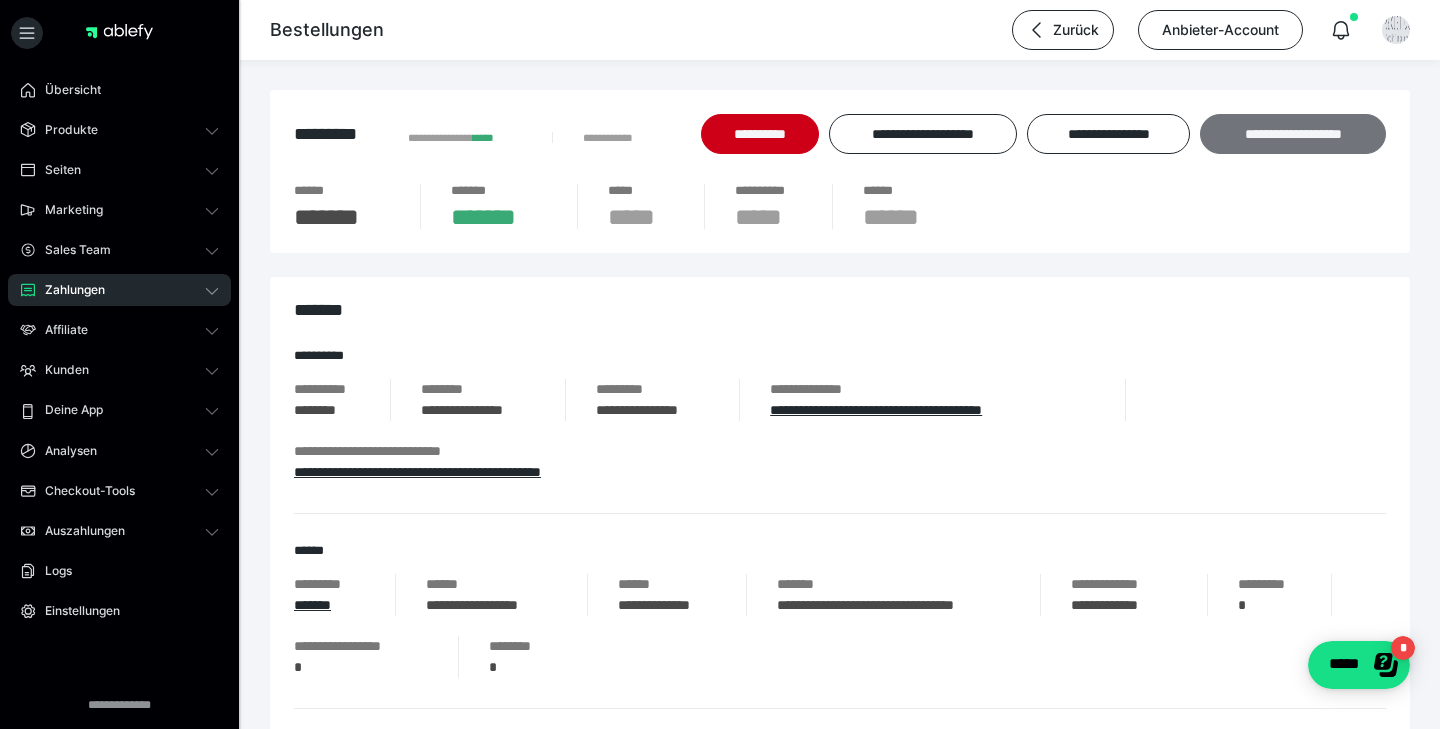 click on "**********" at bounding box center [1293, 134] 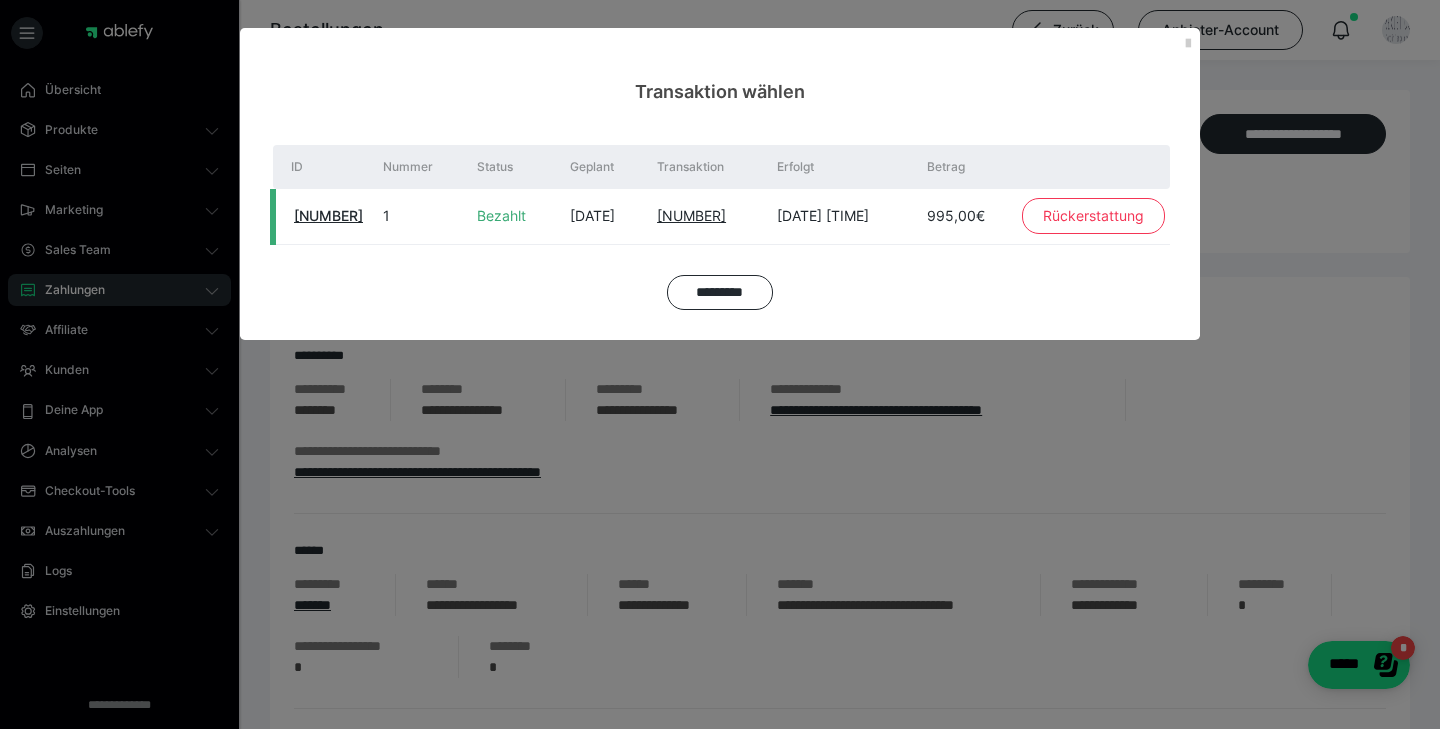 click on "Rückerstattung" at bounding box center (1093, 216) 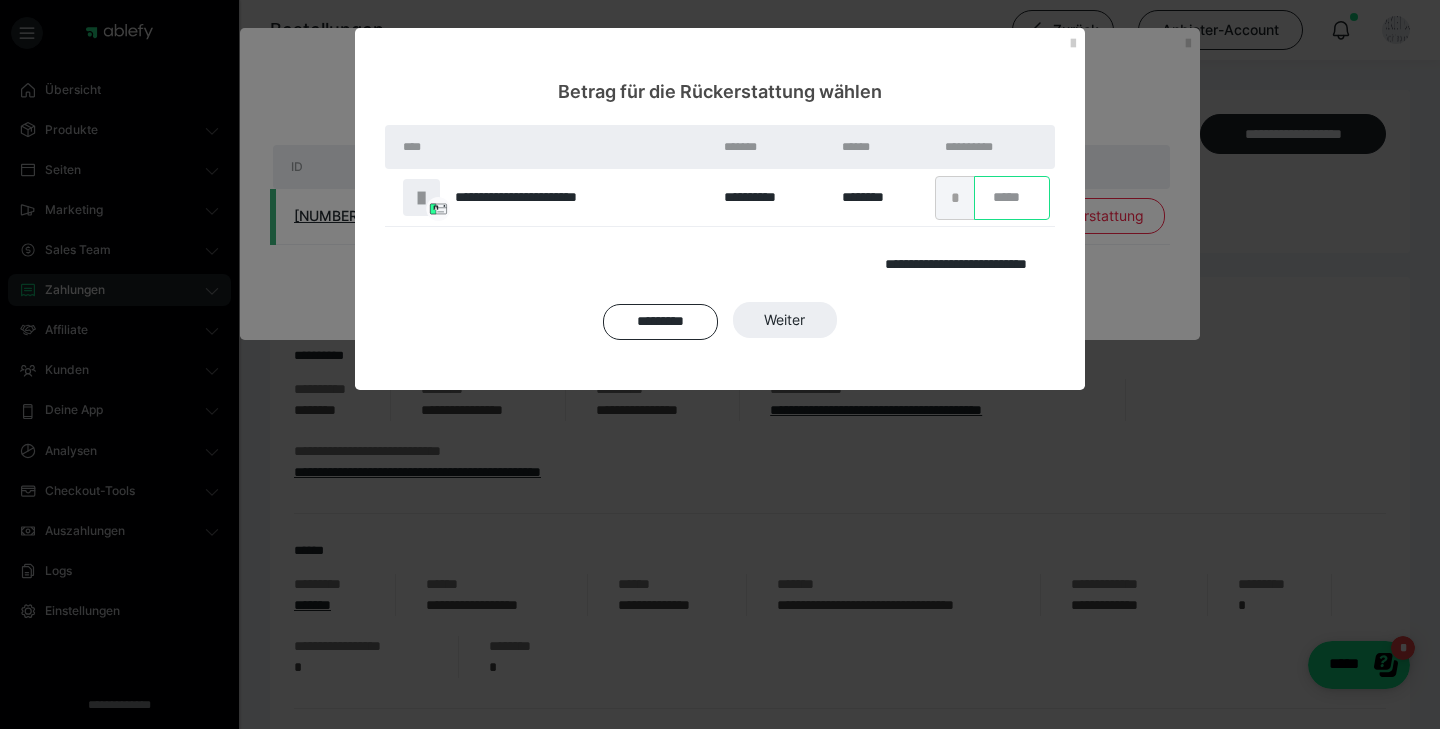 click on "*" at bounding box center [1012, 198] 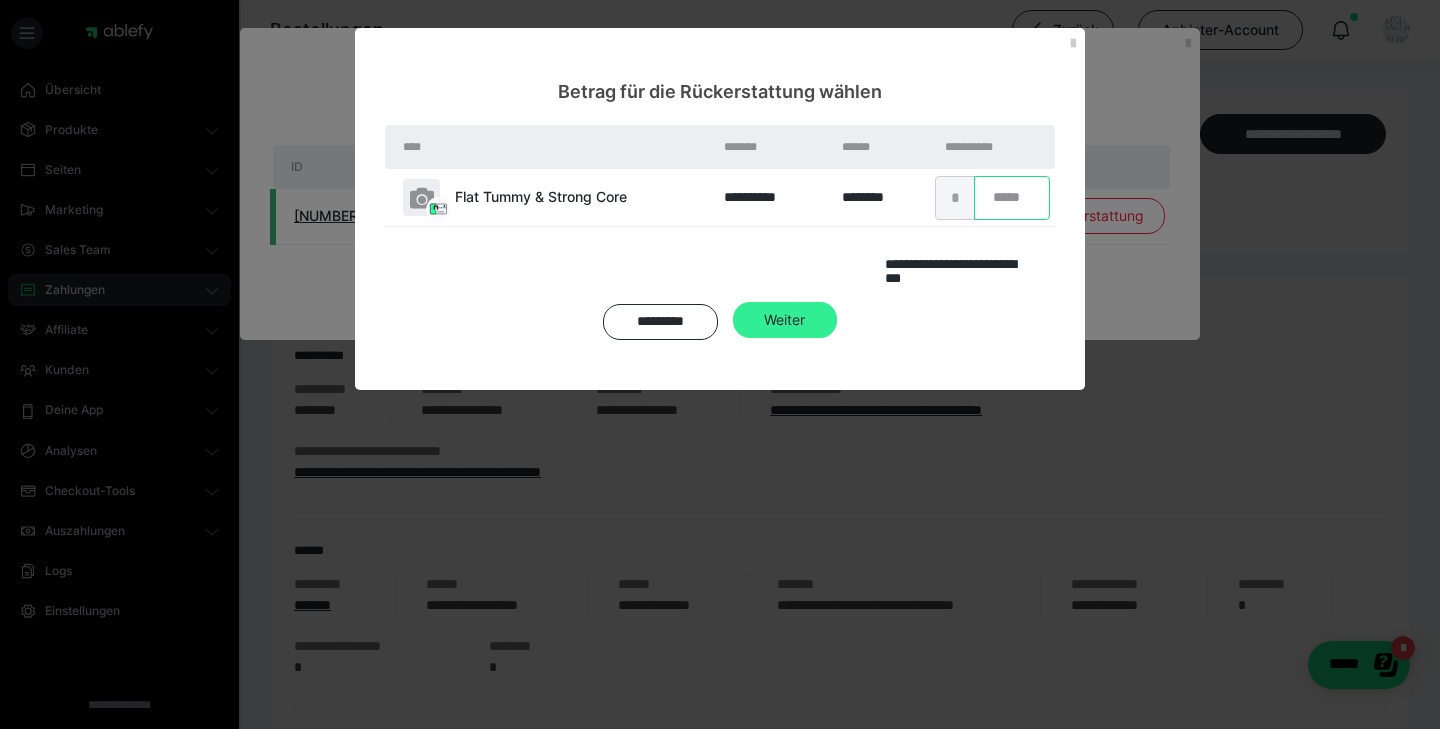 type on "***" 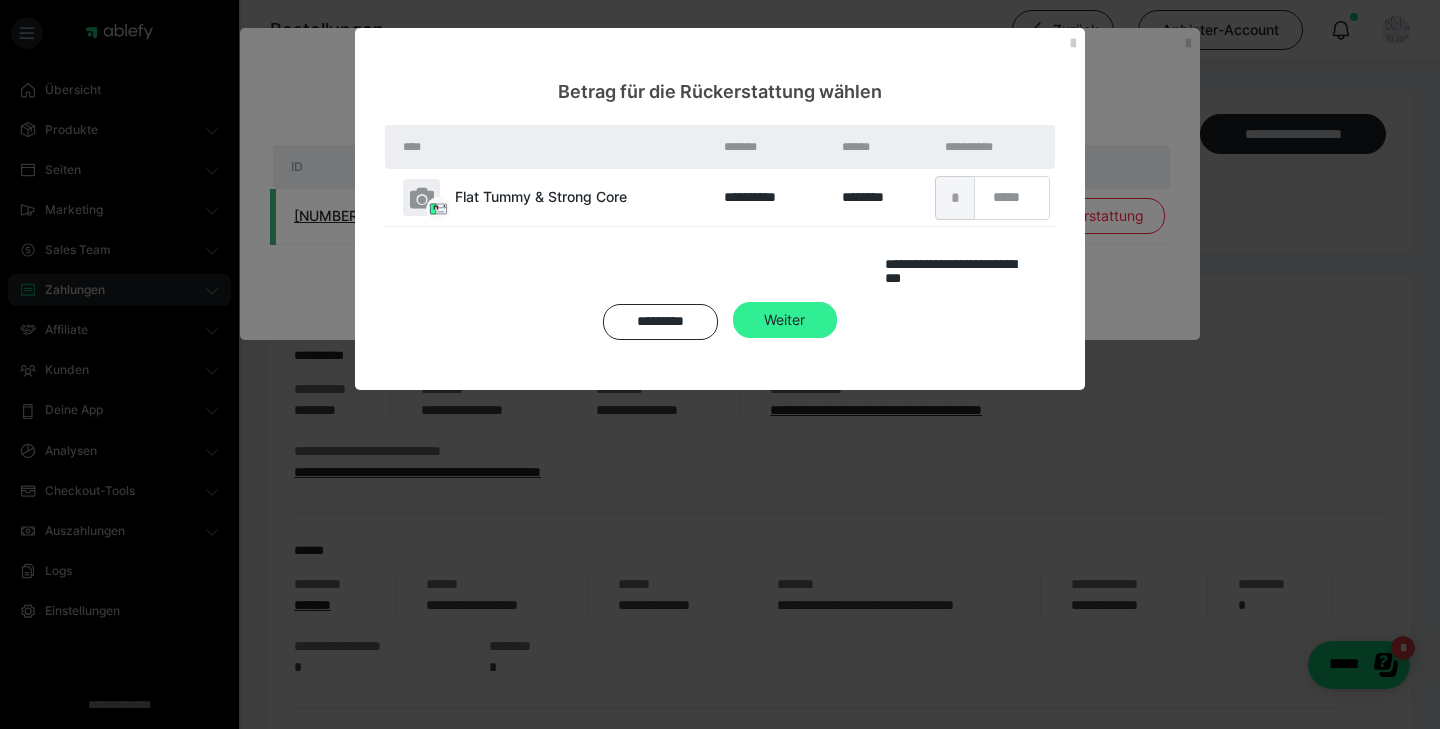 click on "Weiter" at bounding box center [785, 320] 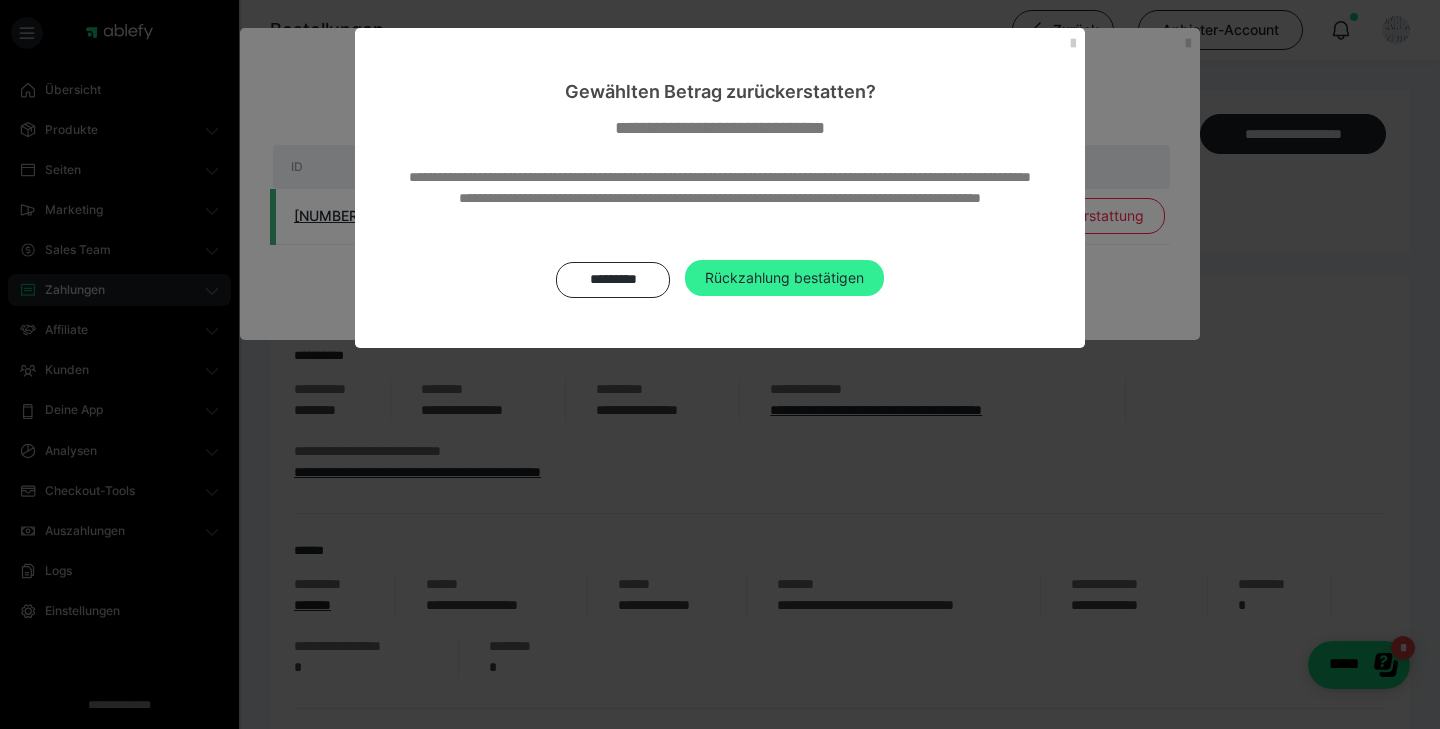 click on "Rückzahlung bestätigen" at bounding box center [784, 278] 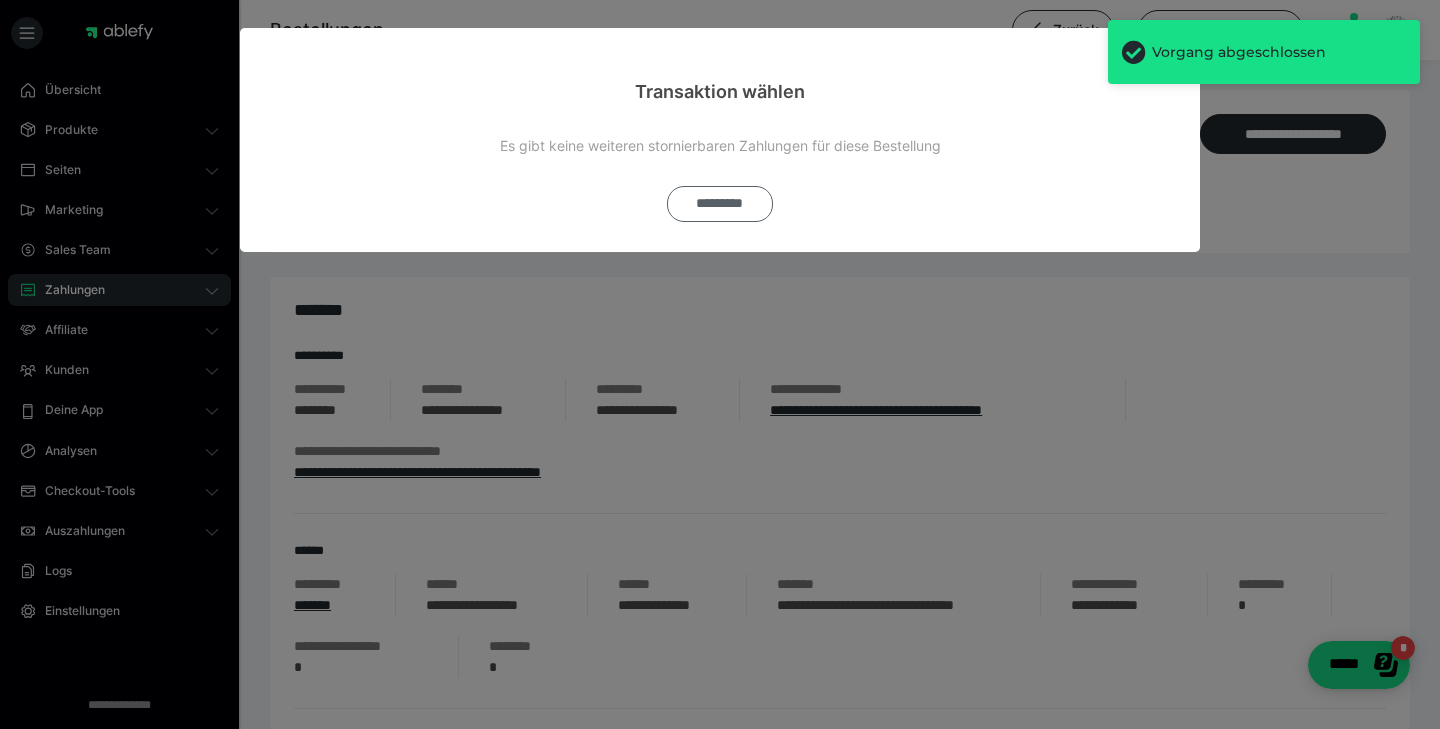 click on "*********" at bounding box center (720, 204) 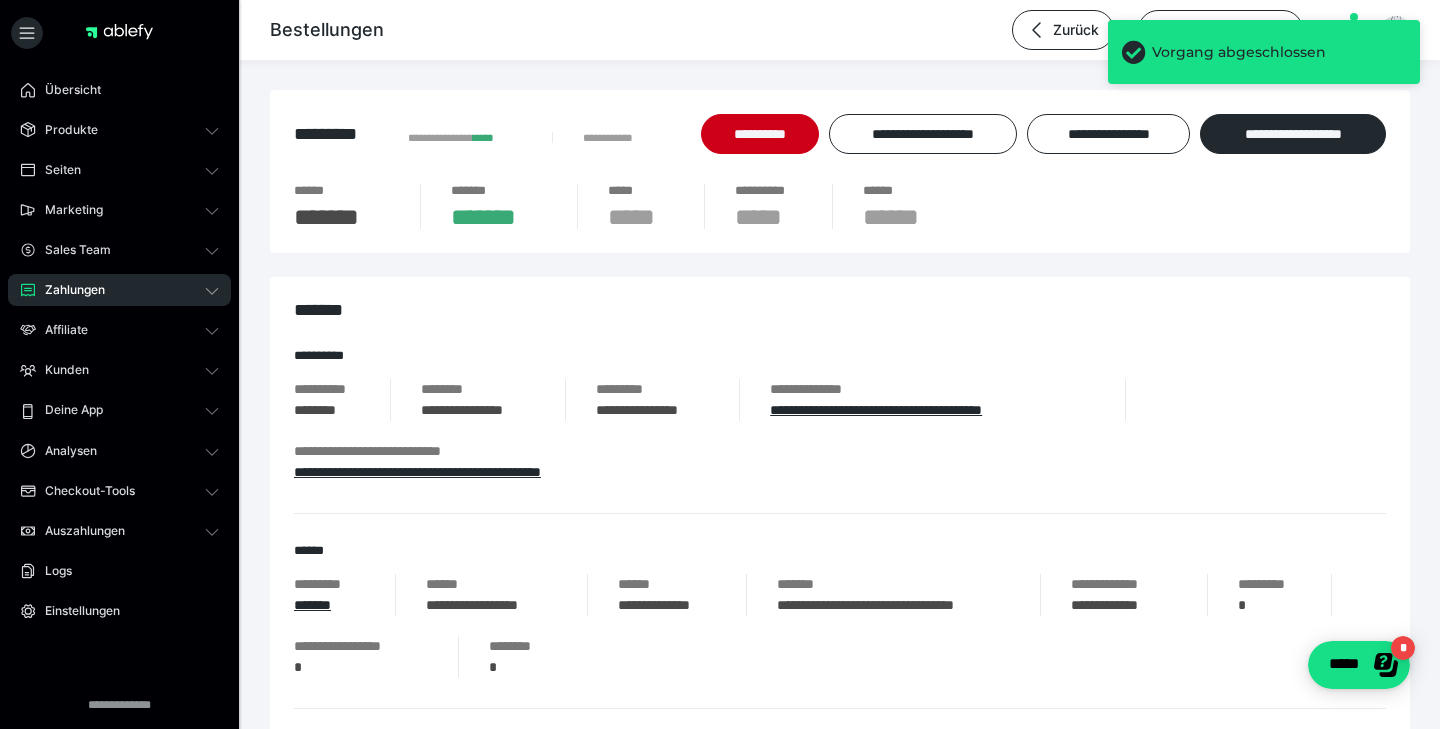 type 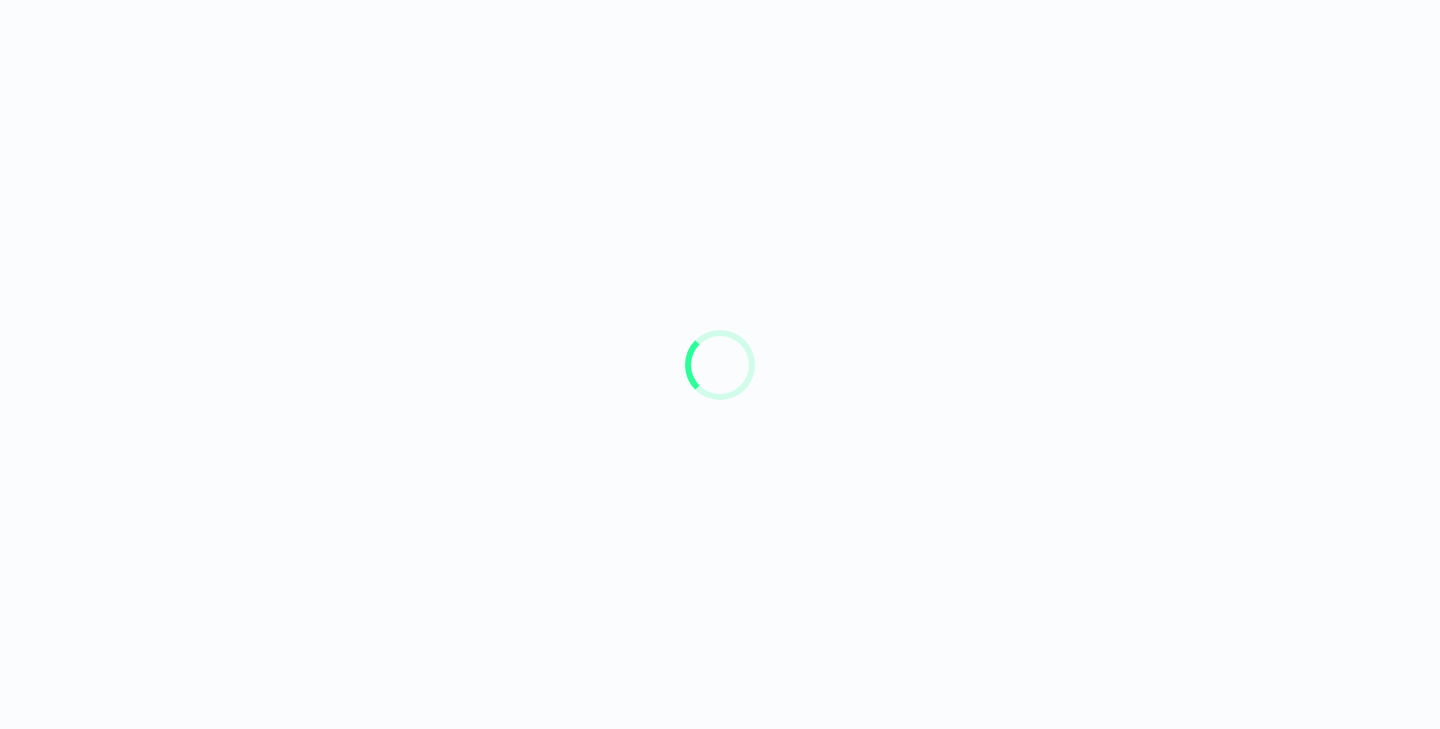 scroll, scrollTop: 0, scrollLeft: 0, axis: both 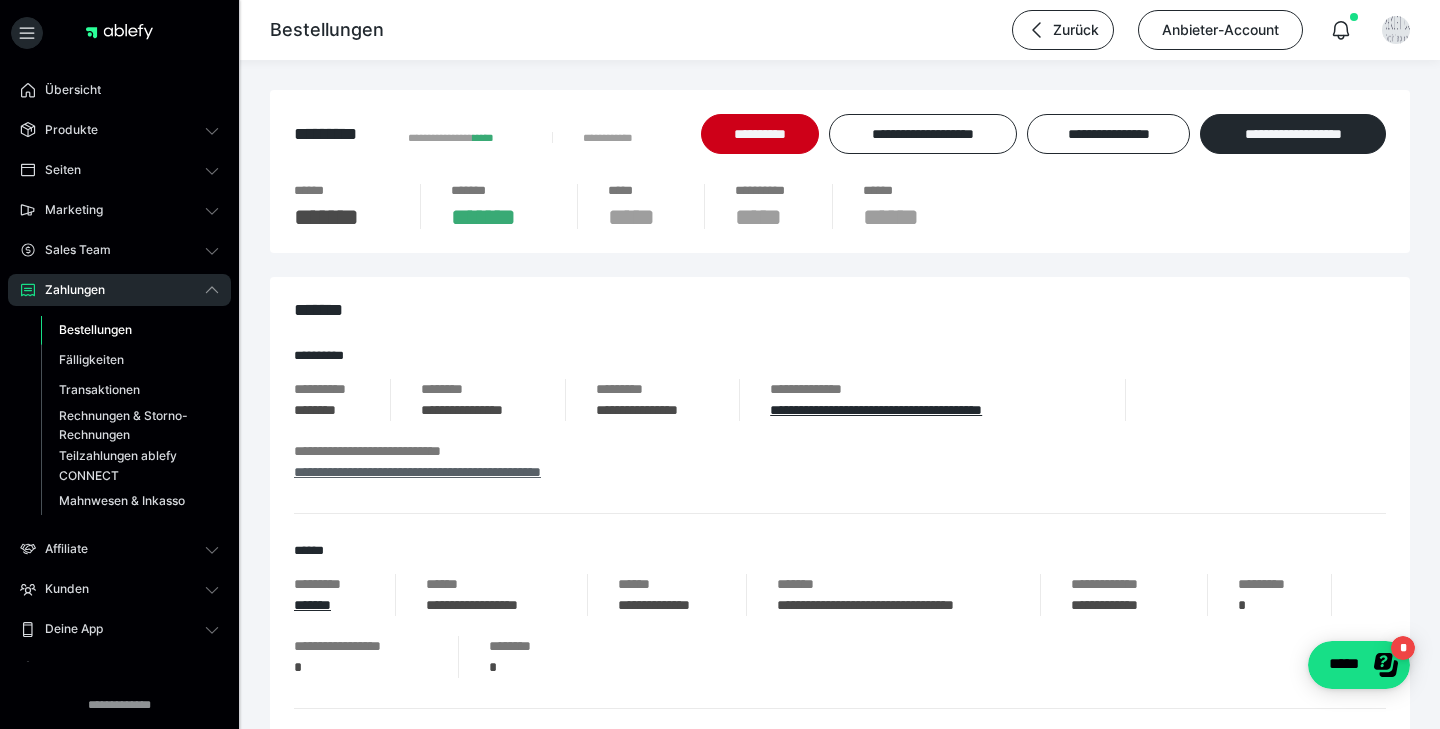 click on "**********" at bounding box center (417, 472) 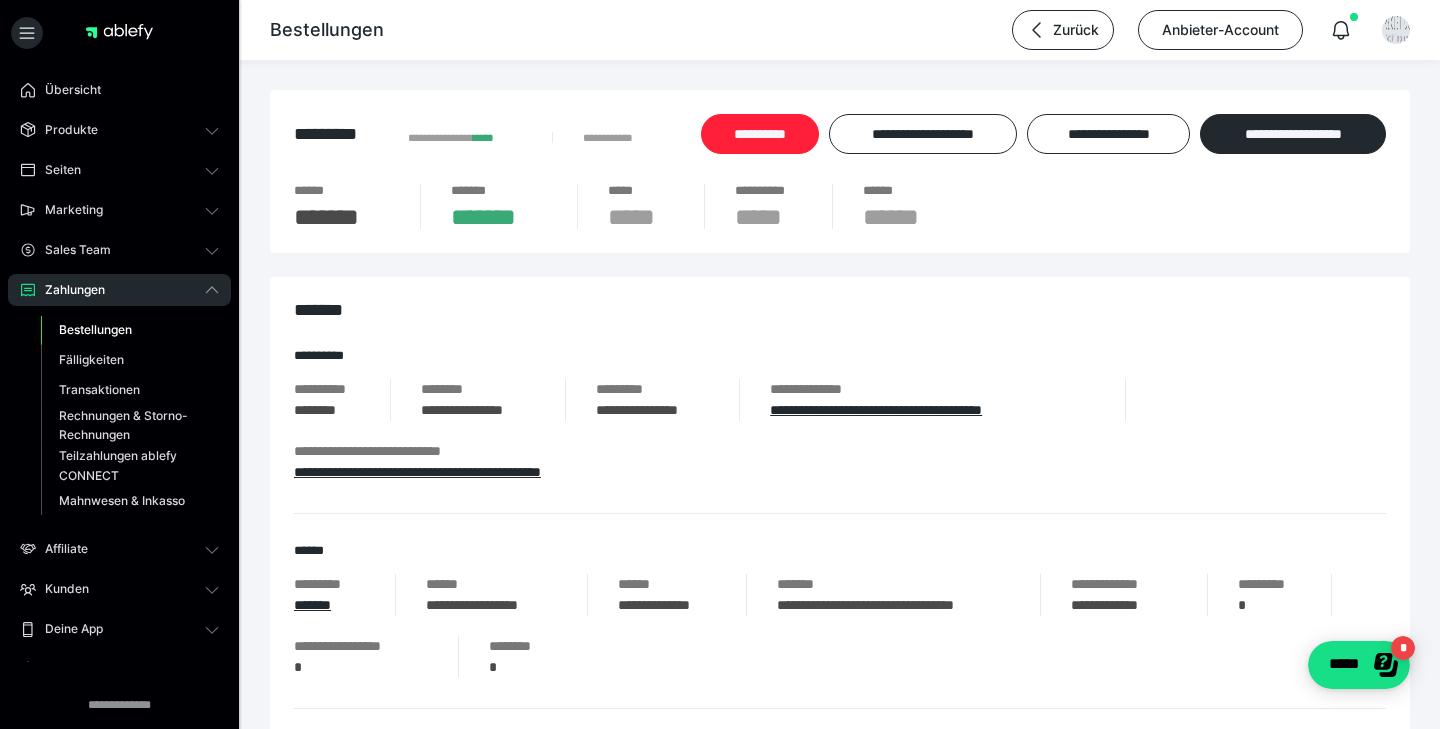 click on "**********" at bounding box center (760, 134) 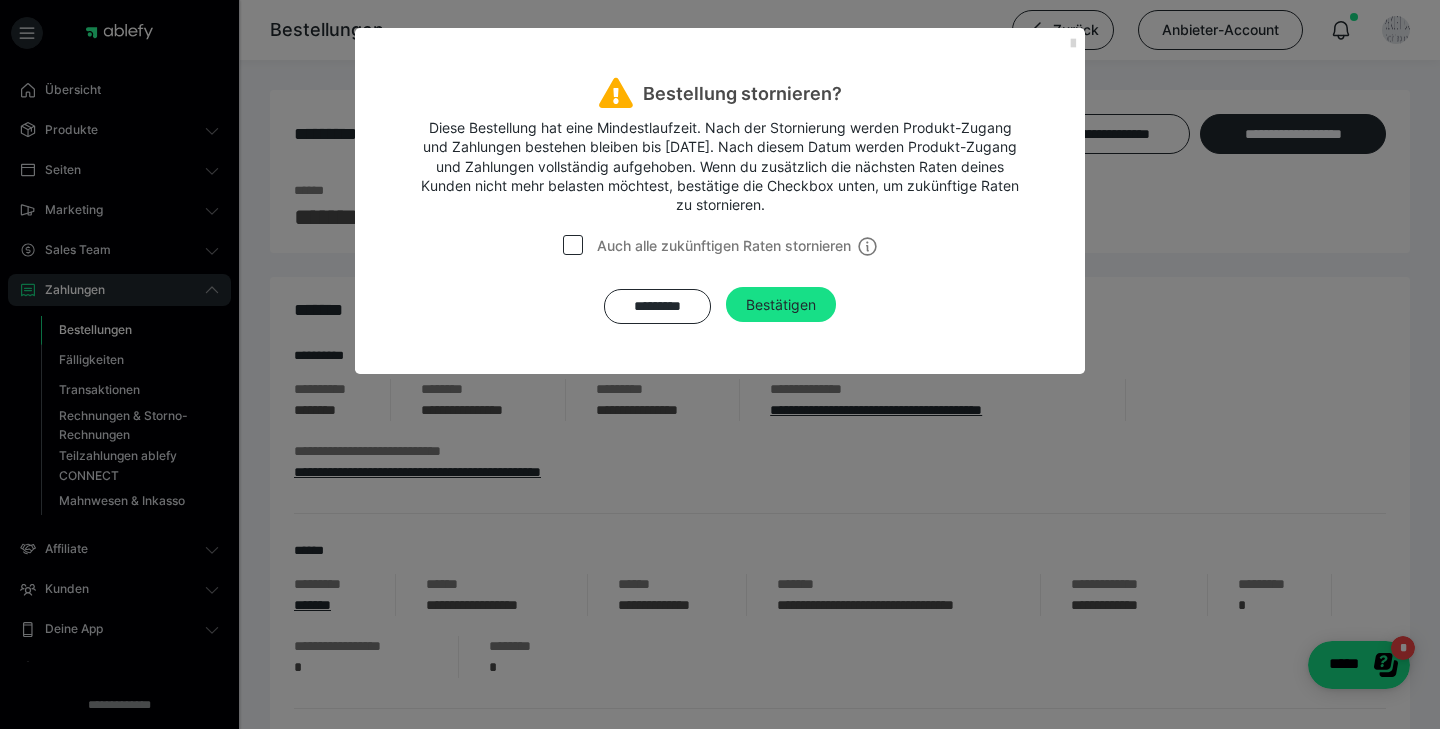 click at bounding box center [1073, 44] 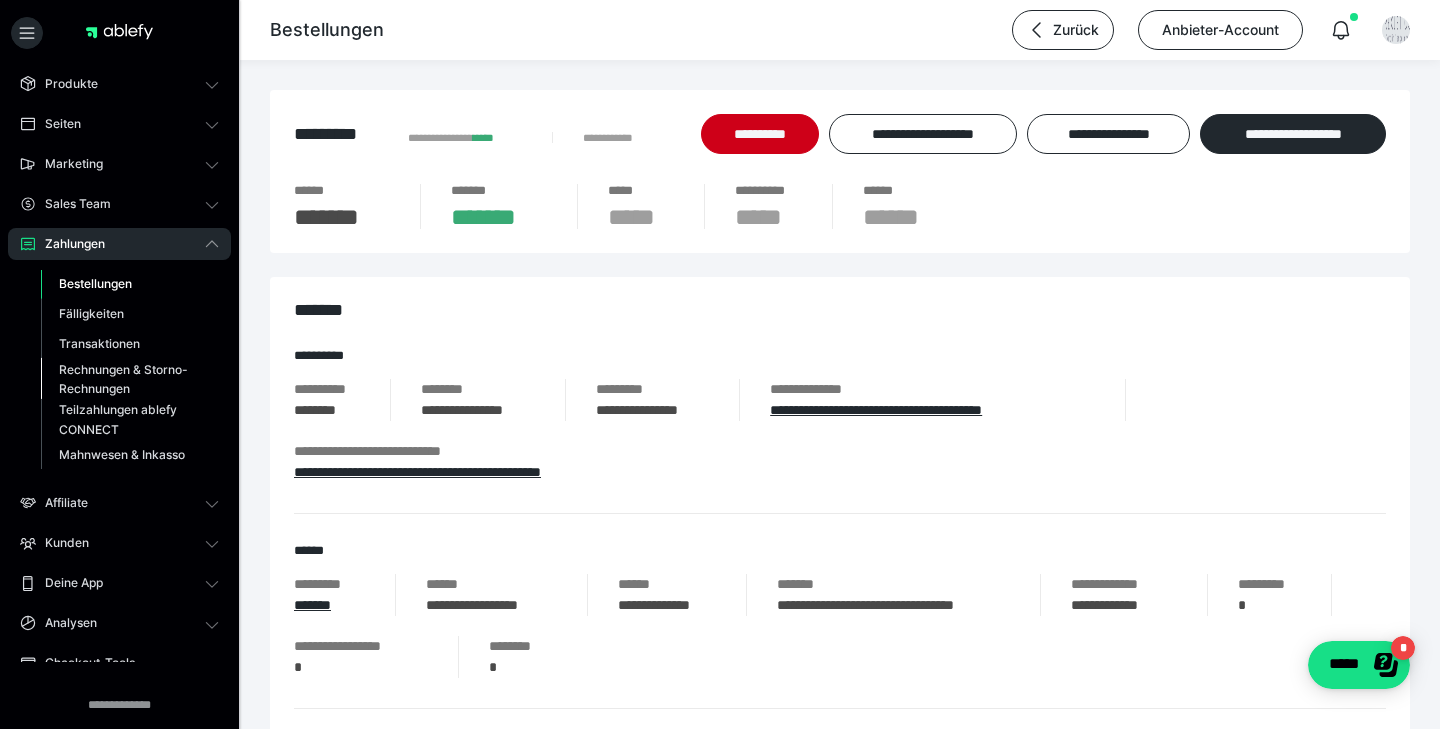 scroll, scrollTop: 0, scrollLeft: 0, axis: both 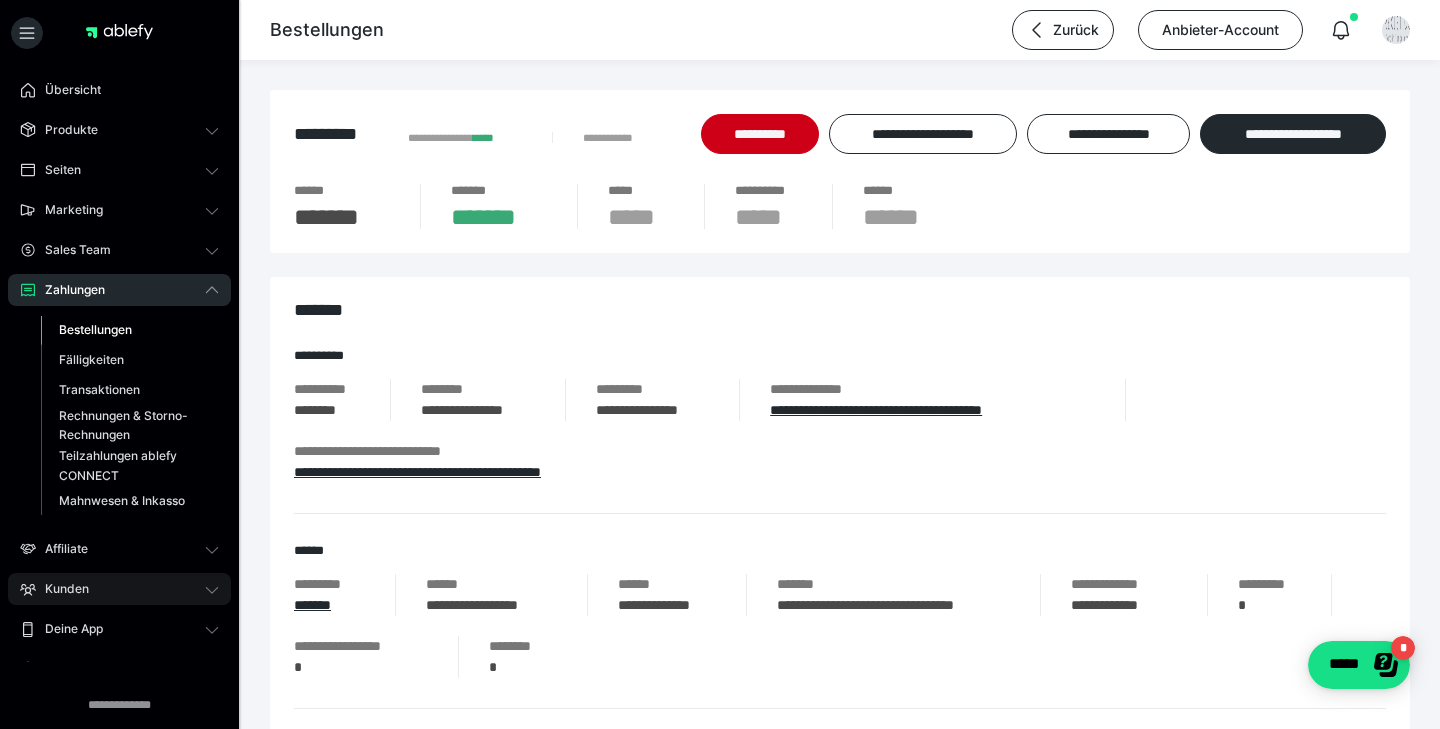 click on "Kunden" at bounding box center [119, 589] 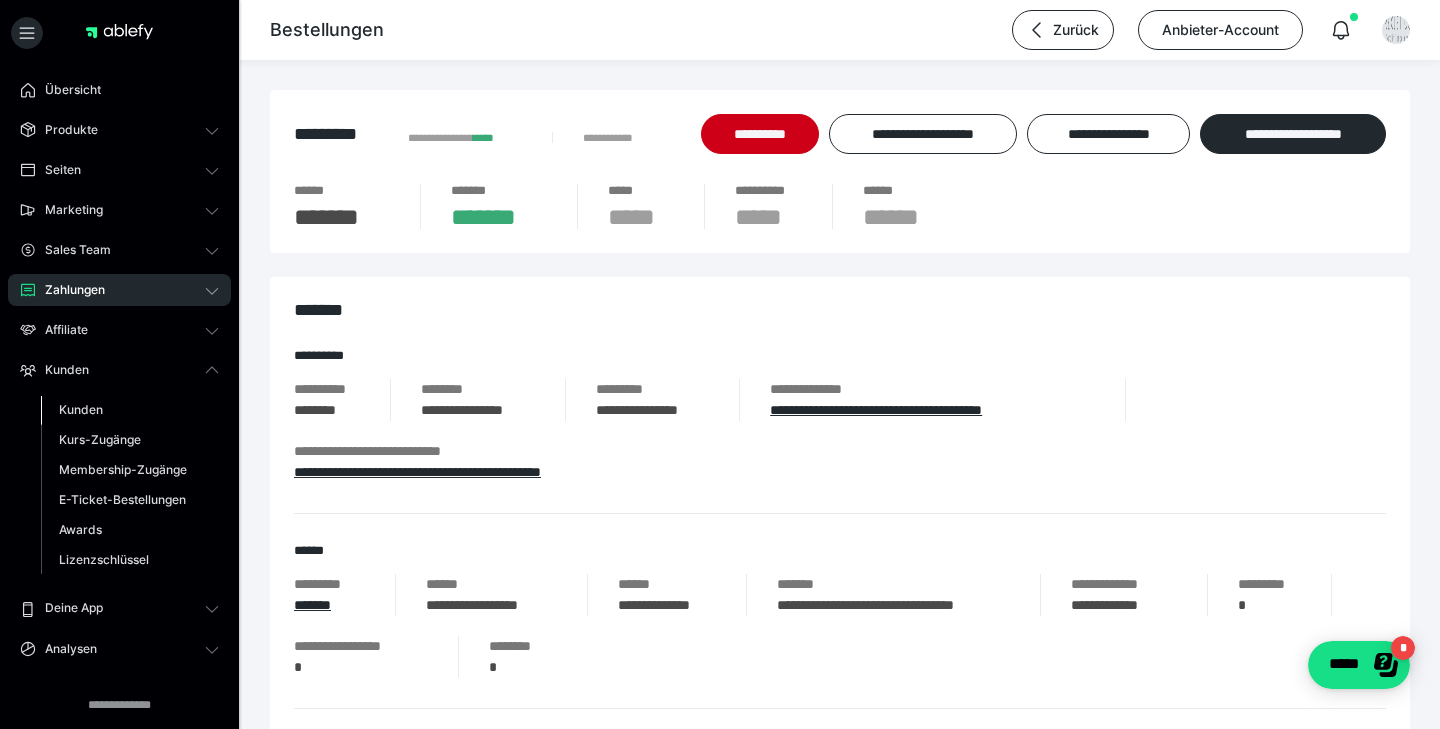 click on "Kunden" at bounding box center (81, 409) 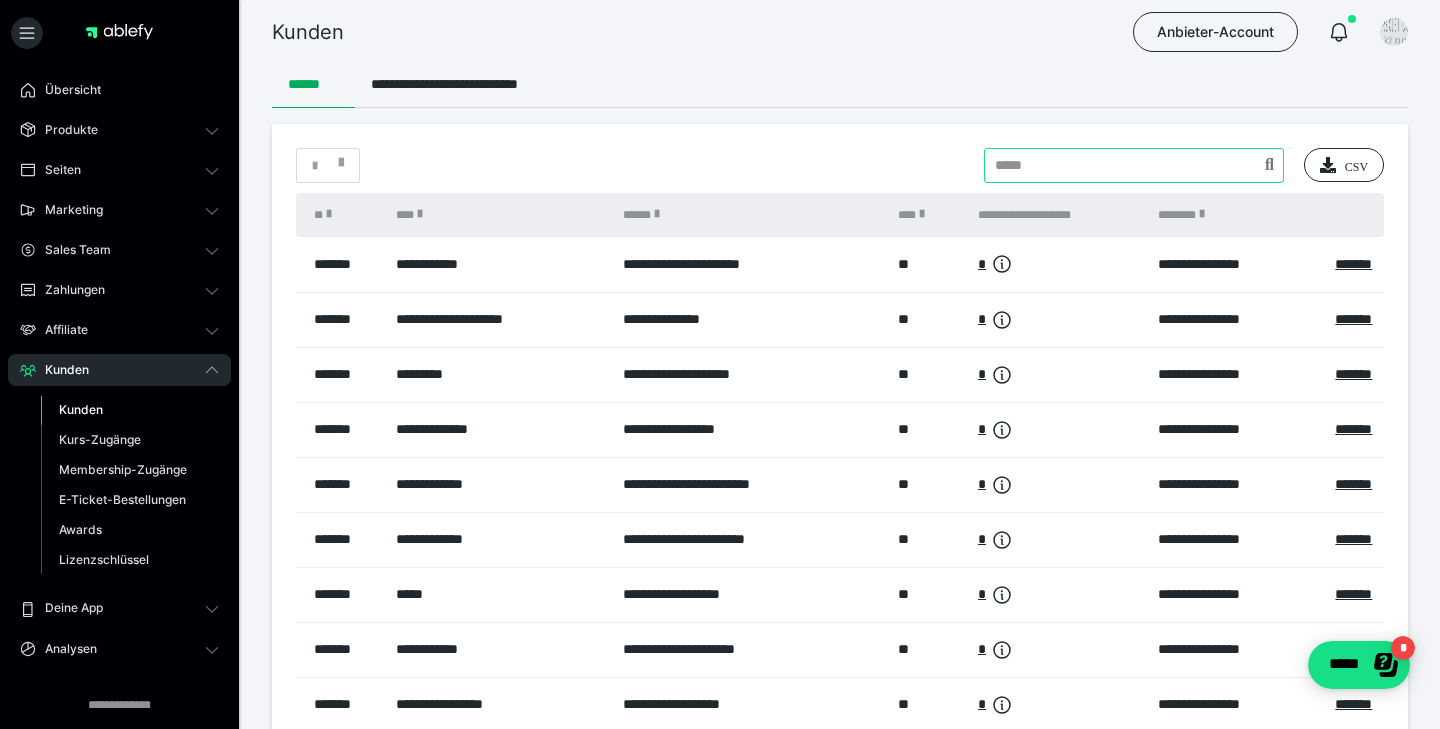 click at bounding box center [1134, 165] 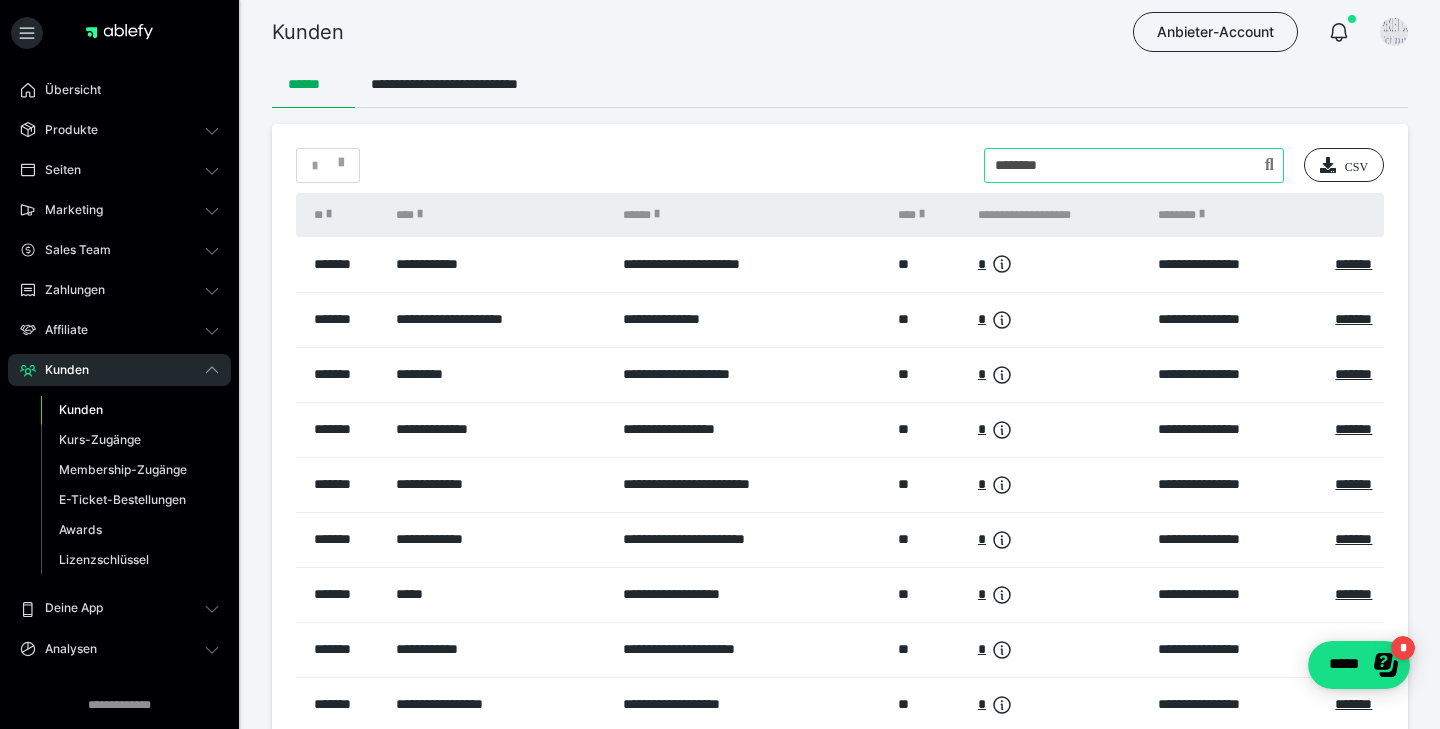 type on "********" 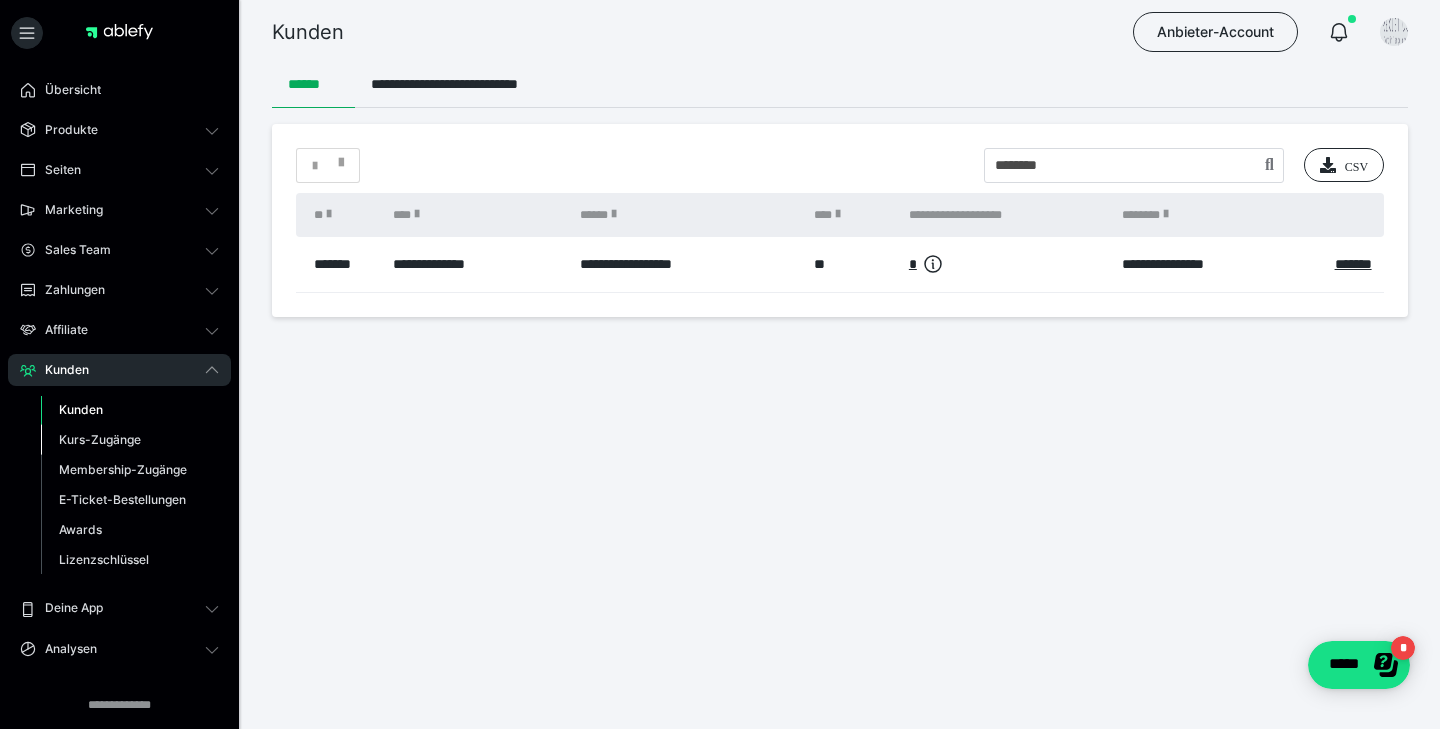 click on "Kurs-Zugänge" at bounding box center [100, 439] 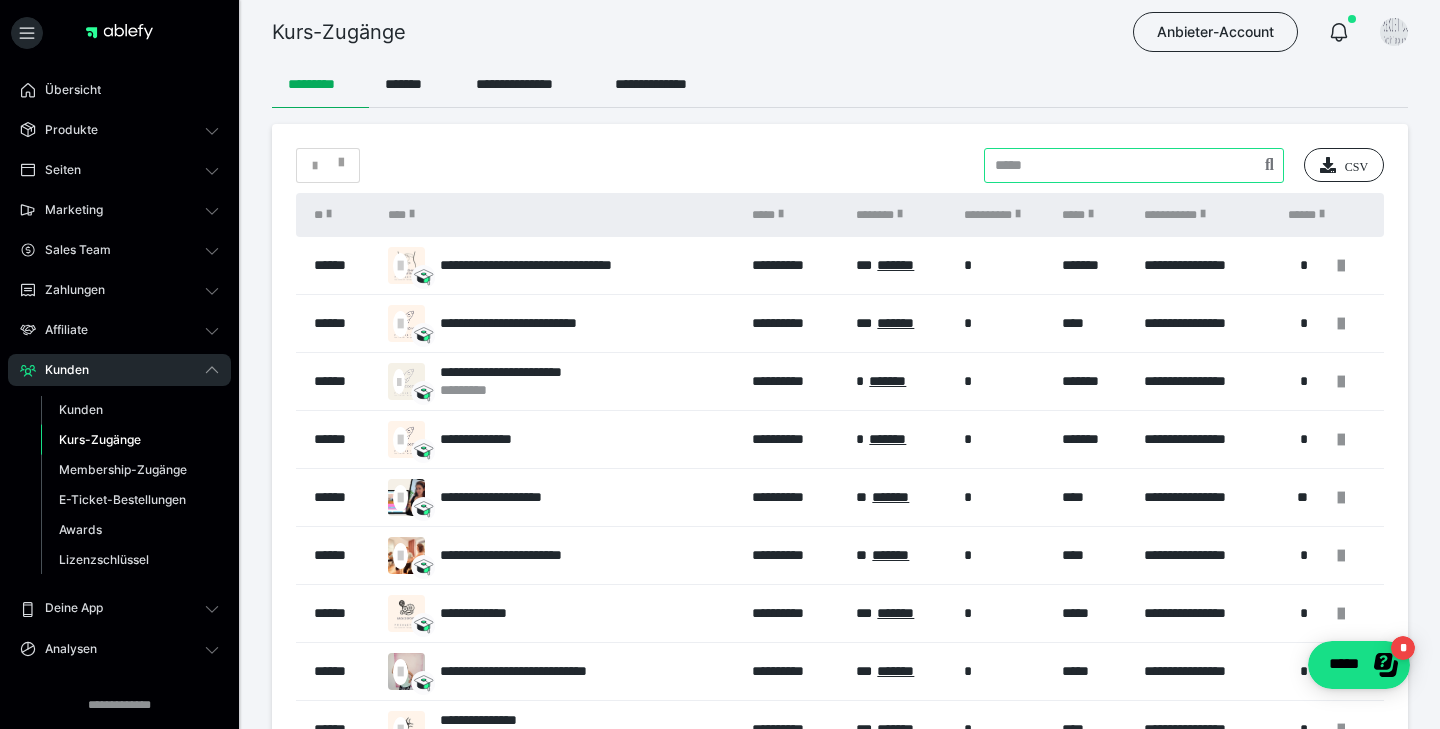 click at bounding box center (1134, 165) 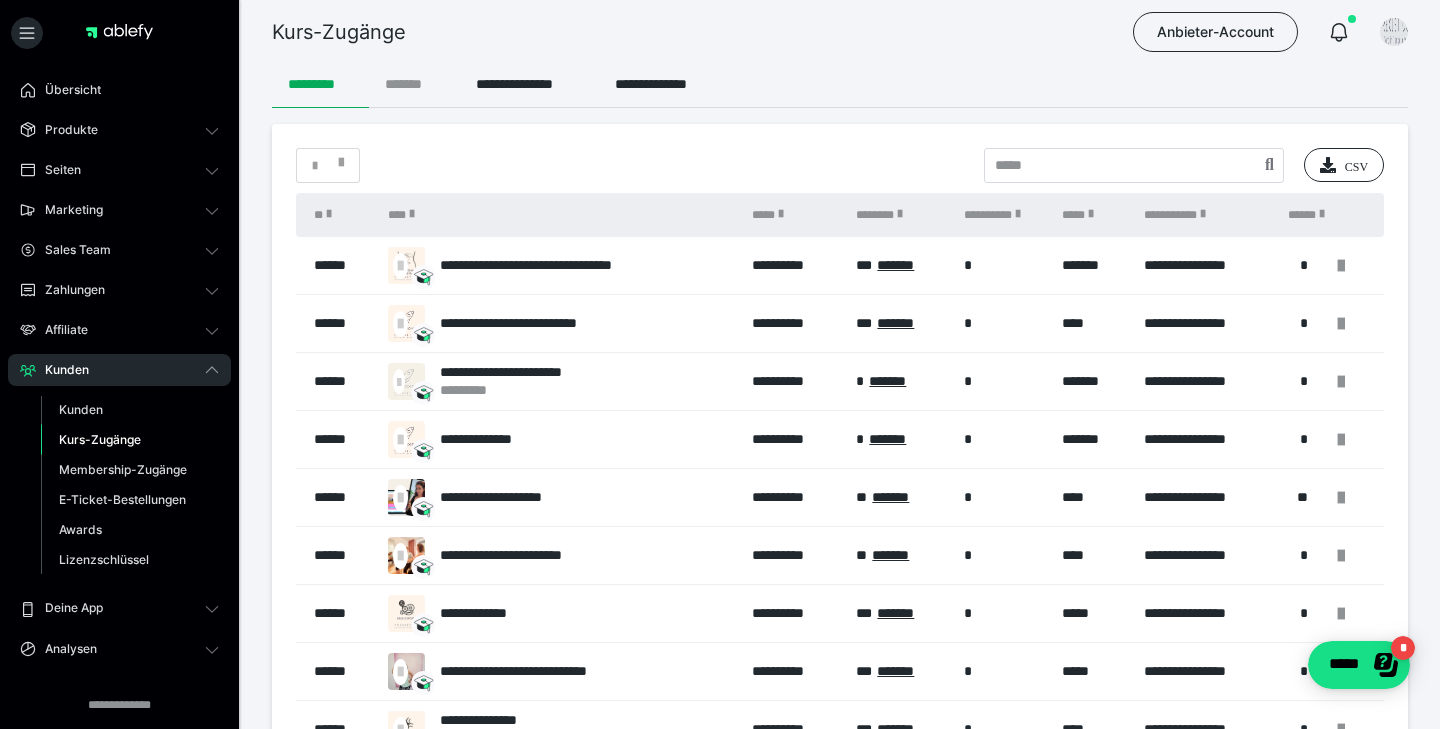 click on "*******" at bounding box center (414, 84) 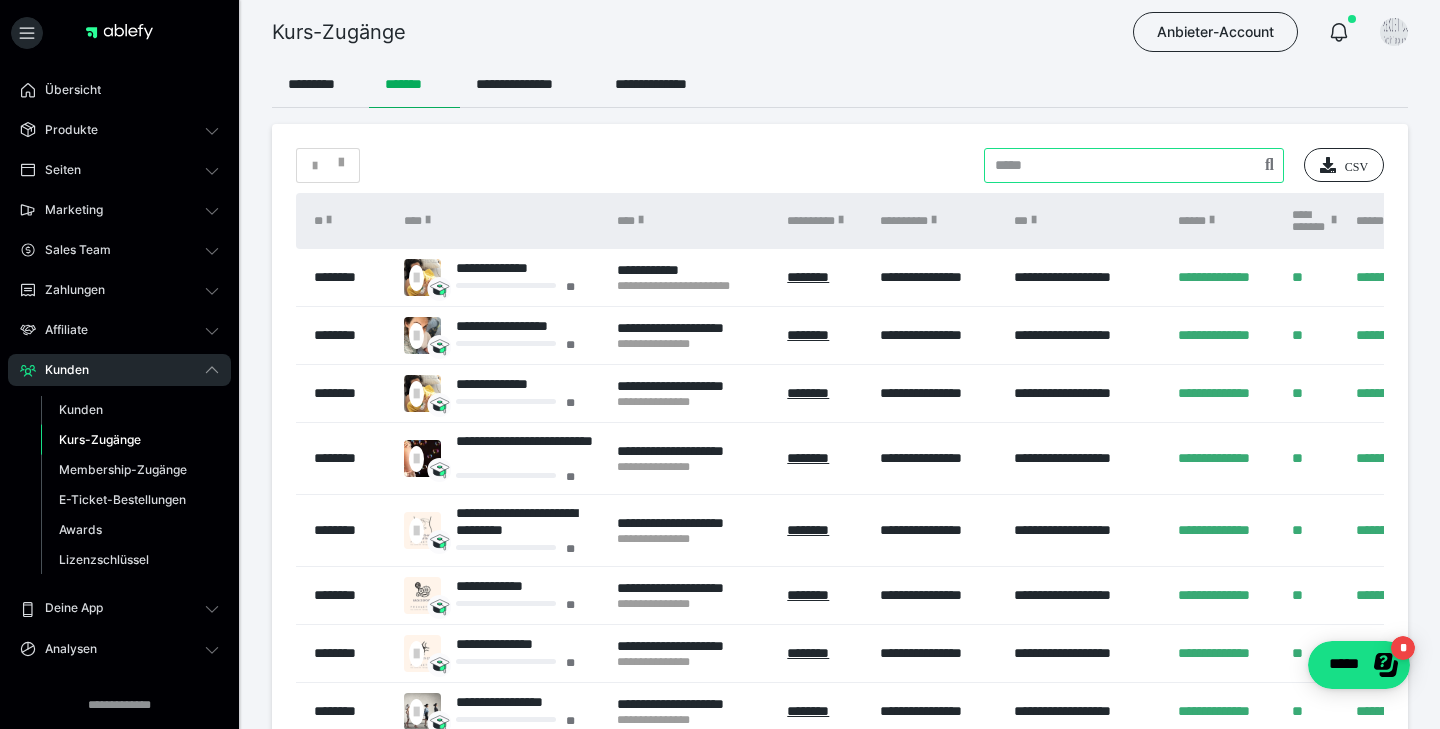 click at bounding box center [1134, 165] 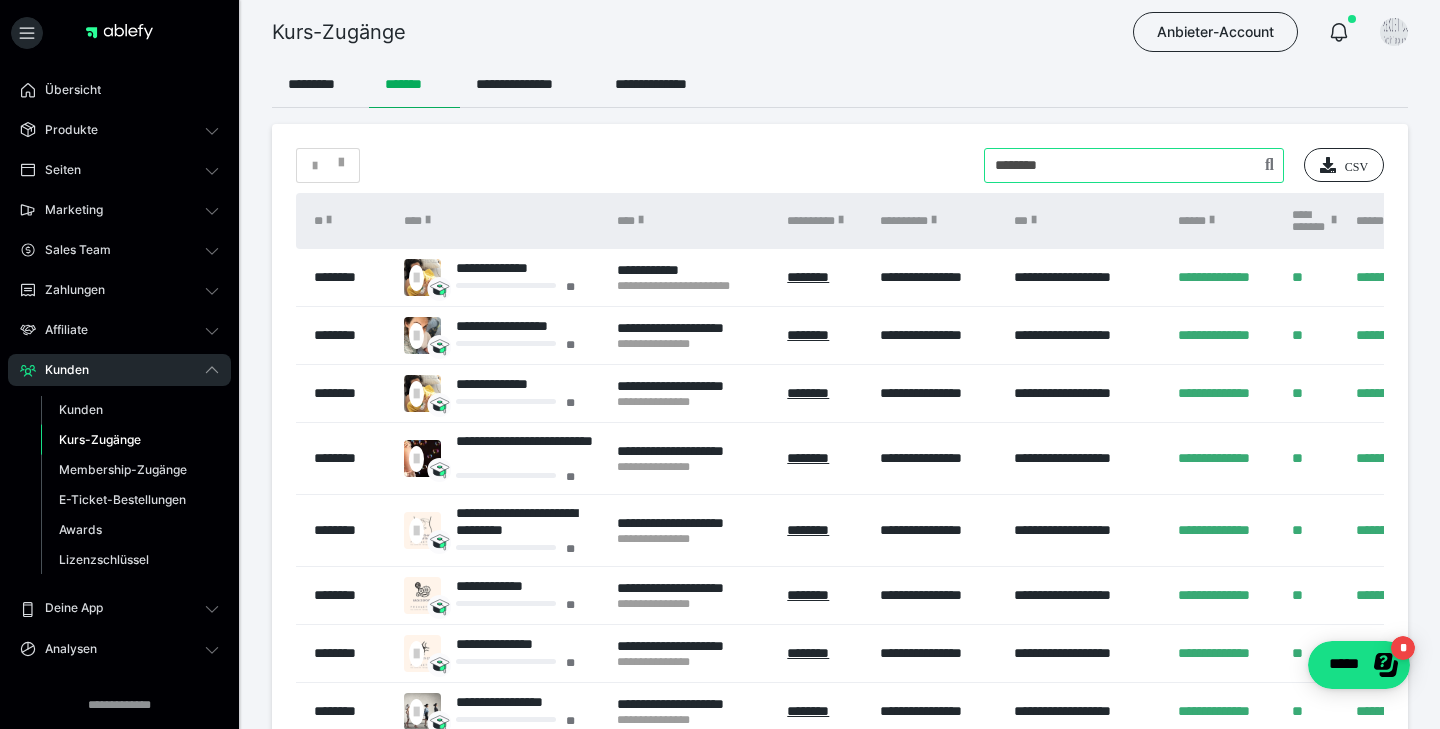 type on "********" 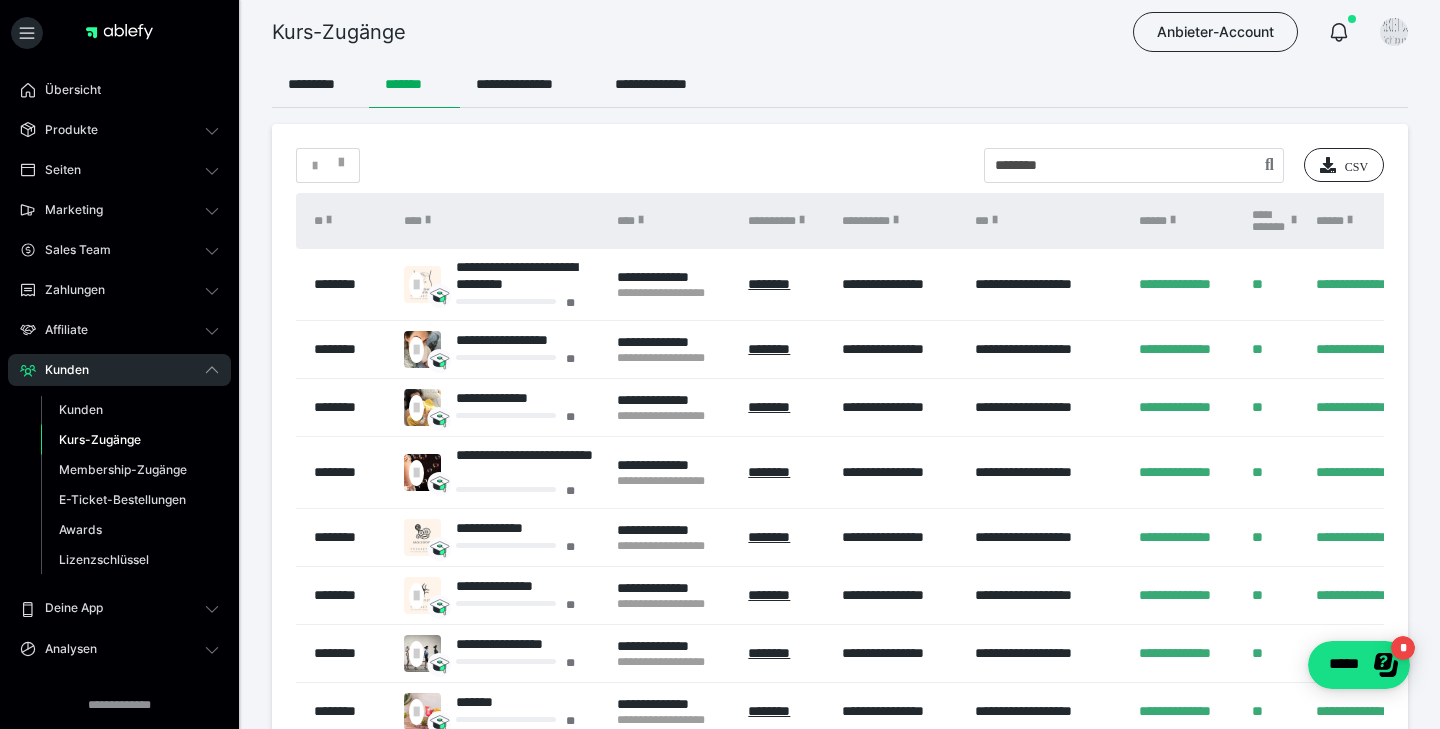 scroll, scrollTop: 0, scrollLeft: 244, axis: horizontal 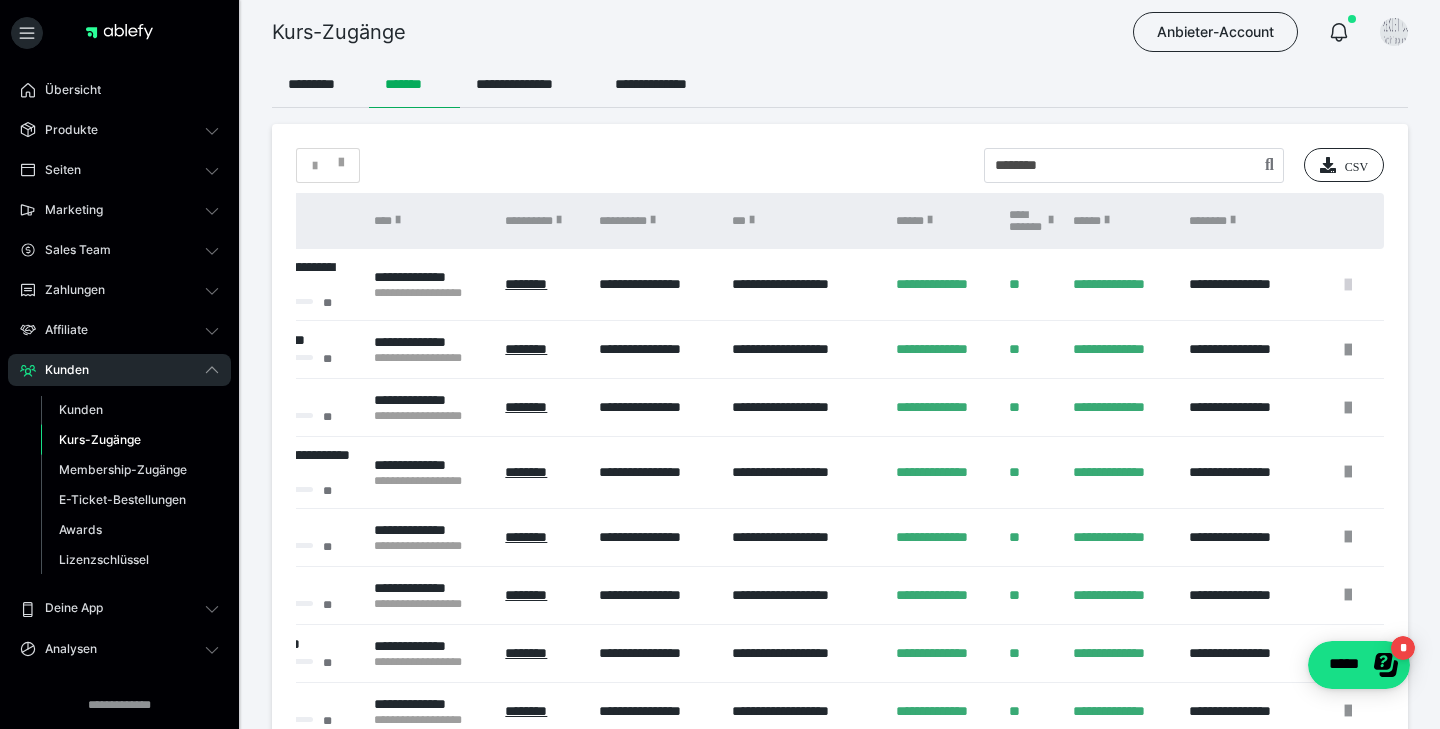 click at bounding box center (1348, 285) 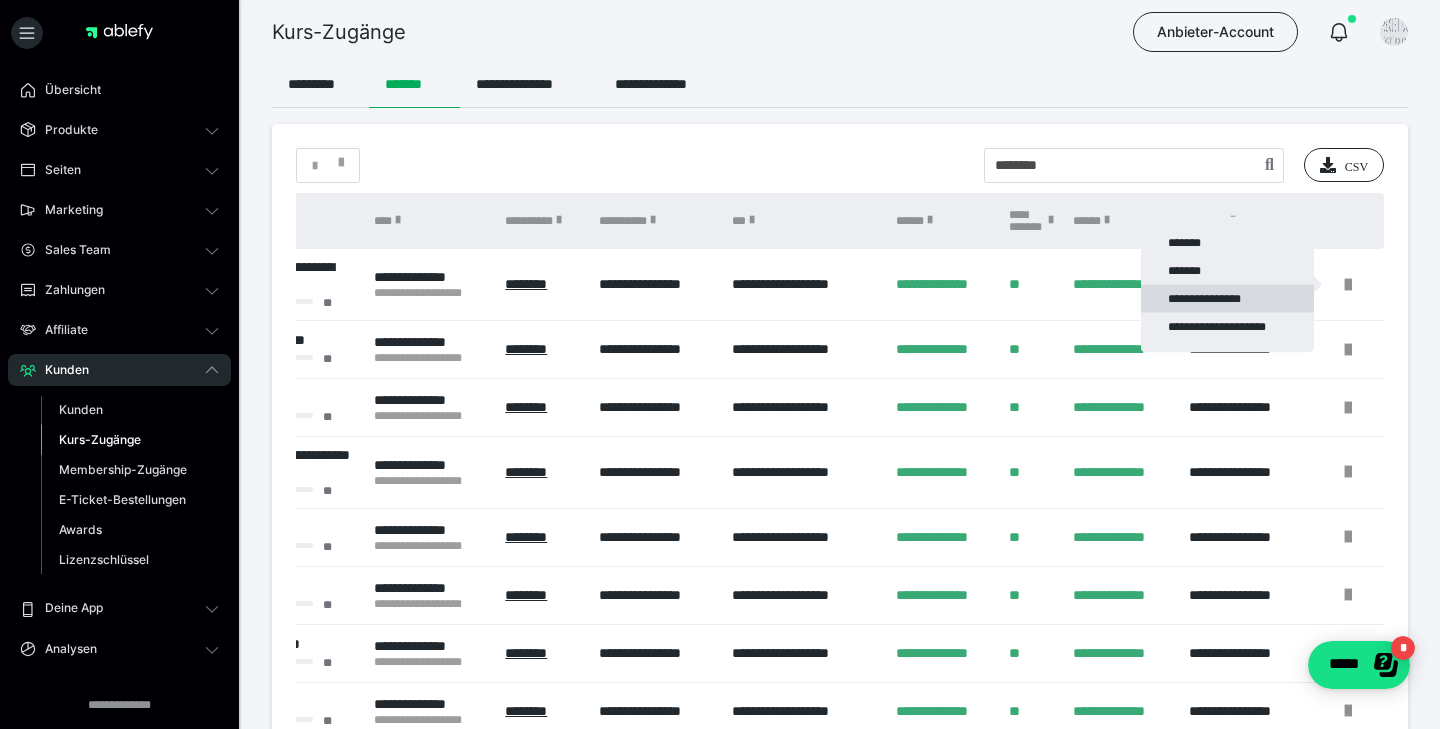 click on "**********" at bounding box center (1227, 299) 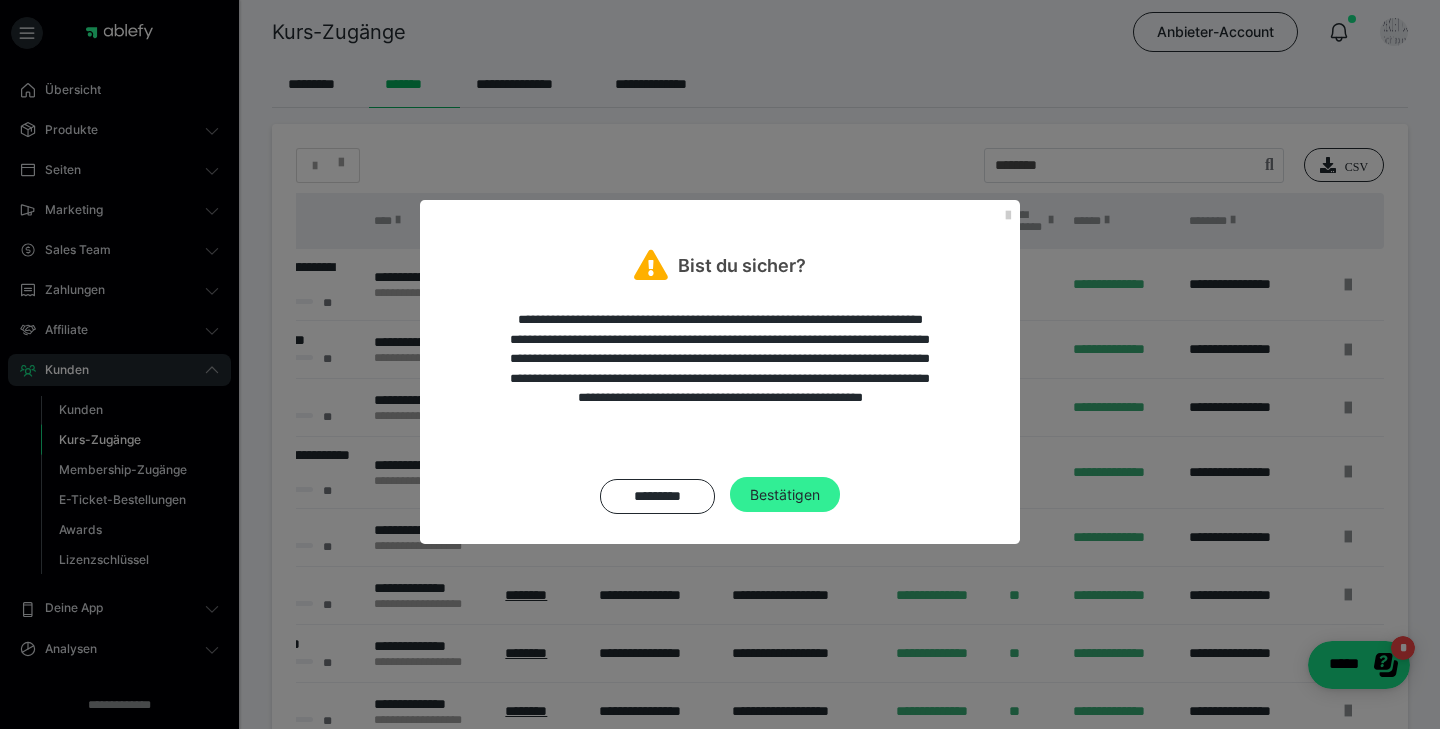click on "Bestätigen" at bounding box center [785, 495] 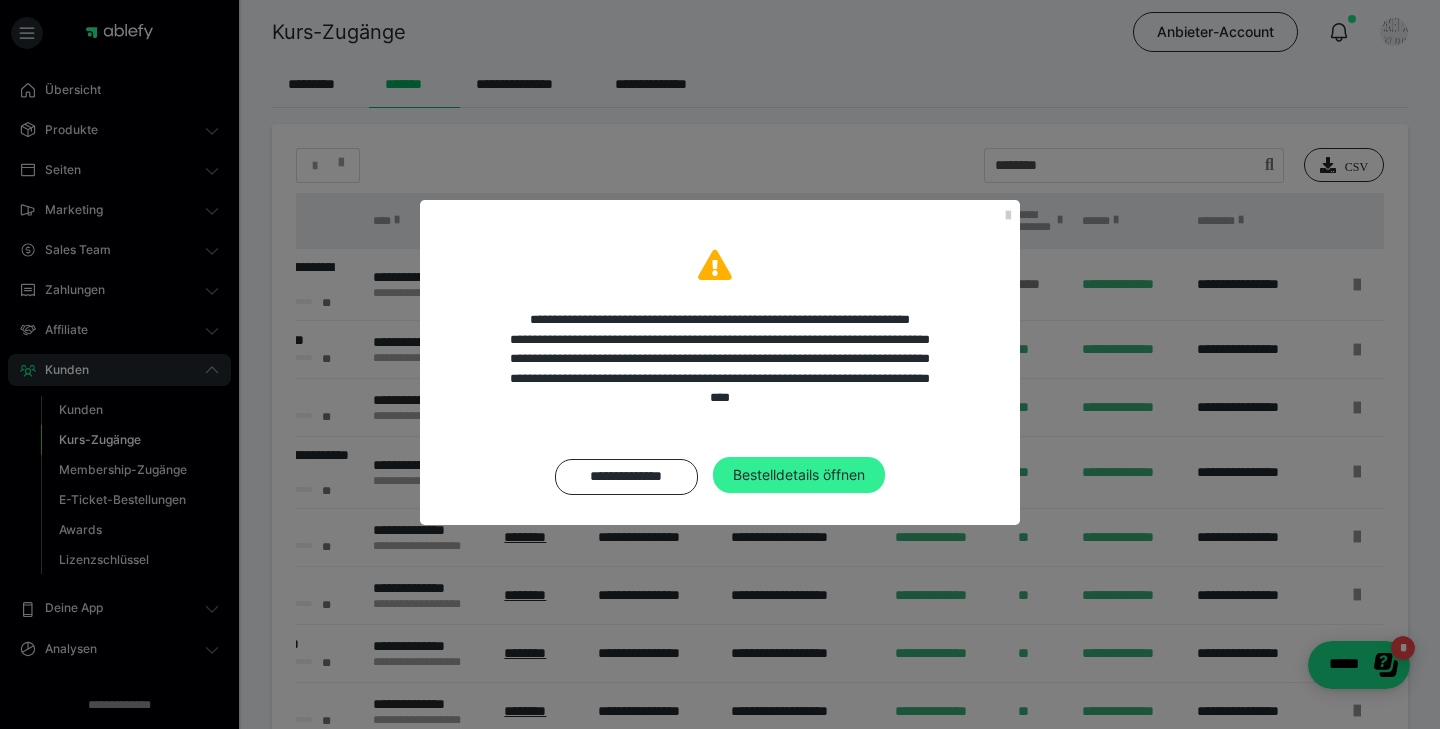 click on "Bestelldetails öffnen" at bounding box center (799, 475) 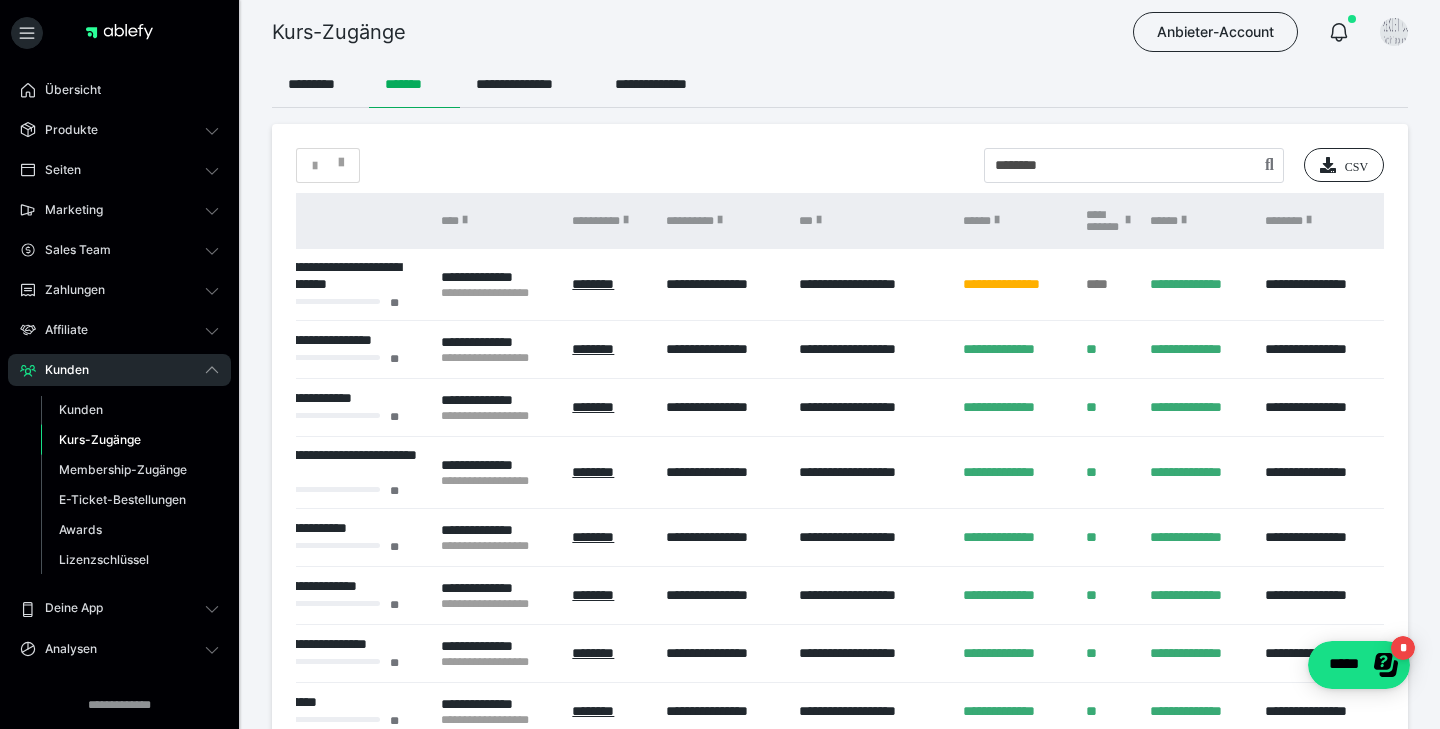 scroll, scrollTop: 0, scrollLeft: 253, axis: horizontal 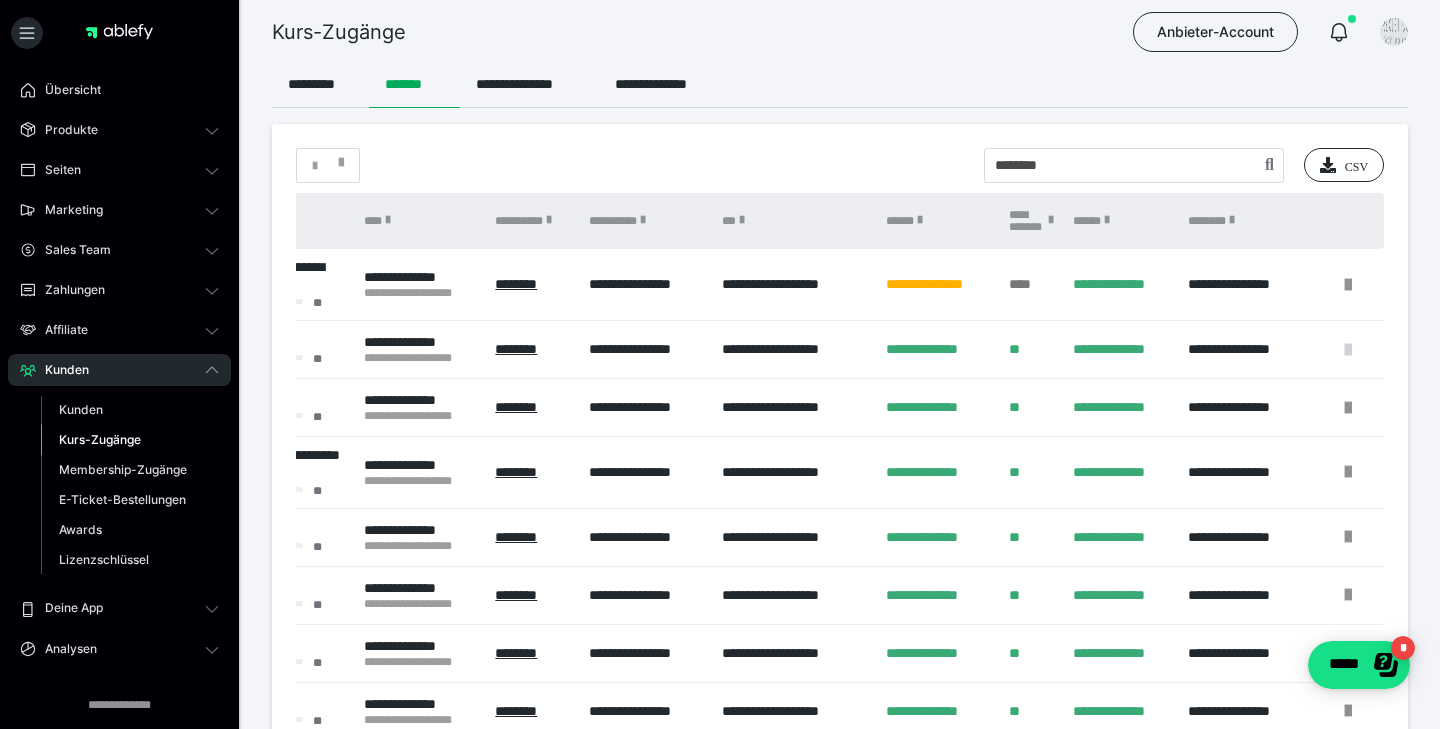 click at bounding box center (1348, 350) 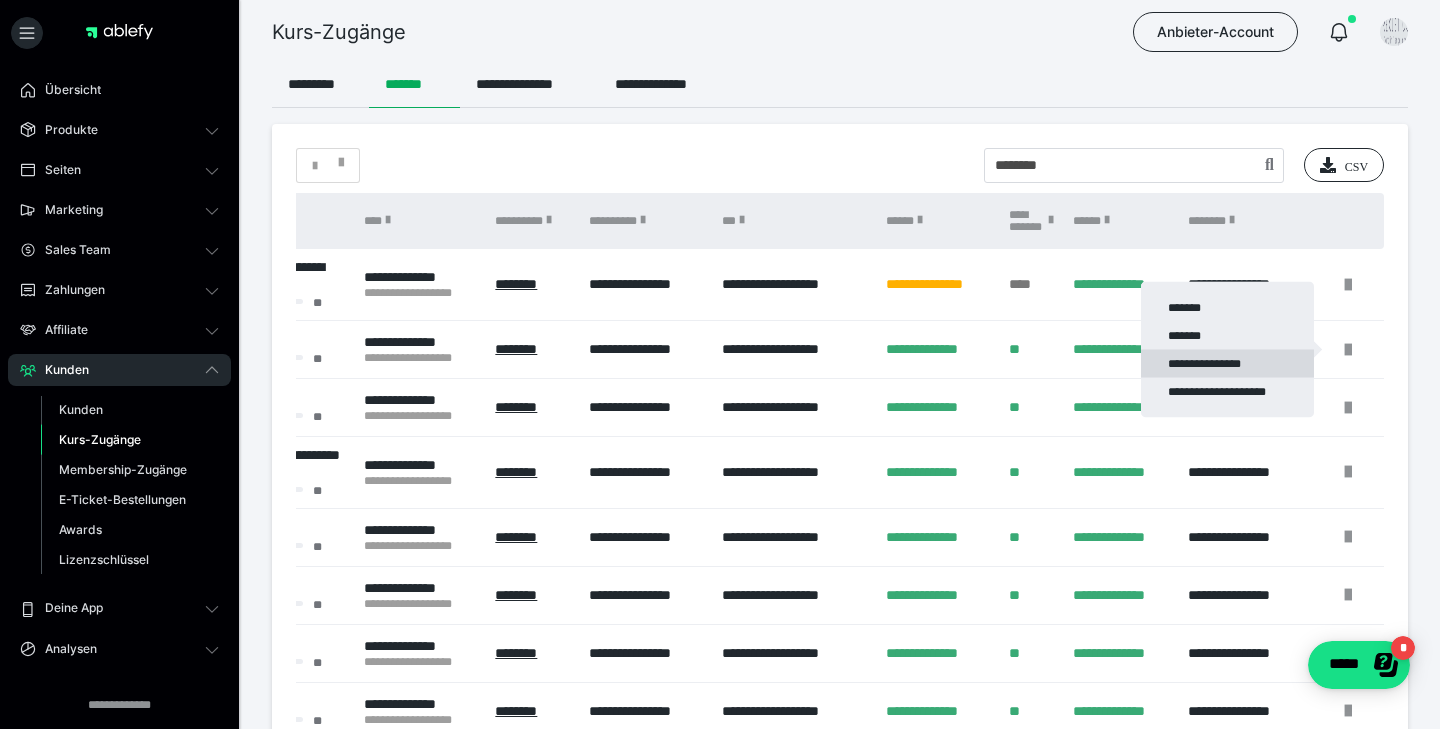 click on "**********" at bounding box center [1227, 364] 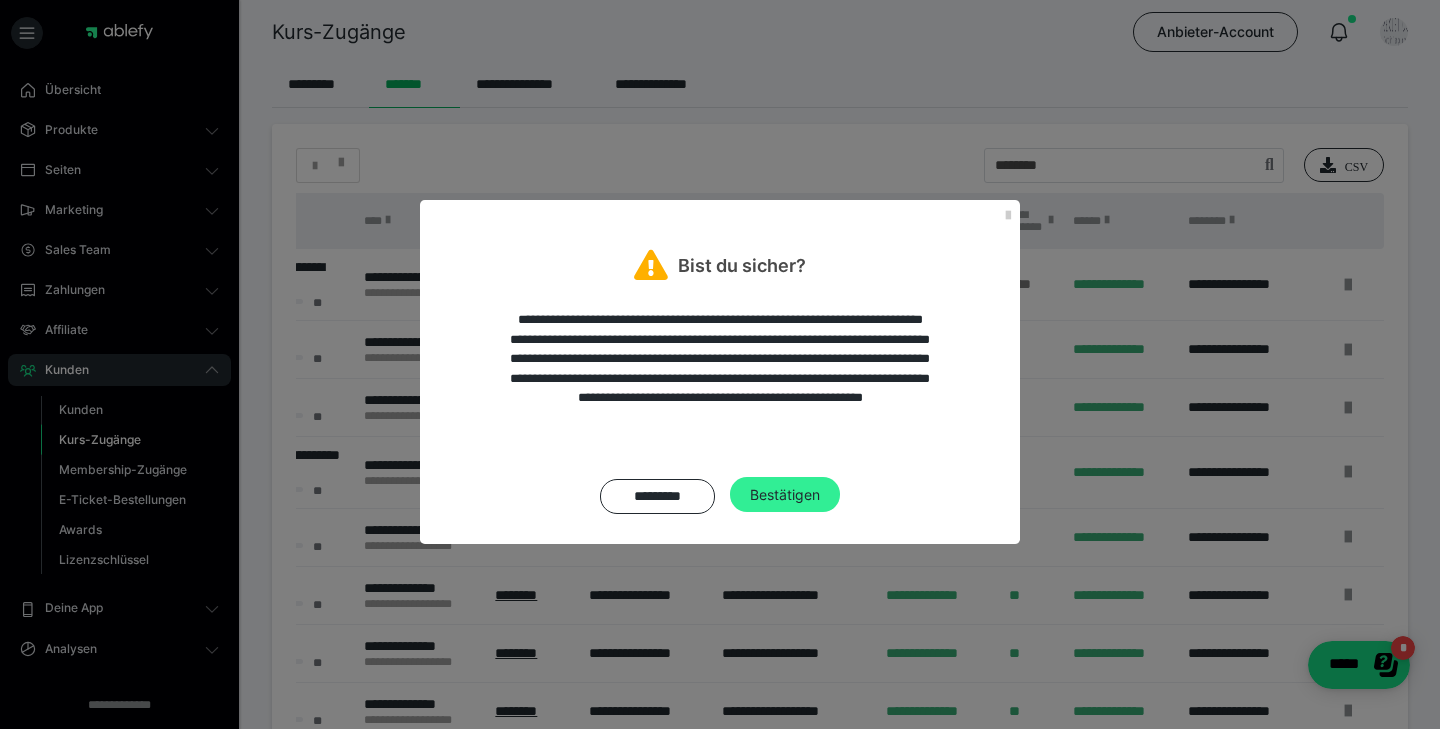 click on "Bestätigen" at bounding box center (785, 495) 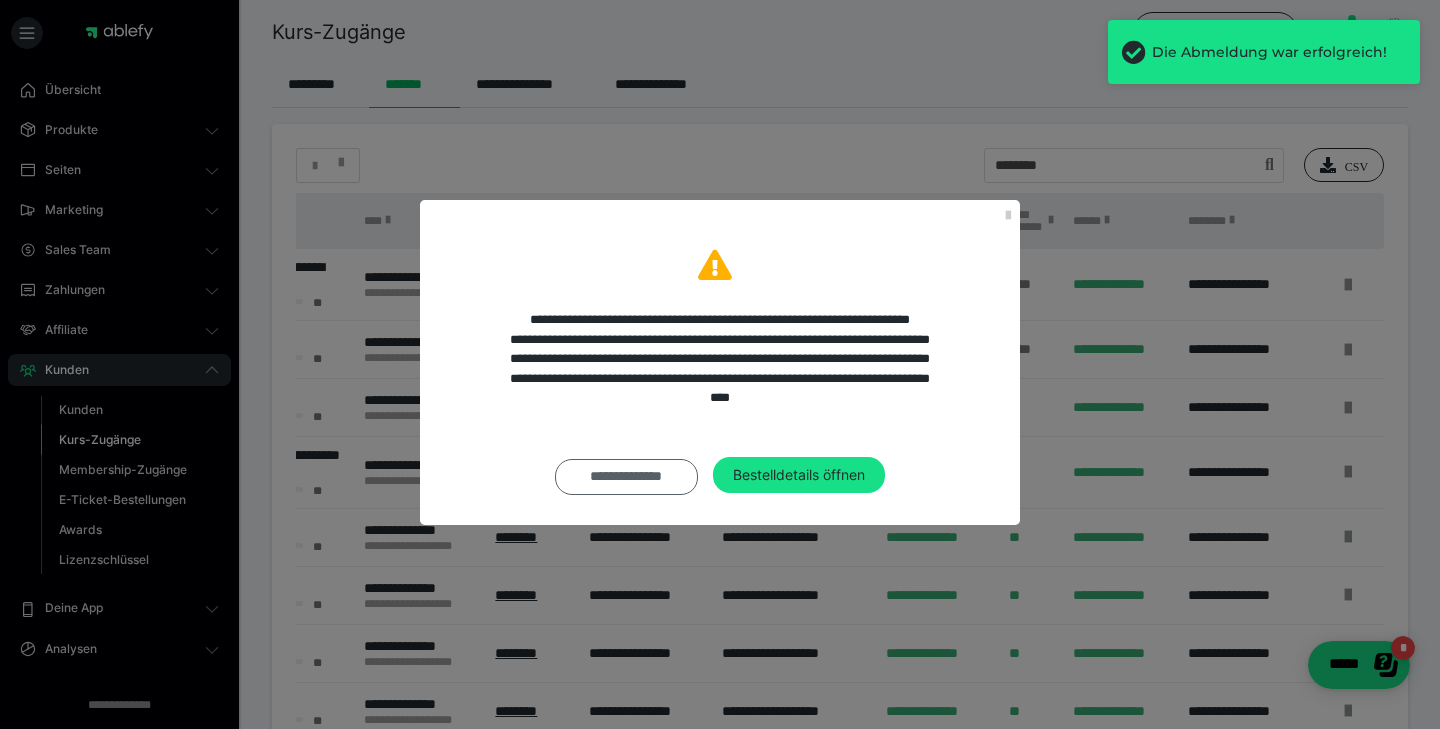 click on "**********" at bounding box center (626, 477) 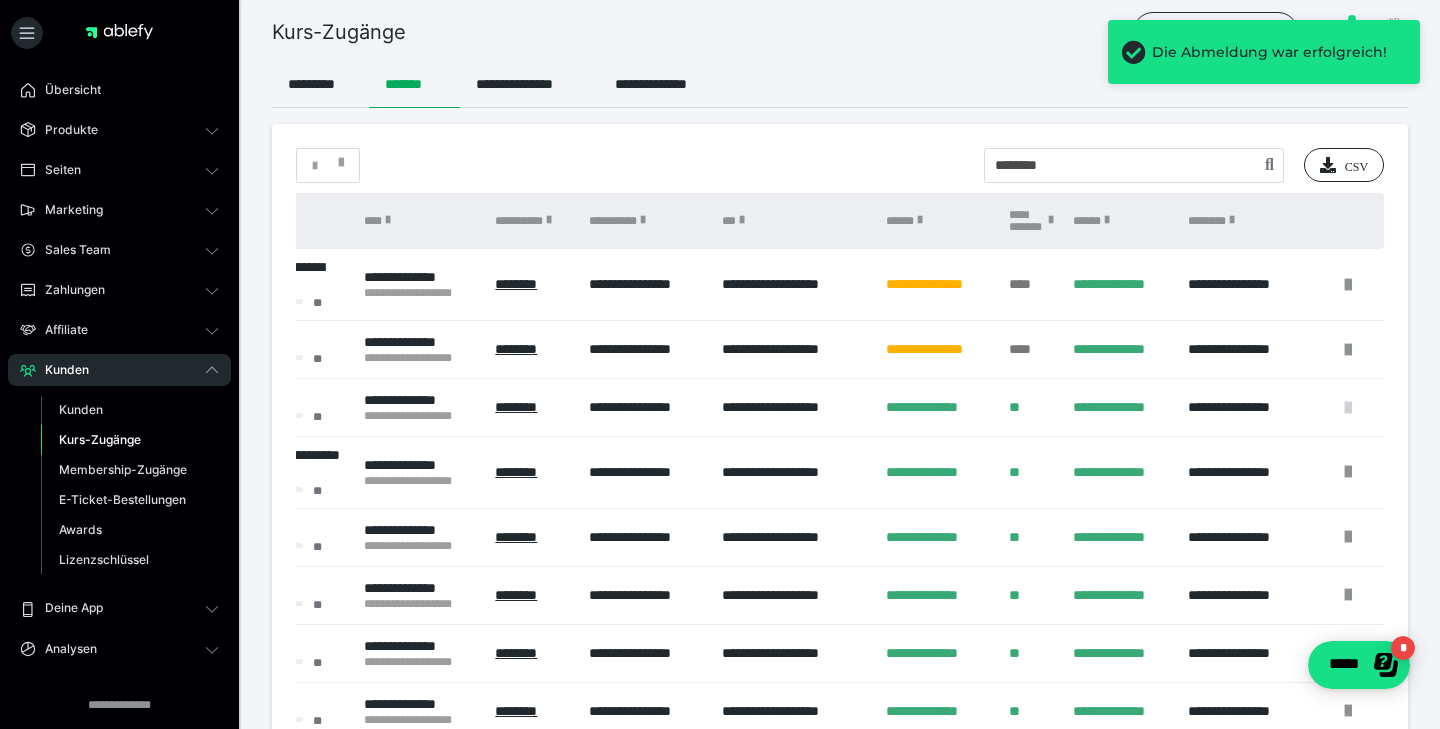 click at bounding box center (1348, 408) 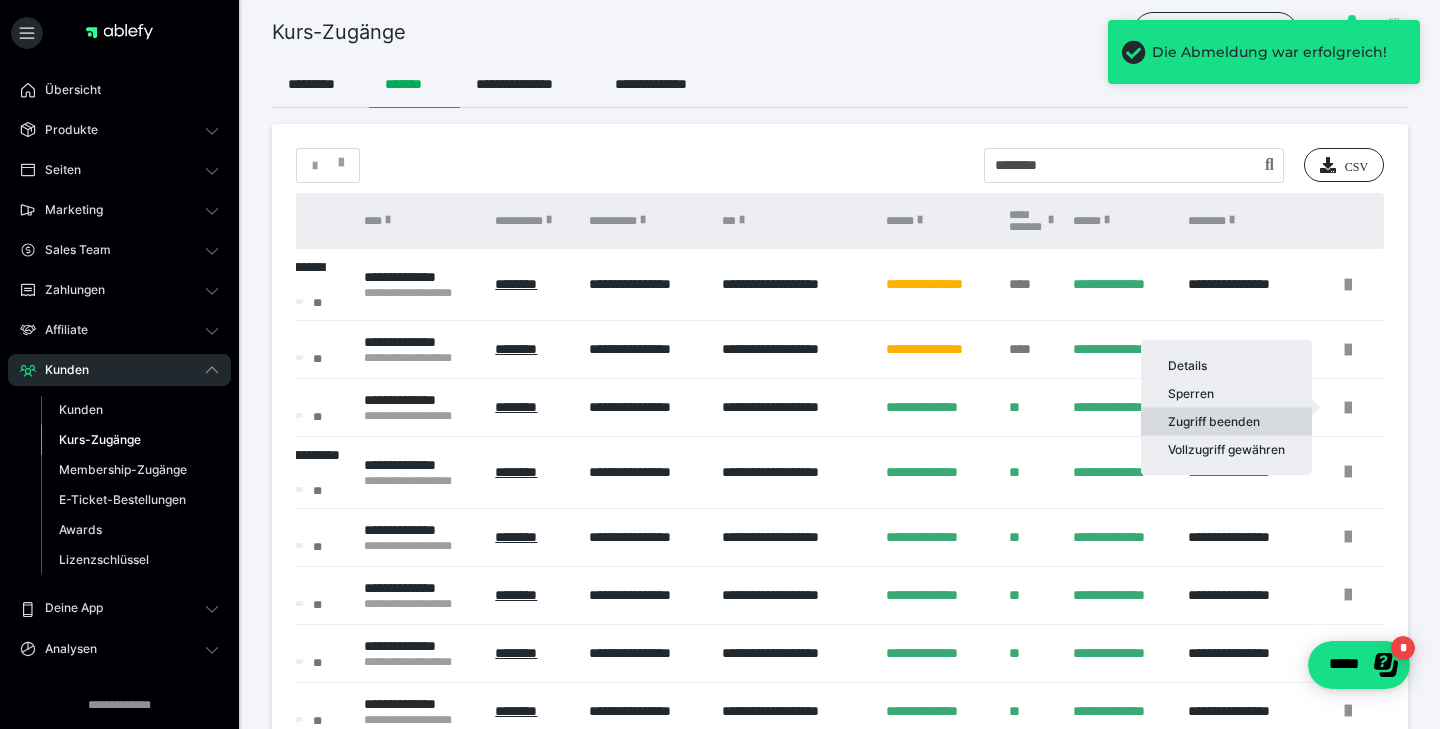 click on "Zugriff beenden" at bounding box center [1226, 422] 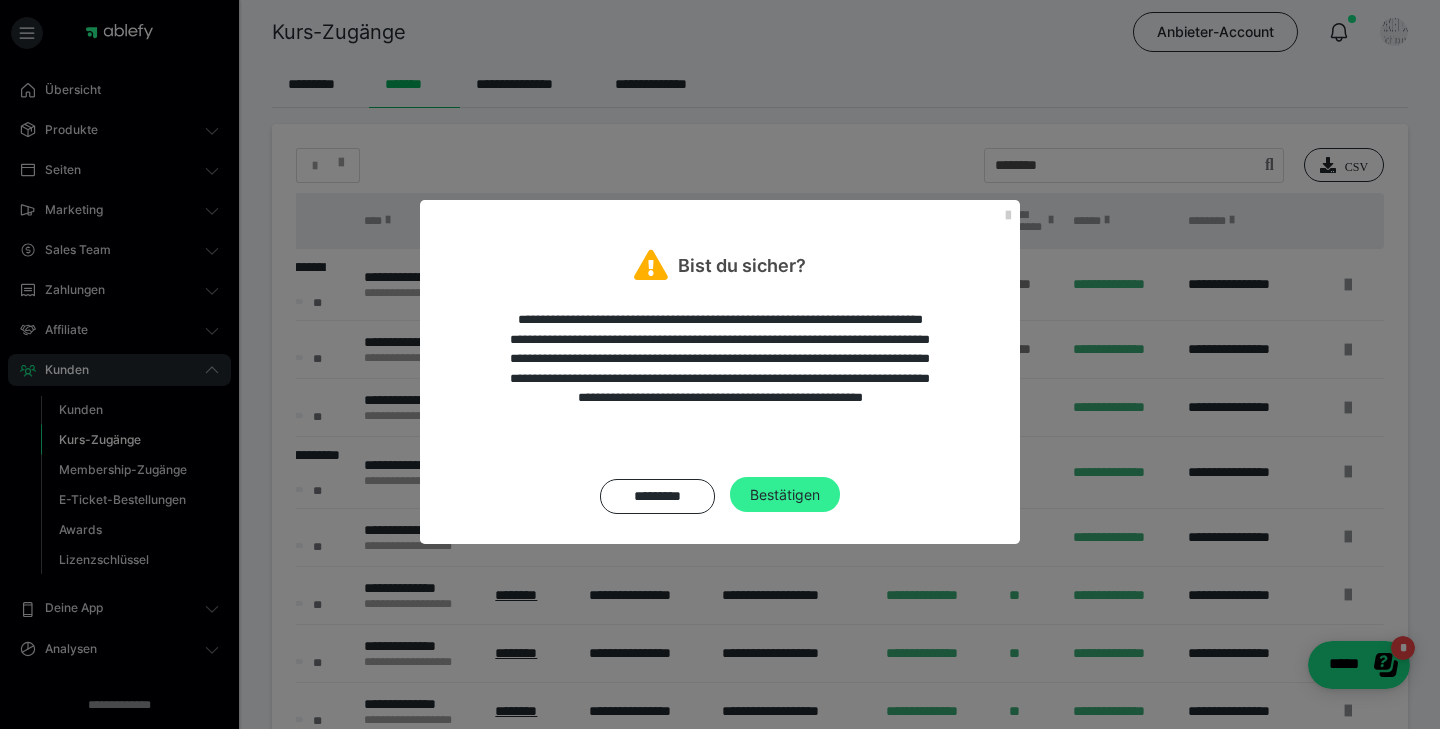 click on "Bestätigen" at bounding box center [785, 495] 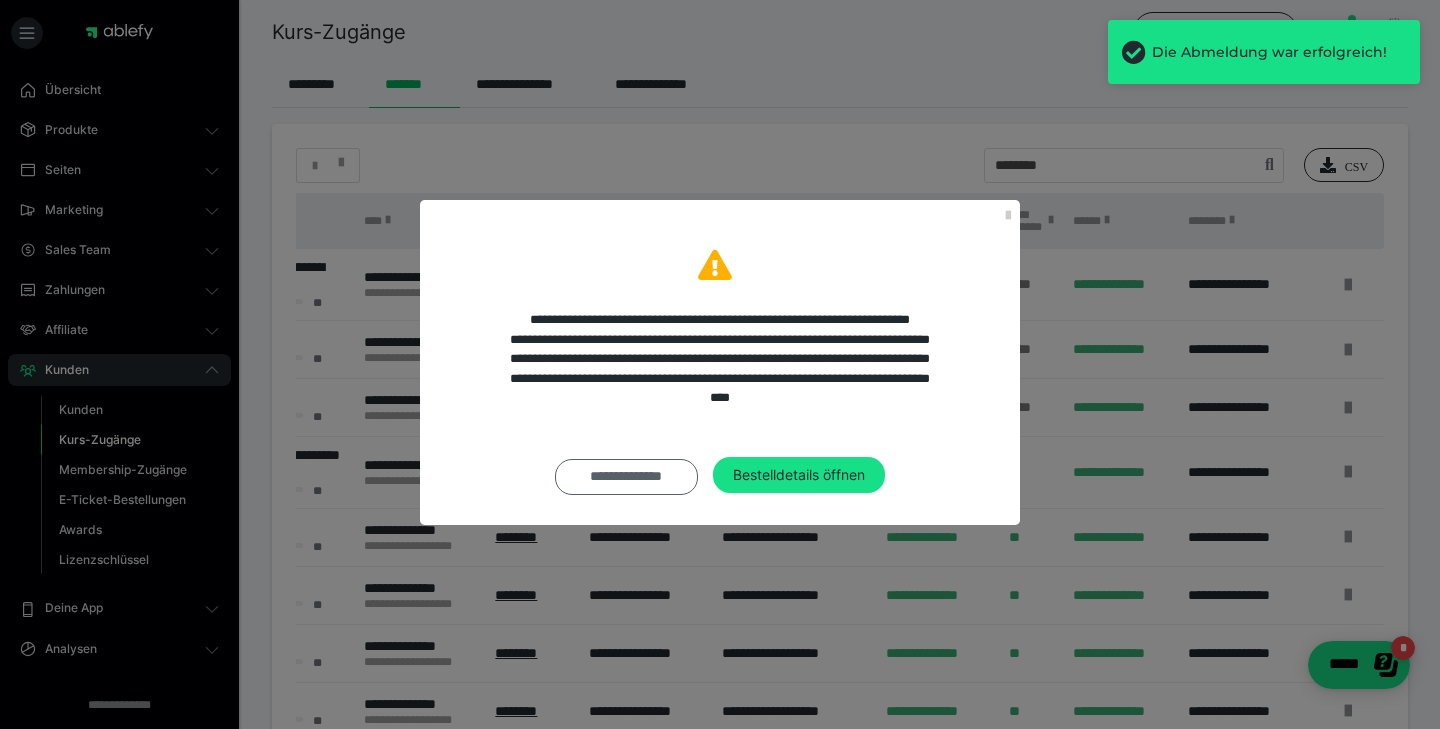 click on "**********" at bounding box center (626, 477) 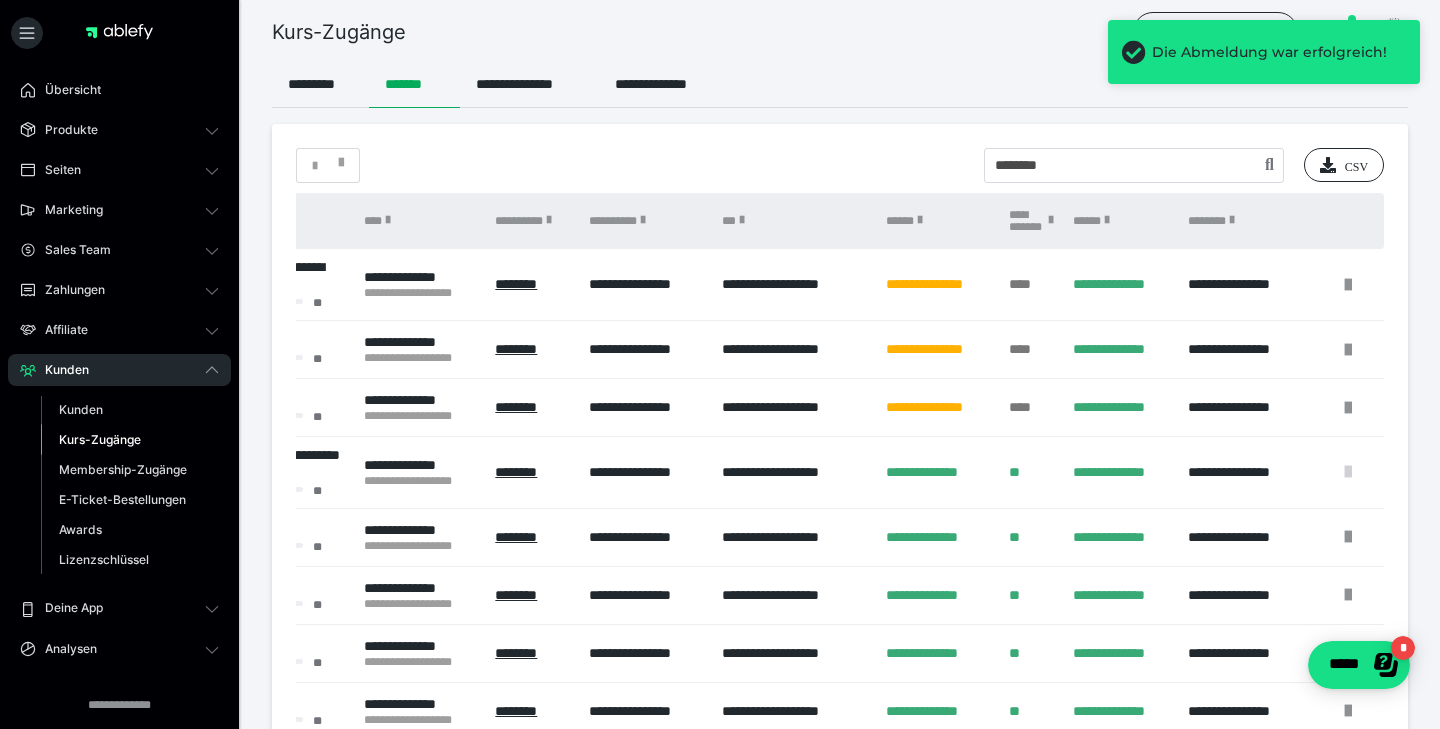 click at bounding box center [1348, 472] 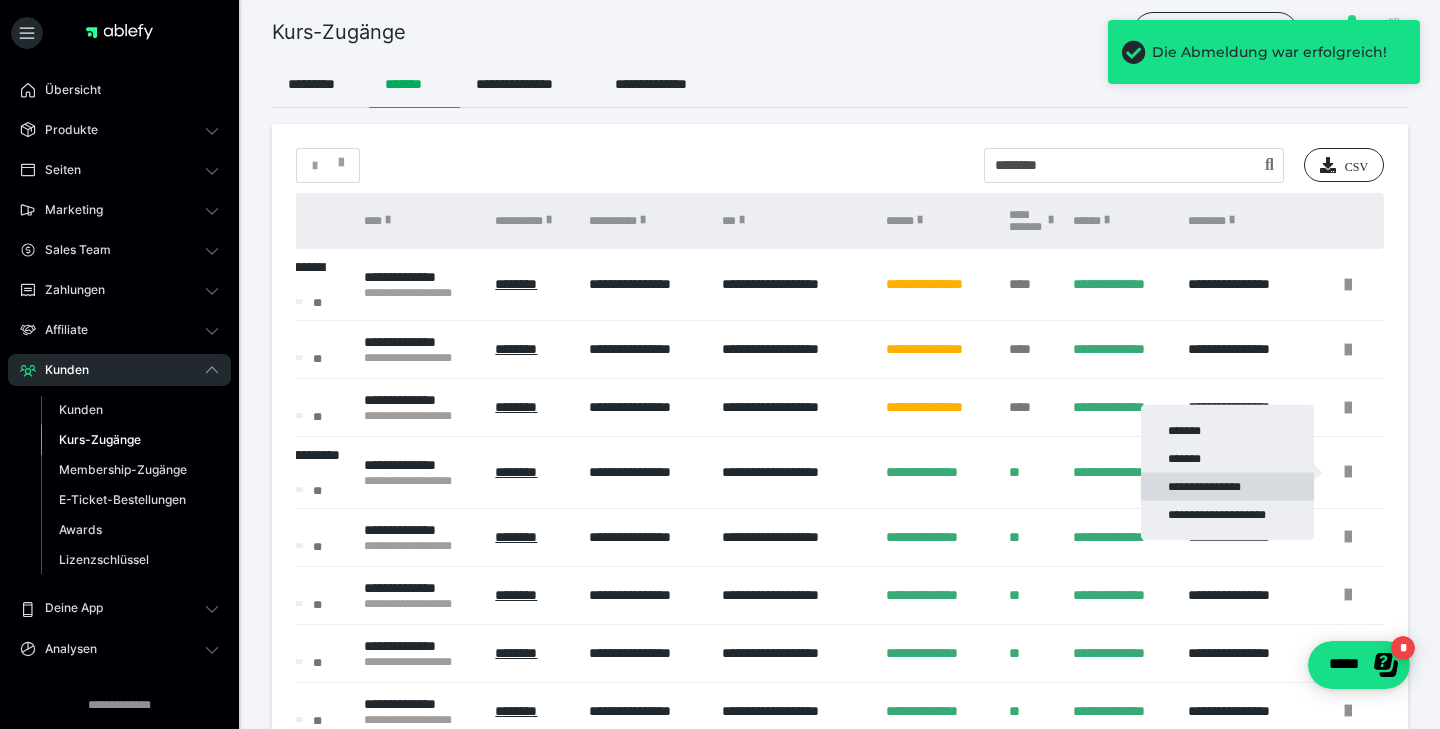 click on "**********" at bounding box center [1227, 487] 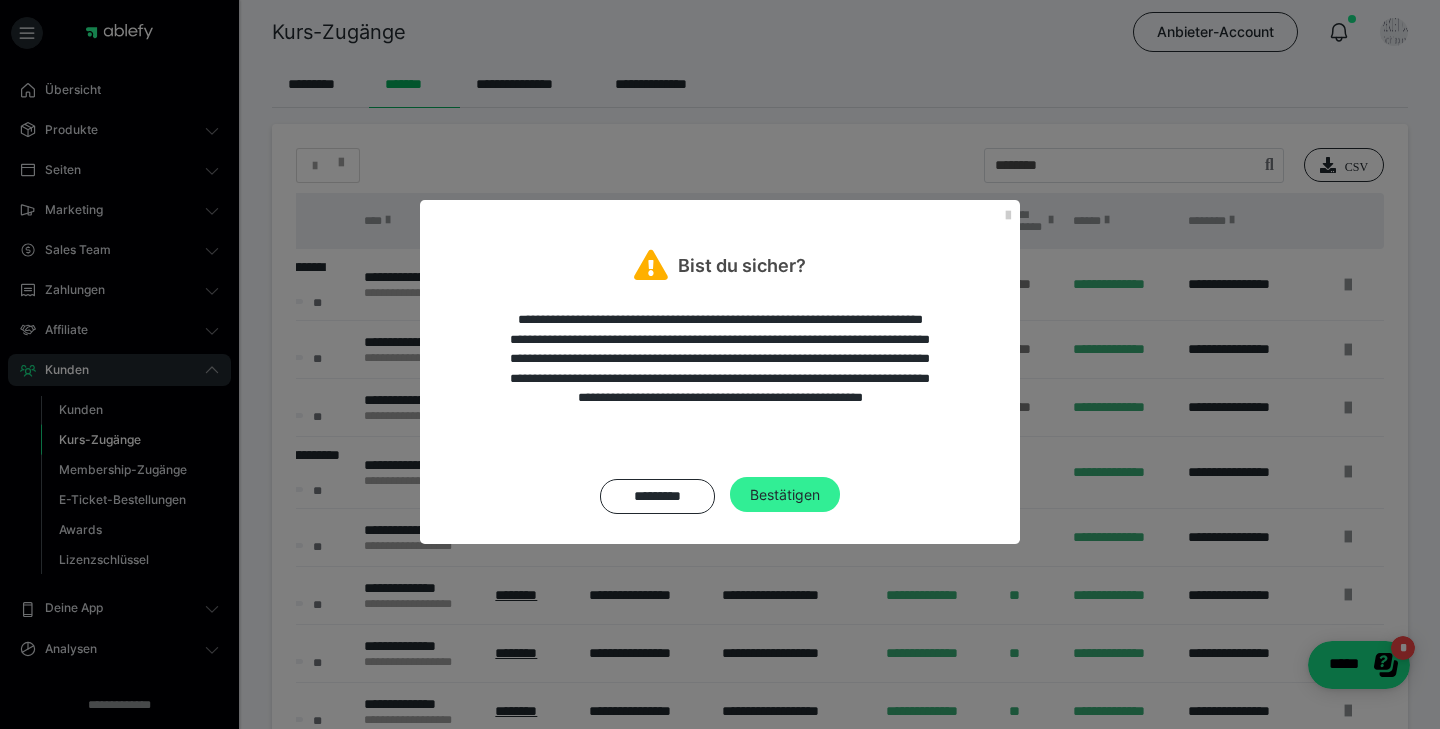 click on "Bestätigen" at bounding box center [785, 495] 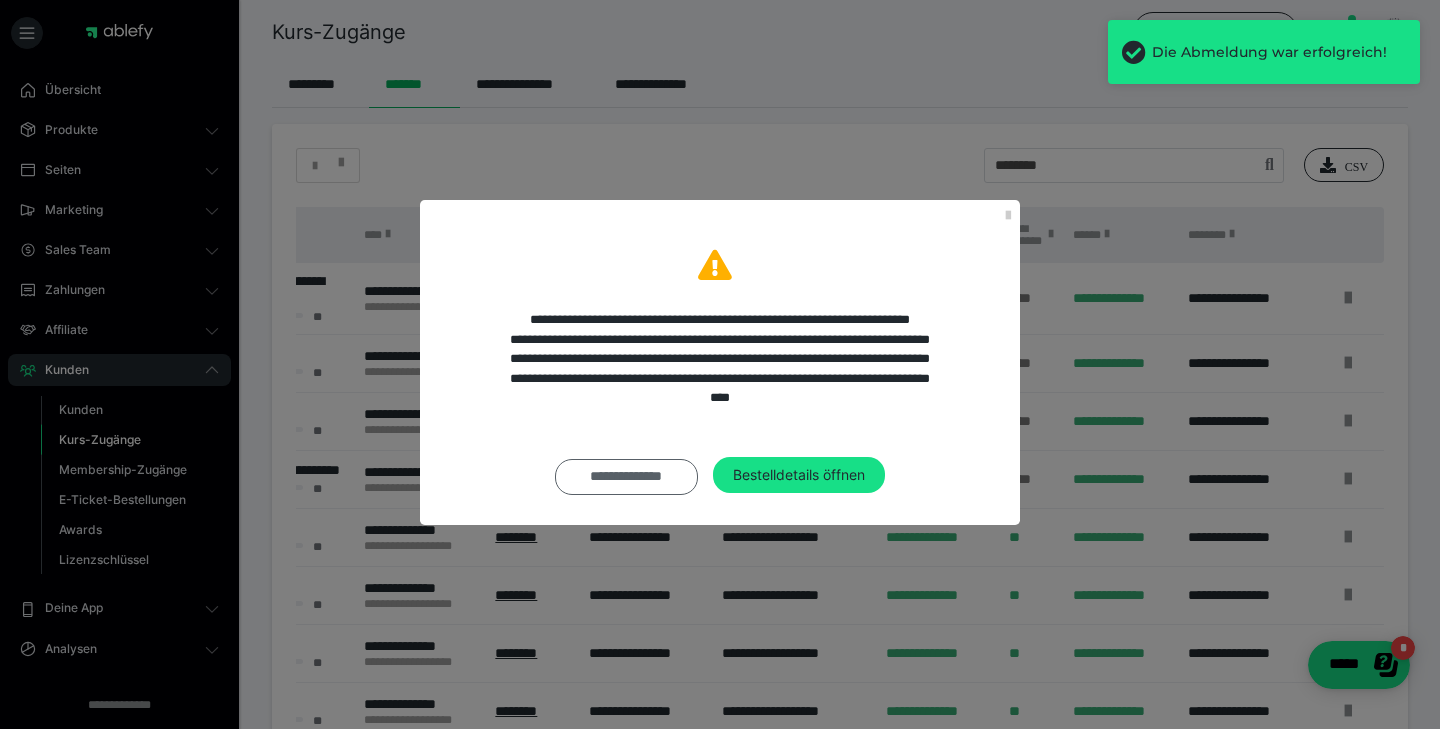 click on "**********" at bounding box center [626, 477] 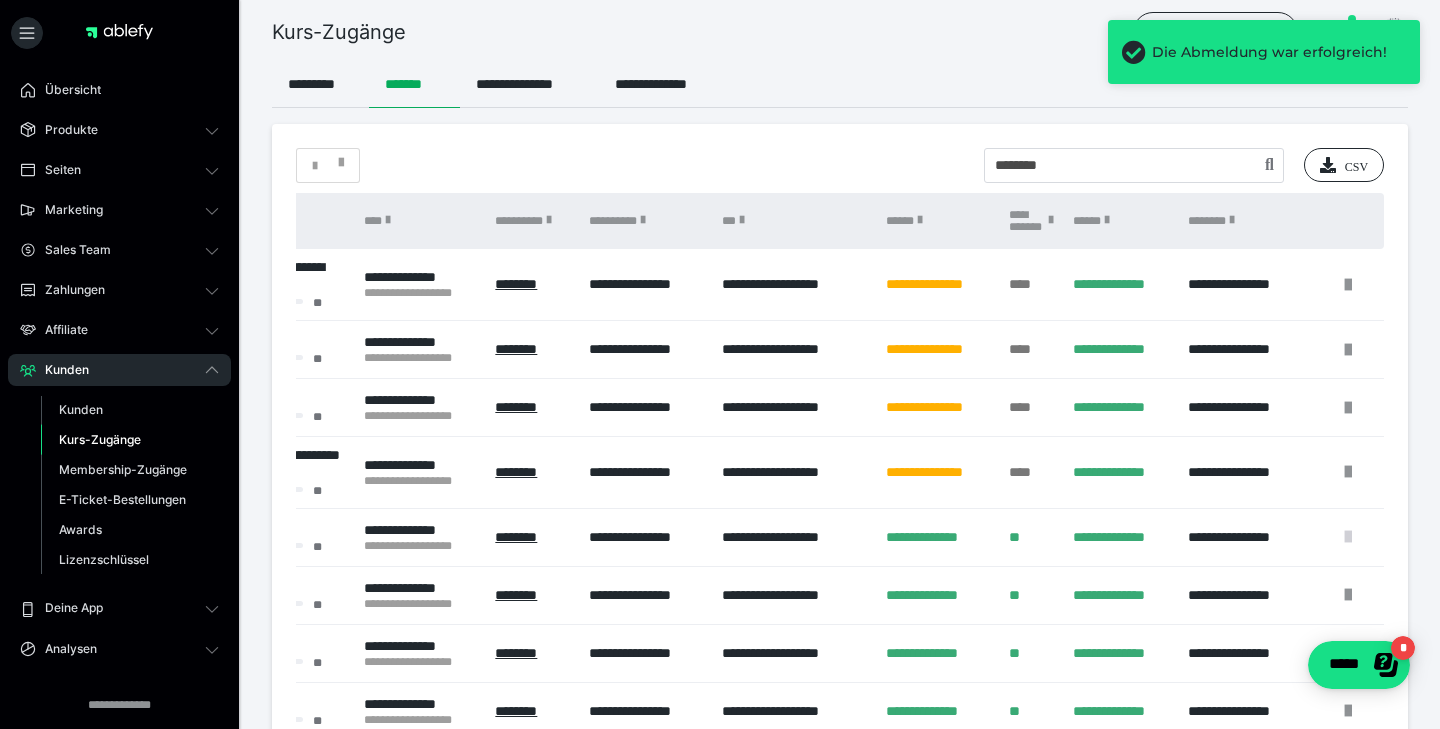 click at bounding box center (1348, 537) 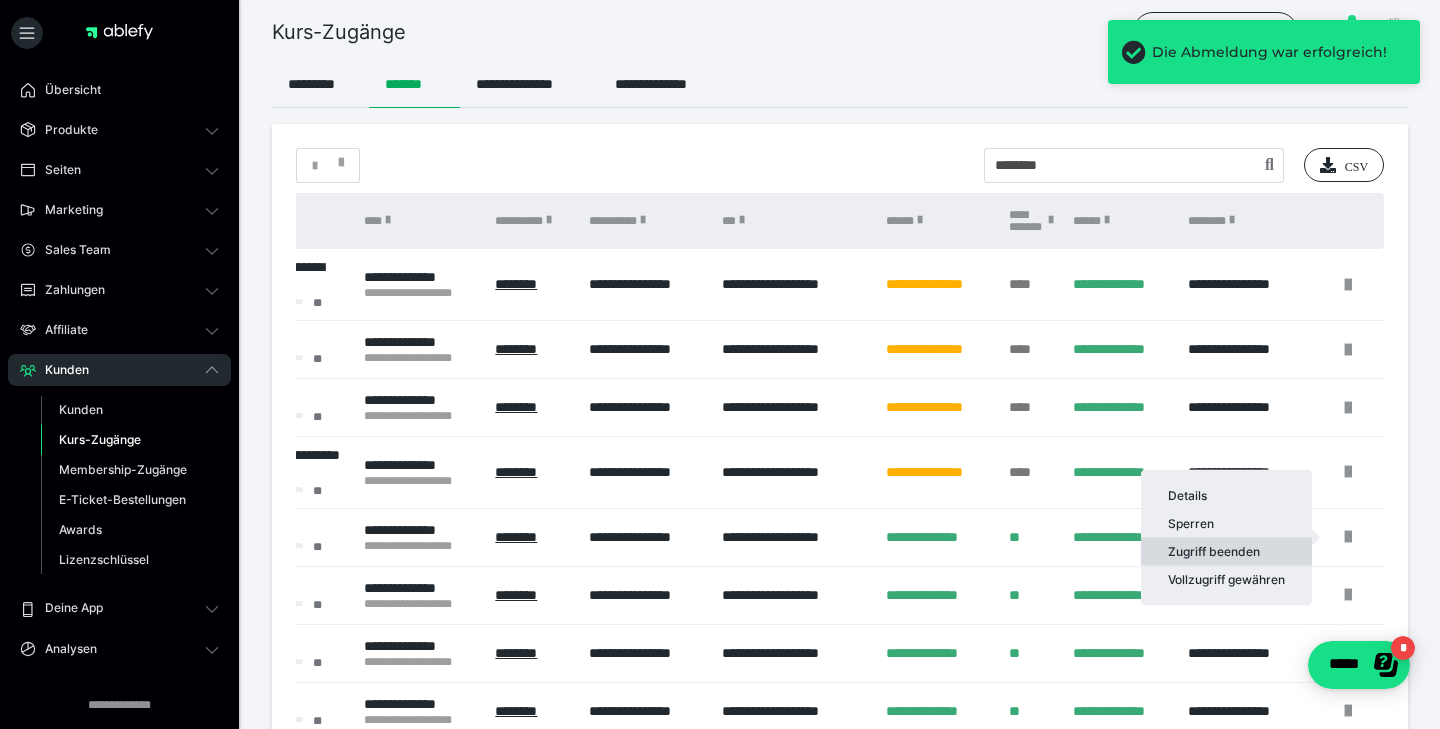 click on "Zugriff beenden" at bounding box center (1226, 552) 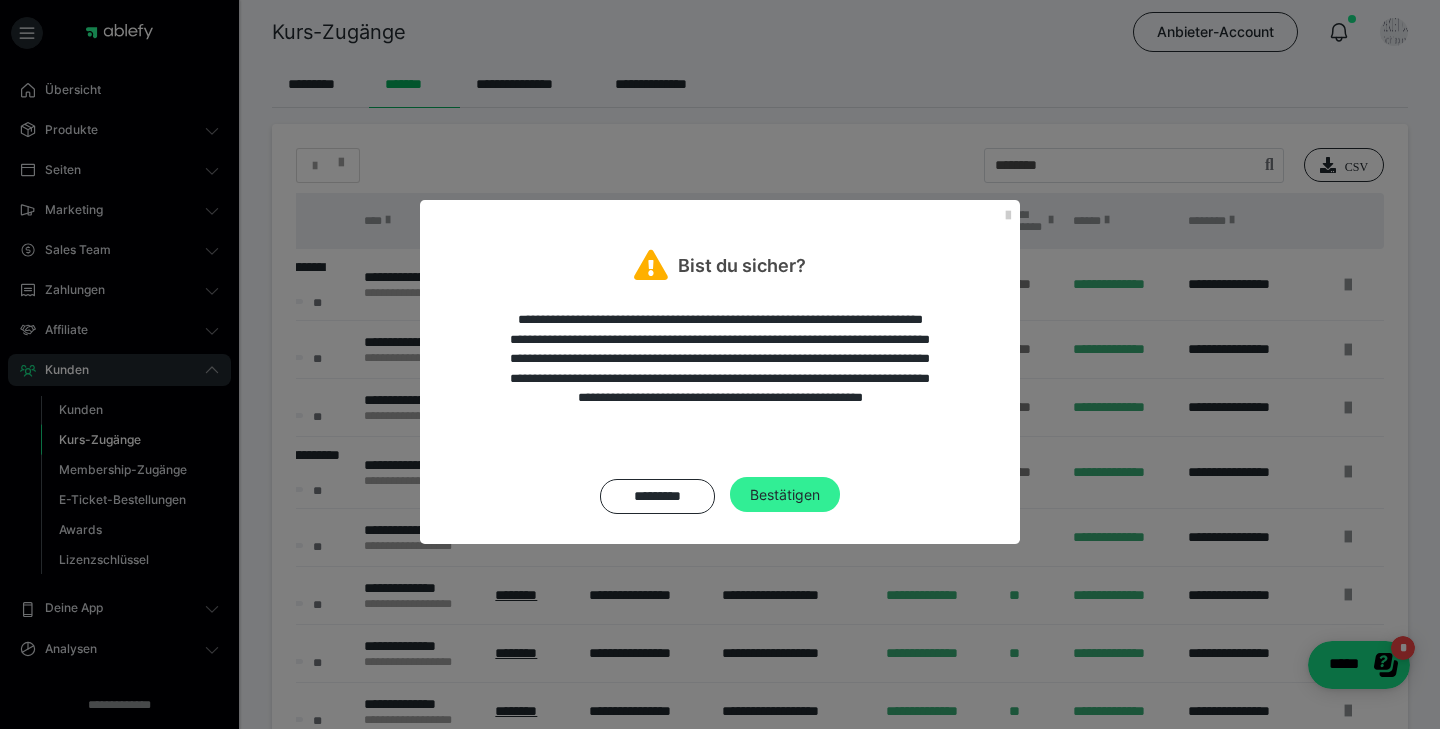 click on "Bestätigen" at bounding box center [785, 495] 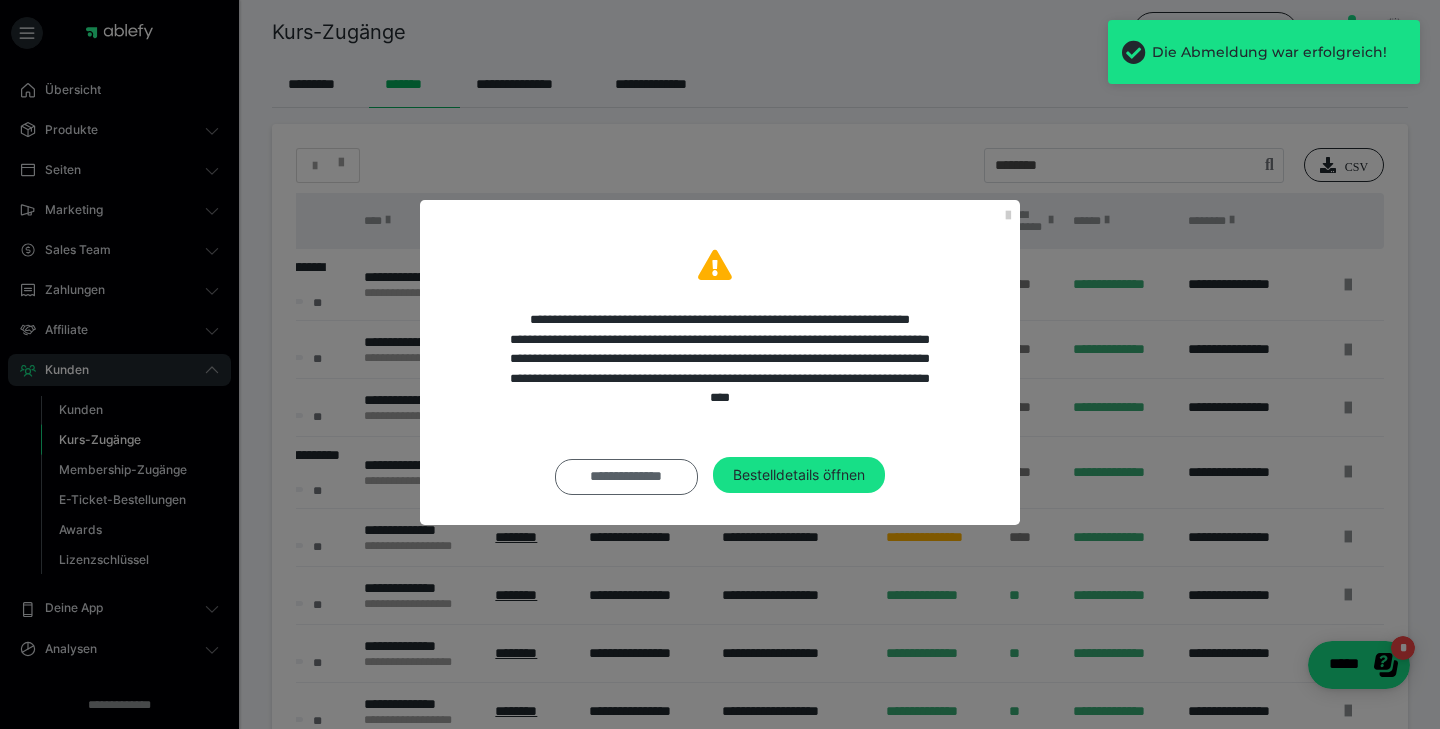 click on "**********" at bounding box center [626, 477] 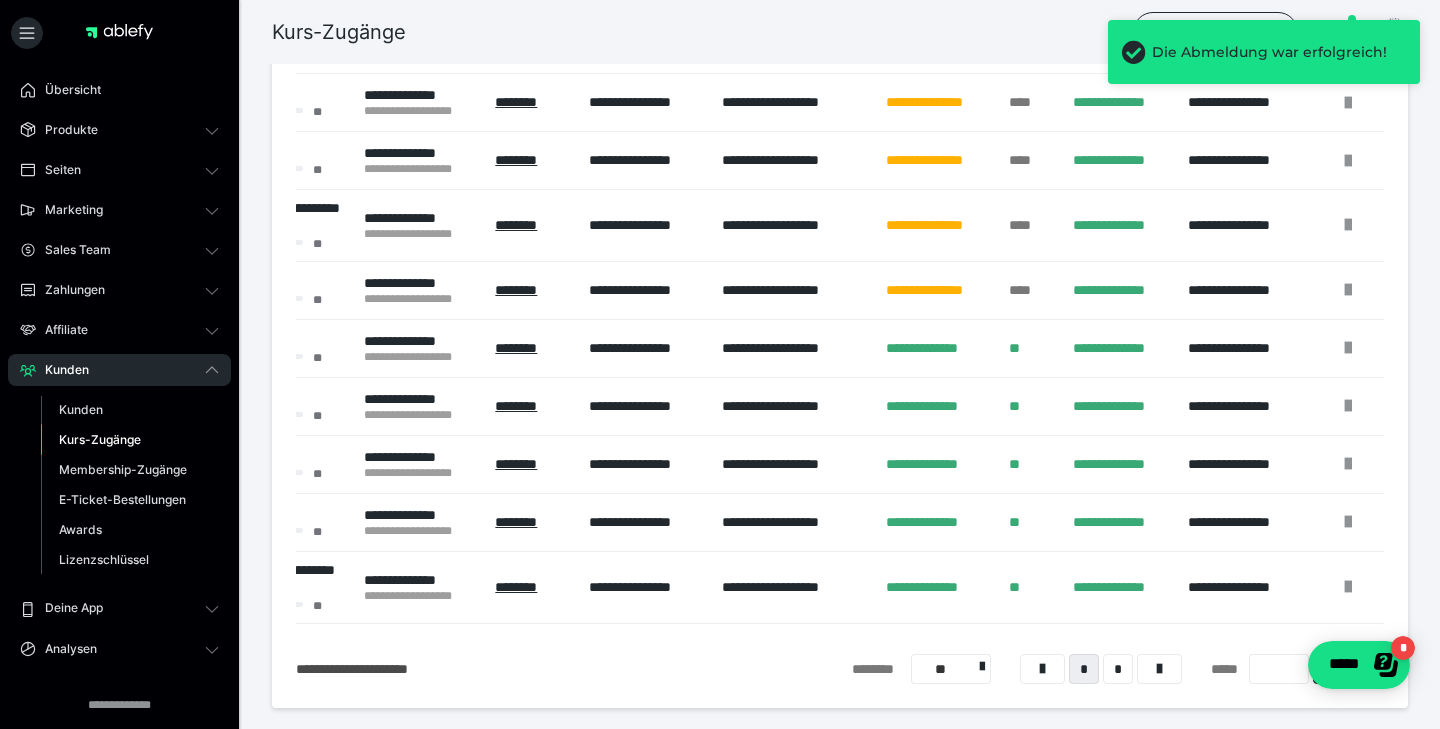 scroll, scrollTop: 265, scrollLeft: 0, axis: vertical 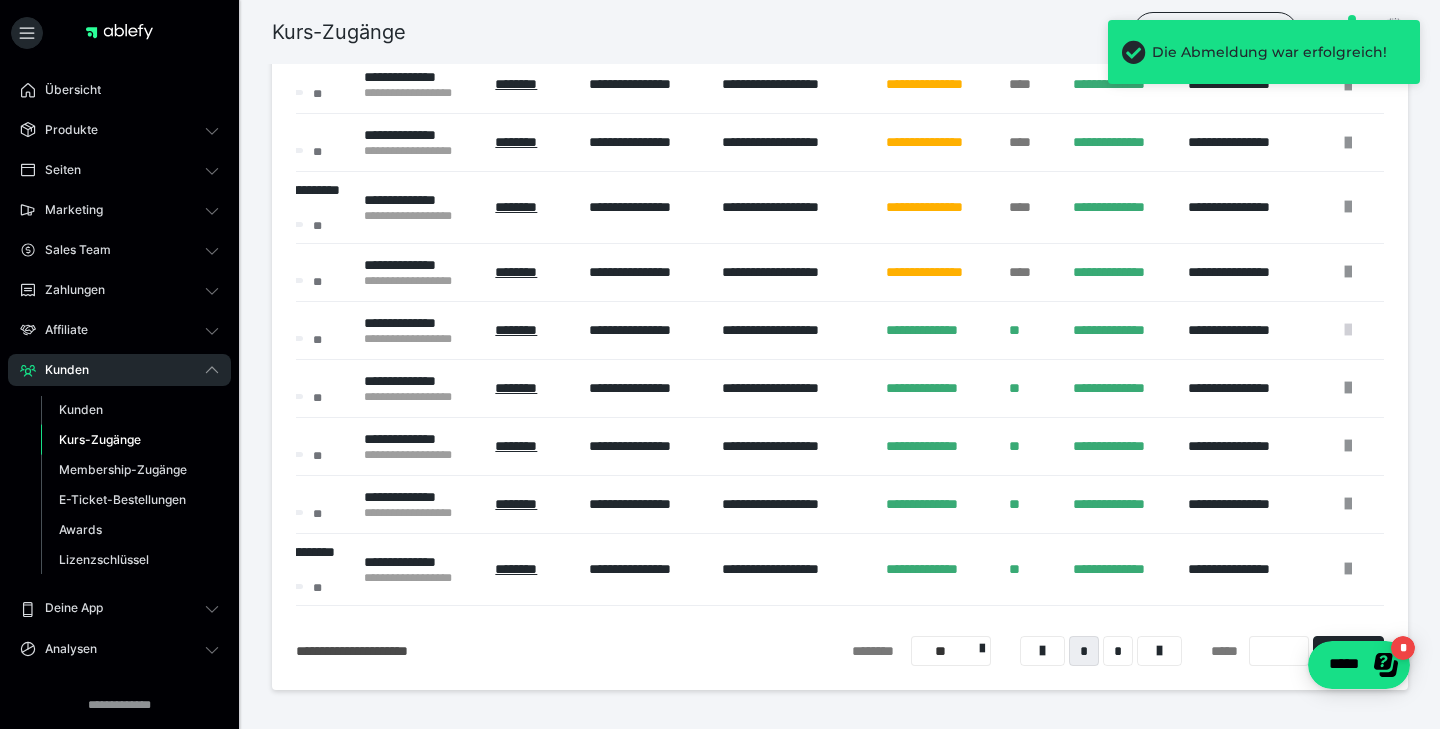 click at bounding box center [1348, 330] 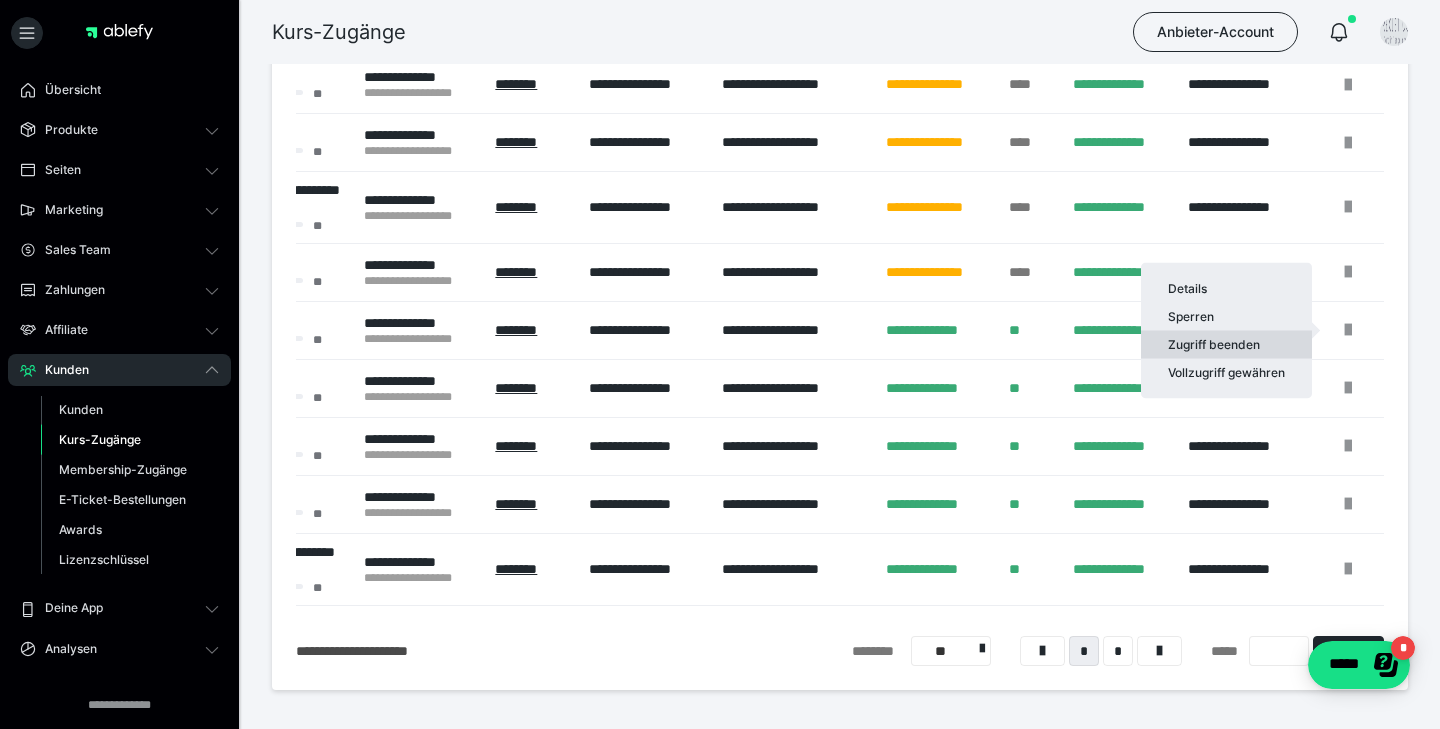 click on "Zugriff beenden" at bounding box center (1226, 345) 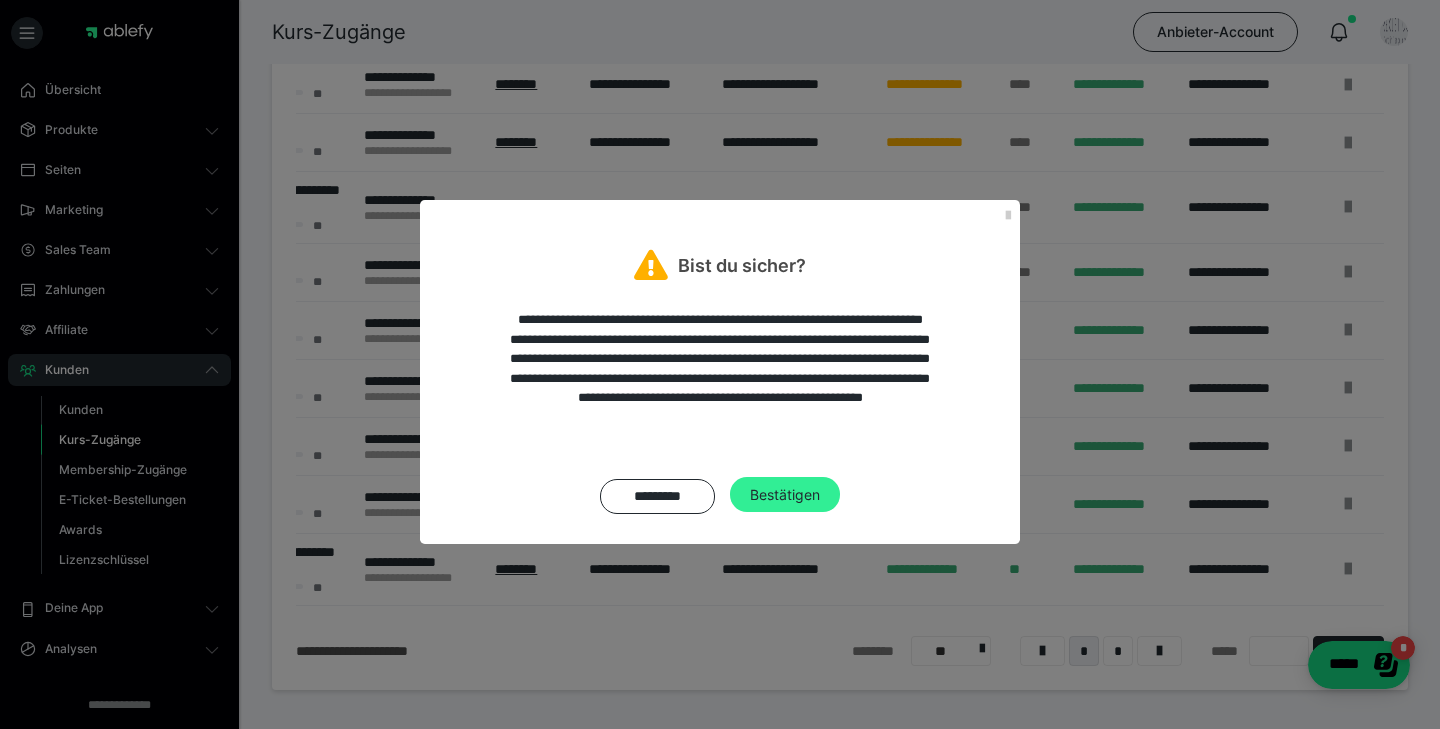 click on "Bestätigen" at bounding box center (785, 495) 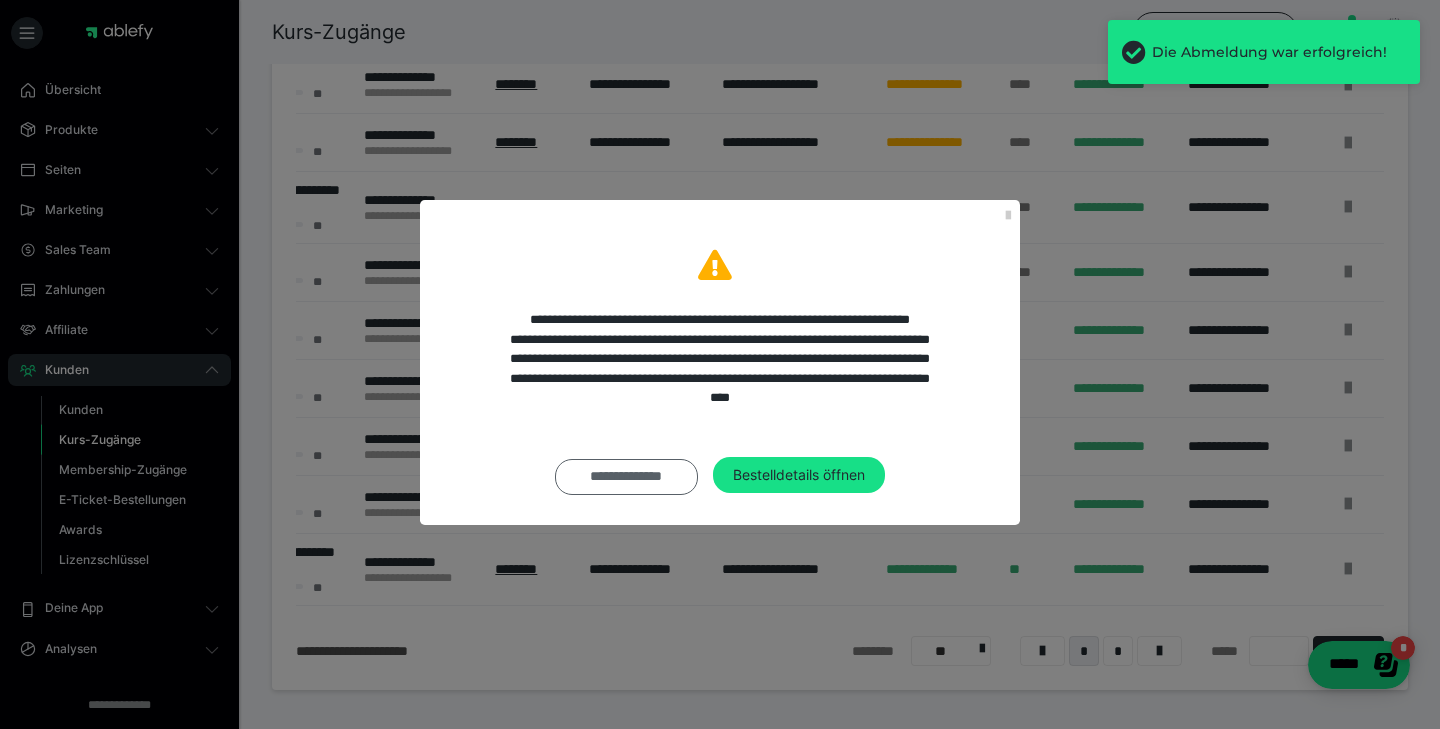 click on "**********" at bounding box center [626, 477] 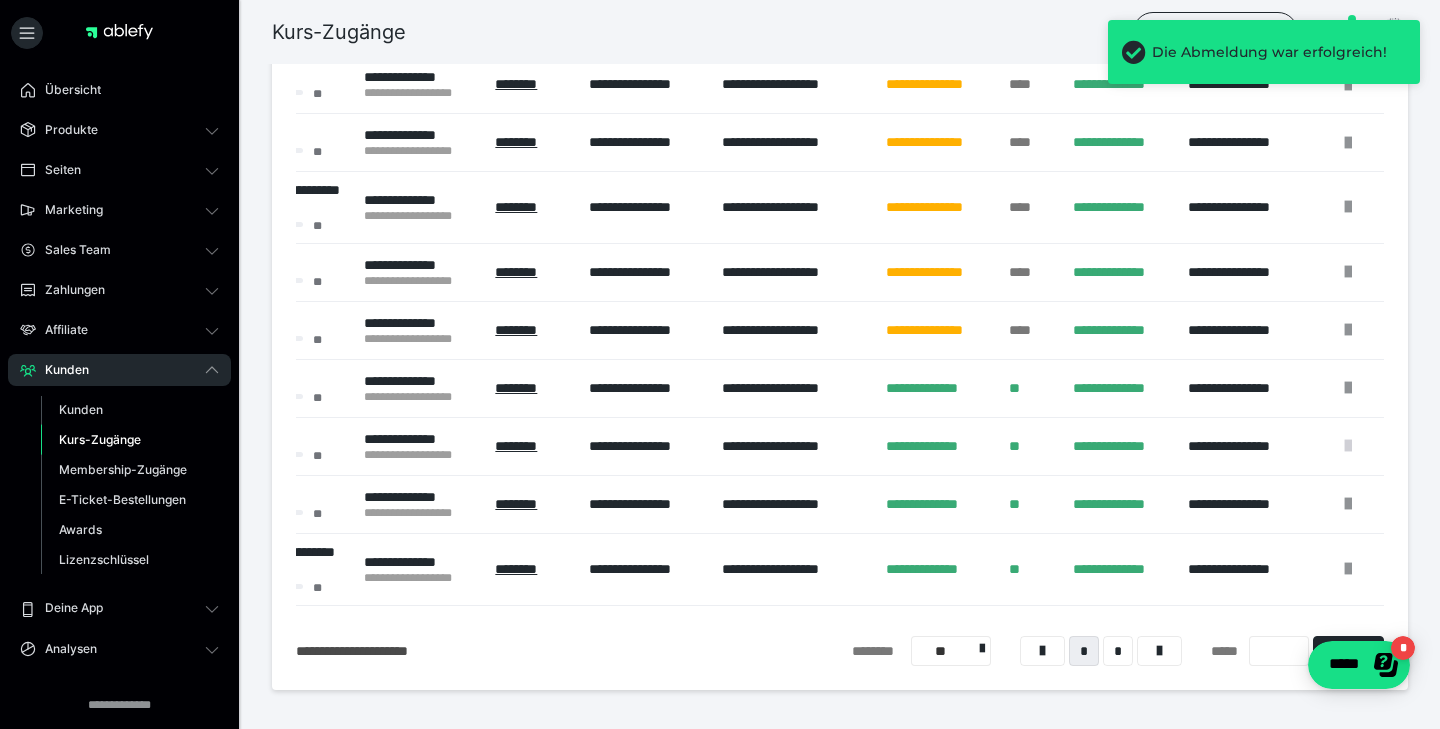 click at bounding box center [1348, 446] 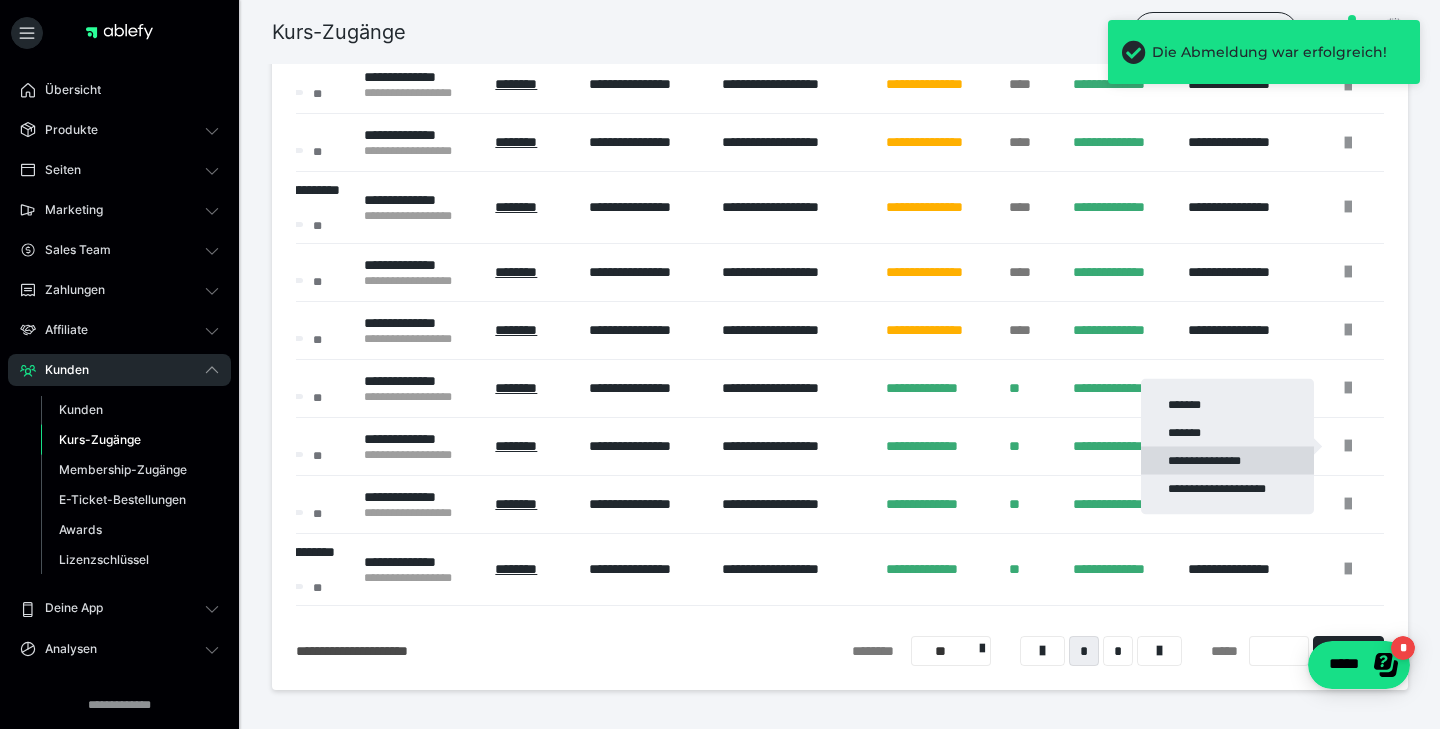 click on "**********" at bounding box center [1227, 461] 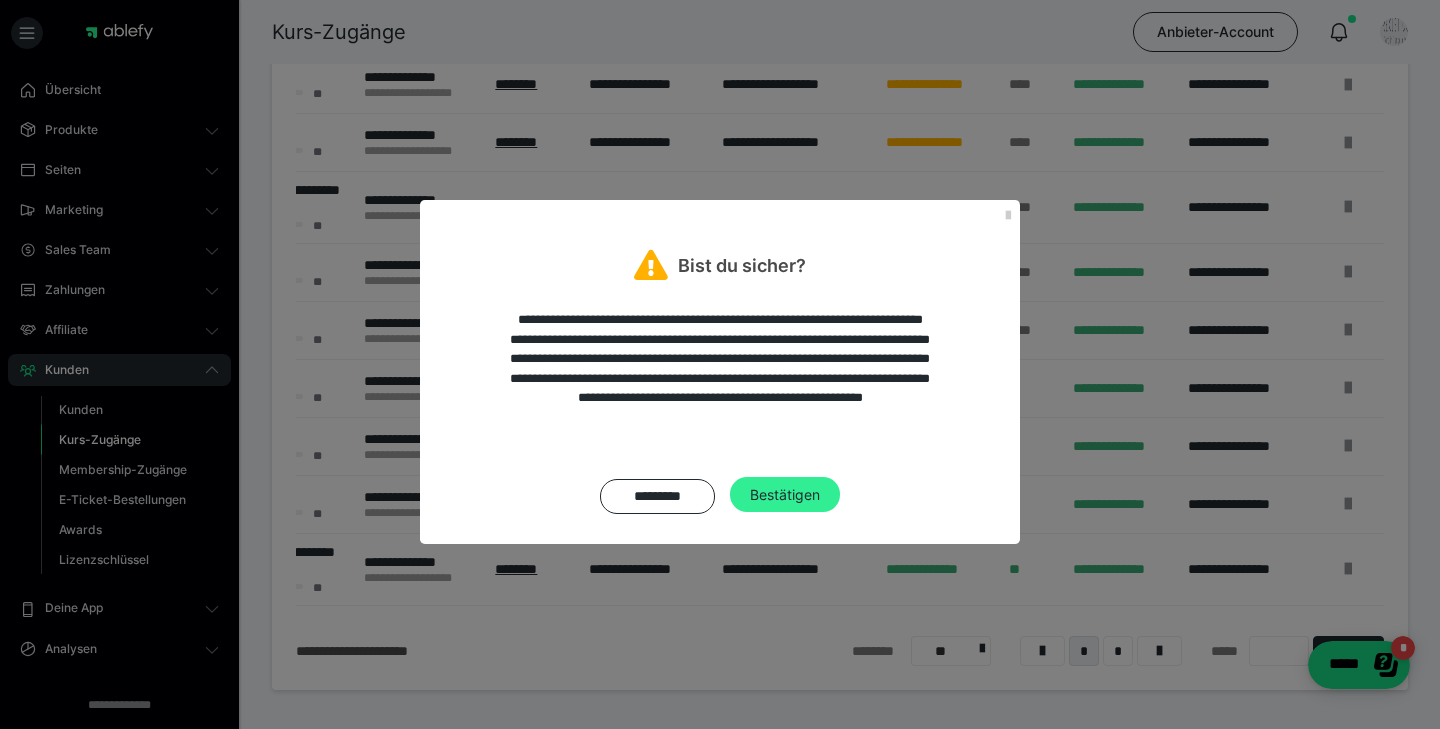 click on "Bestätigen" at bounding box center (785, 495) 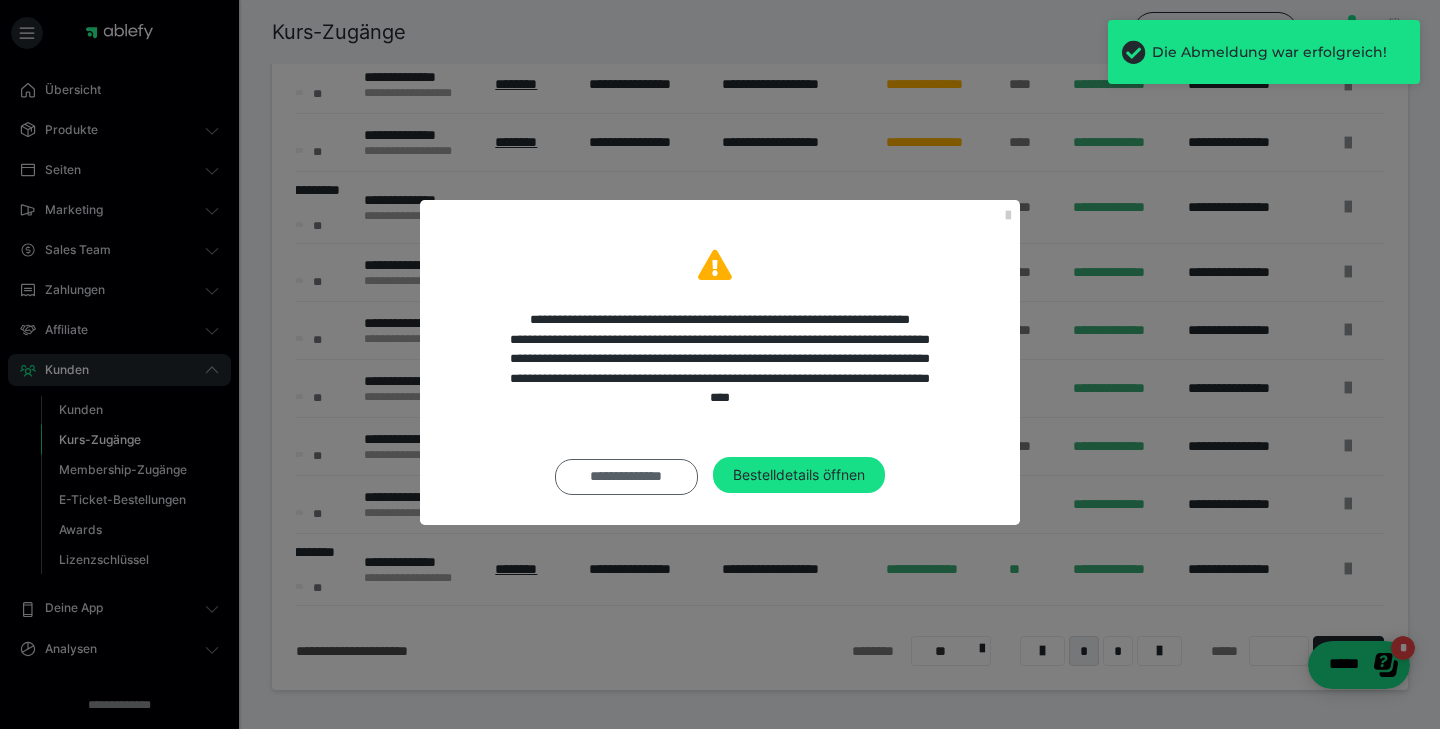 click on "**********" at bounding box center [626, 477] 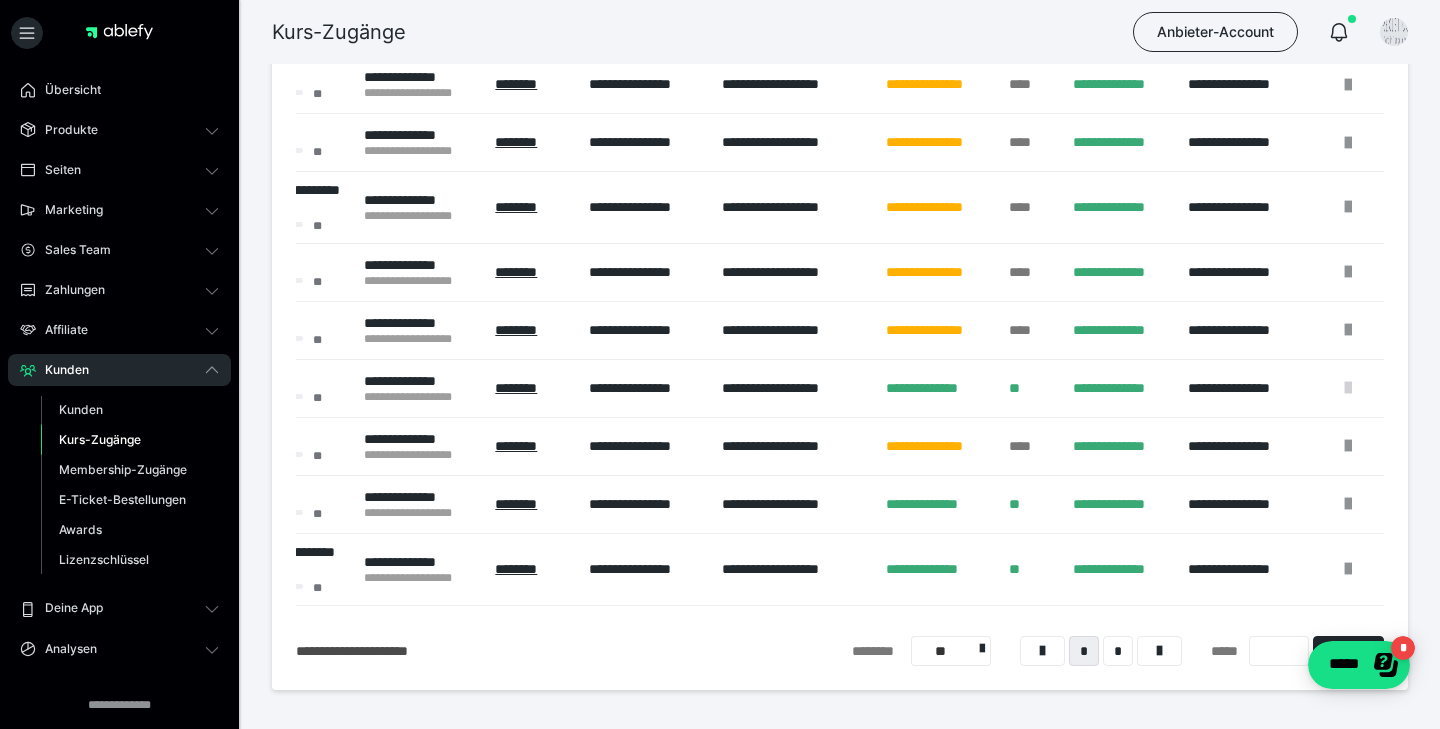 click at bounding box center (1348, 388) 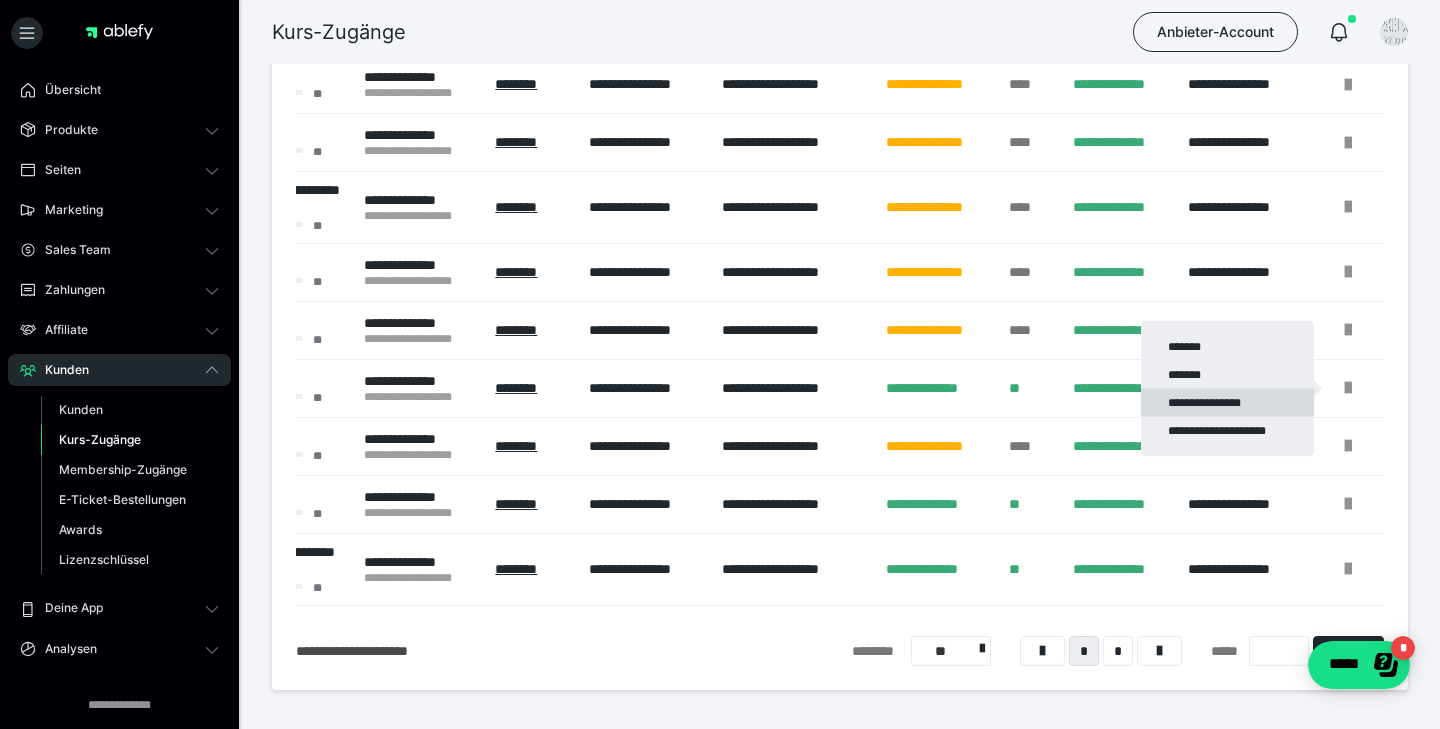 click on "**********" at bounding box center (1227, 403) 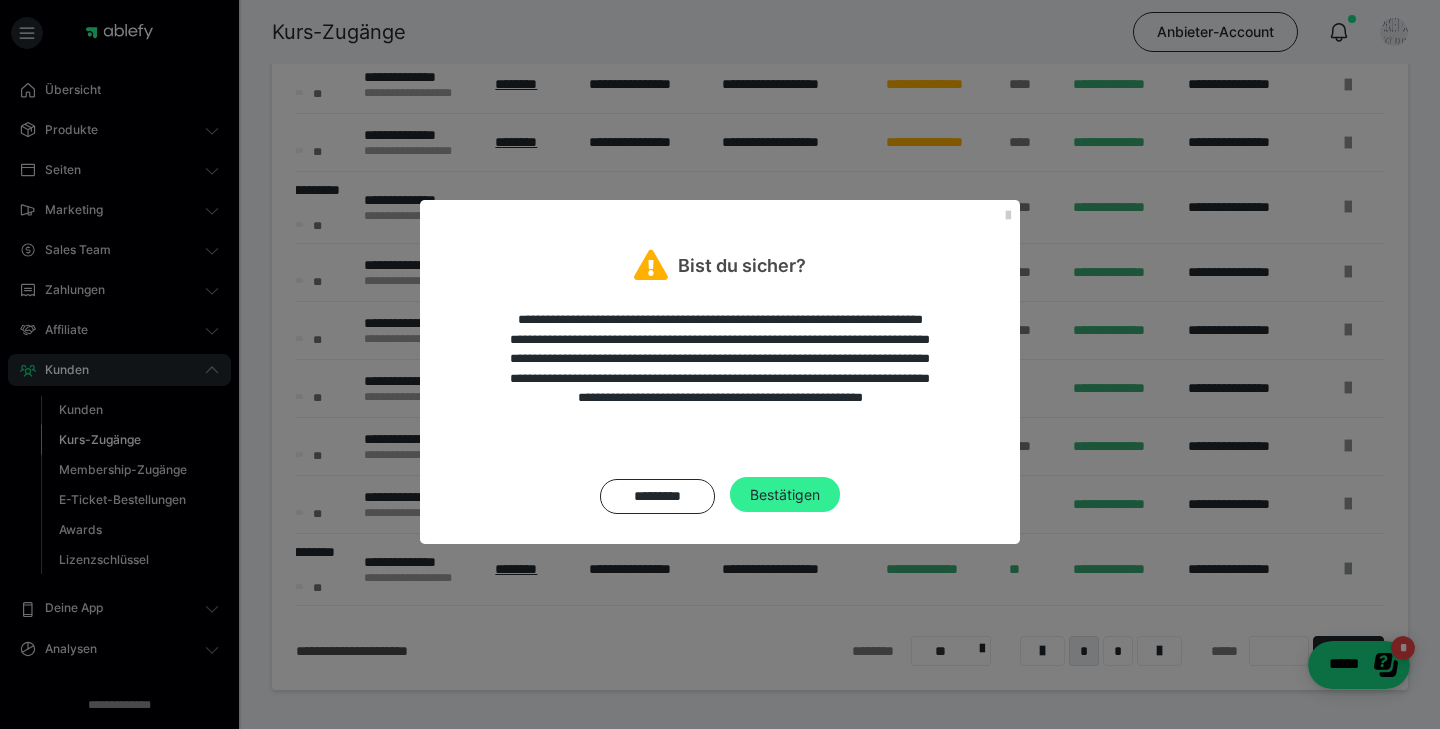click on "Bestätigen" at bounding box center [785, 495] 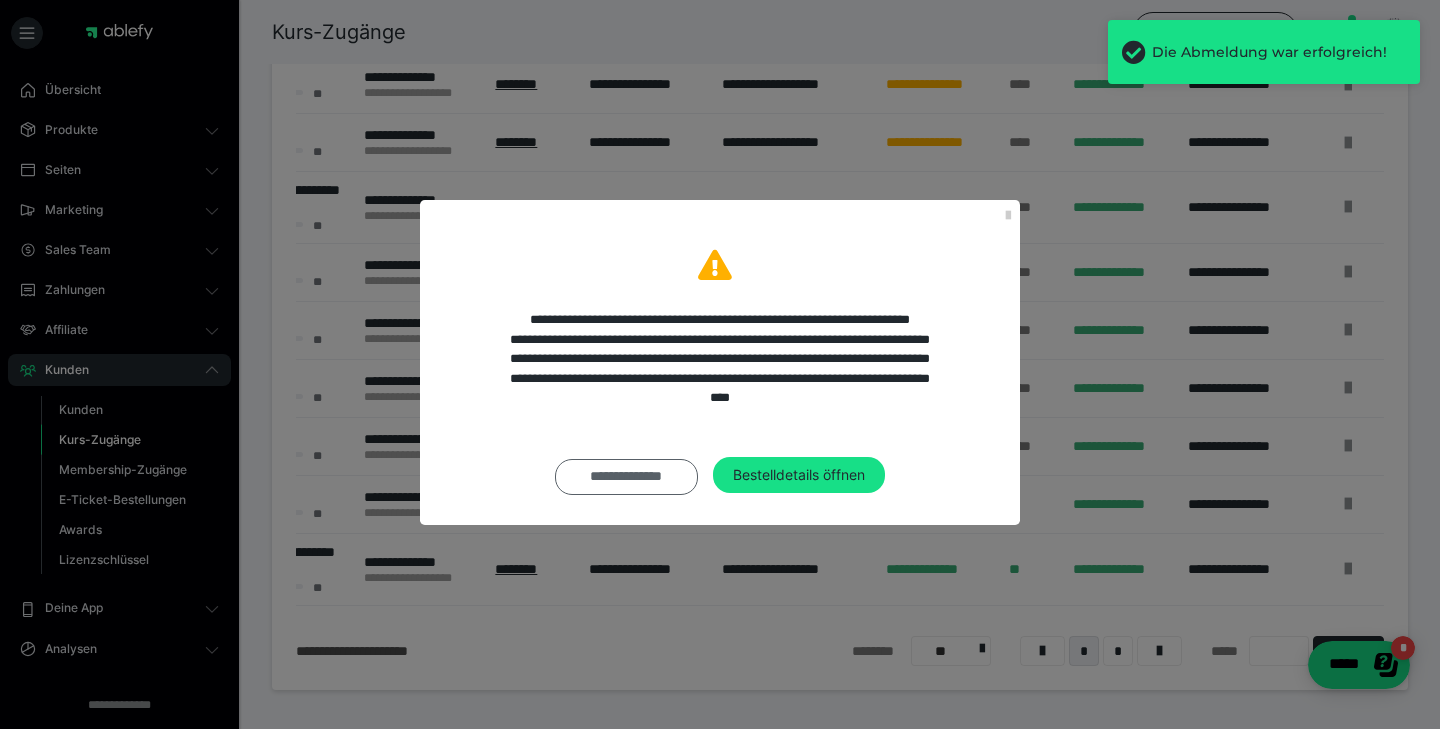 click on "**********" at bounding box center [626, 477] 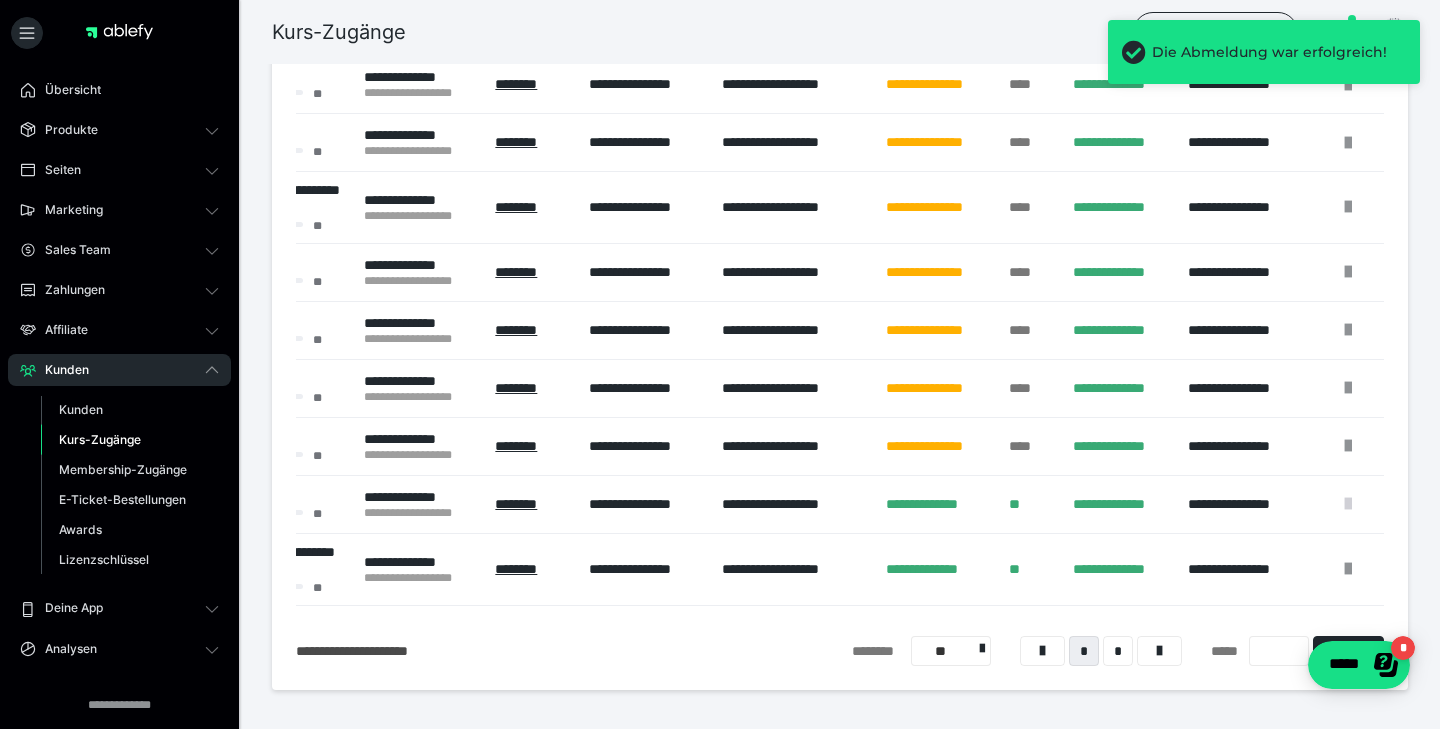click at bounding box center (1348, 504) 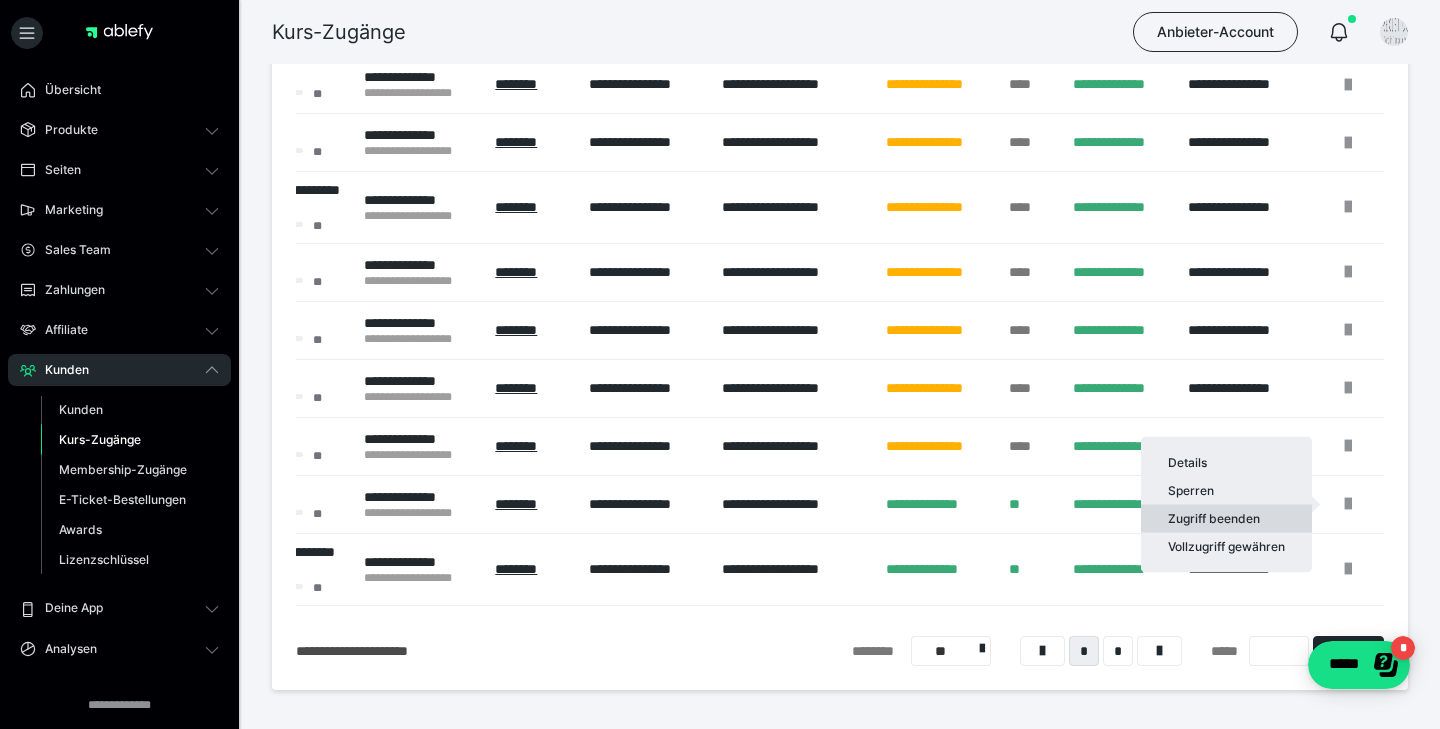 click on "Zugriff beenden" at bounding box center [1226, 519] 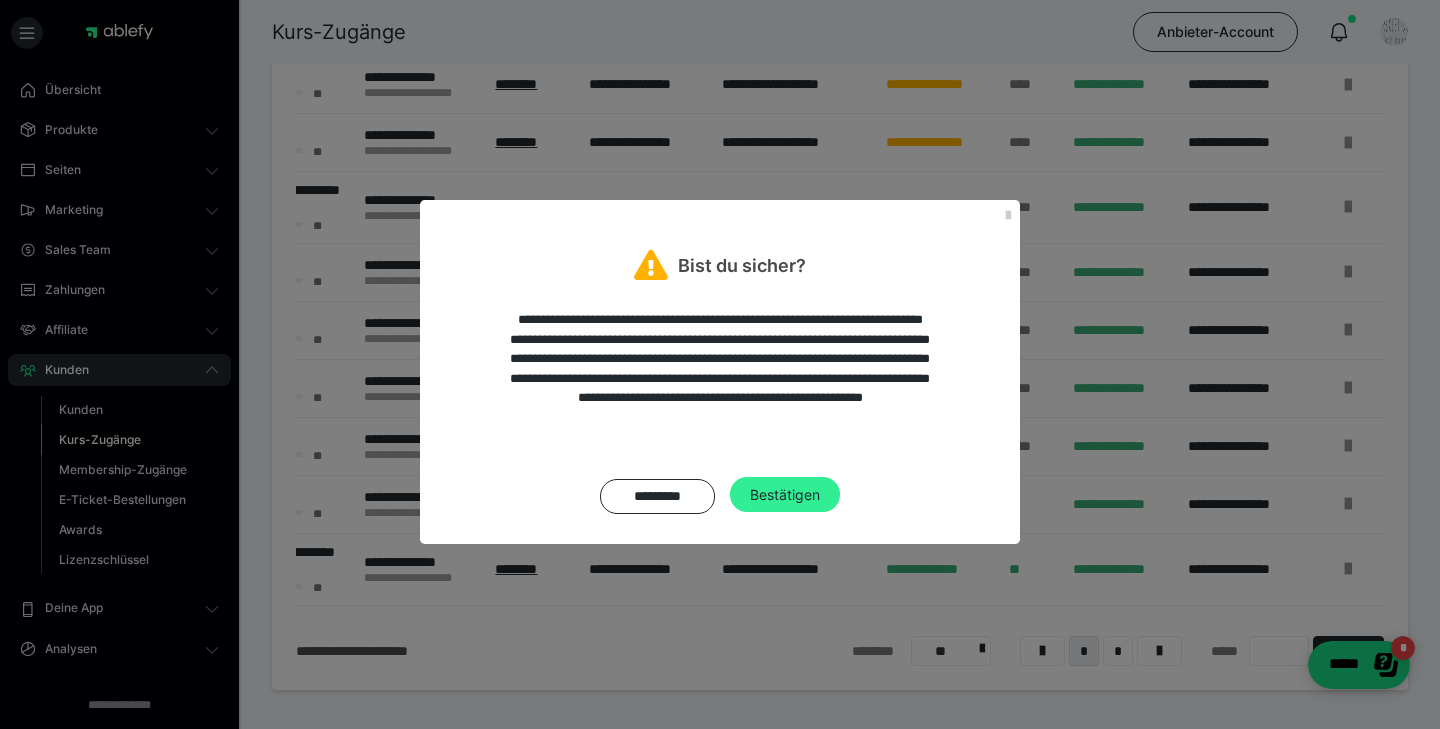 click on "Bestätigen" at bounding box center [785, 495] 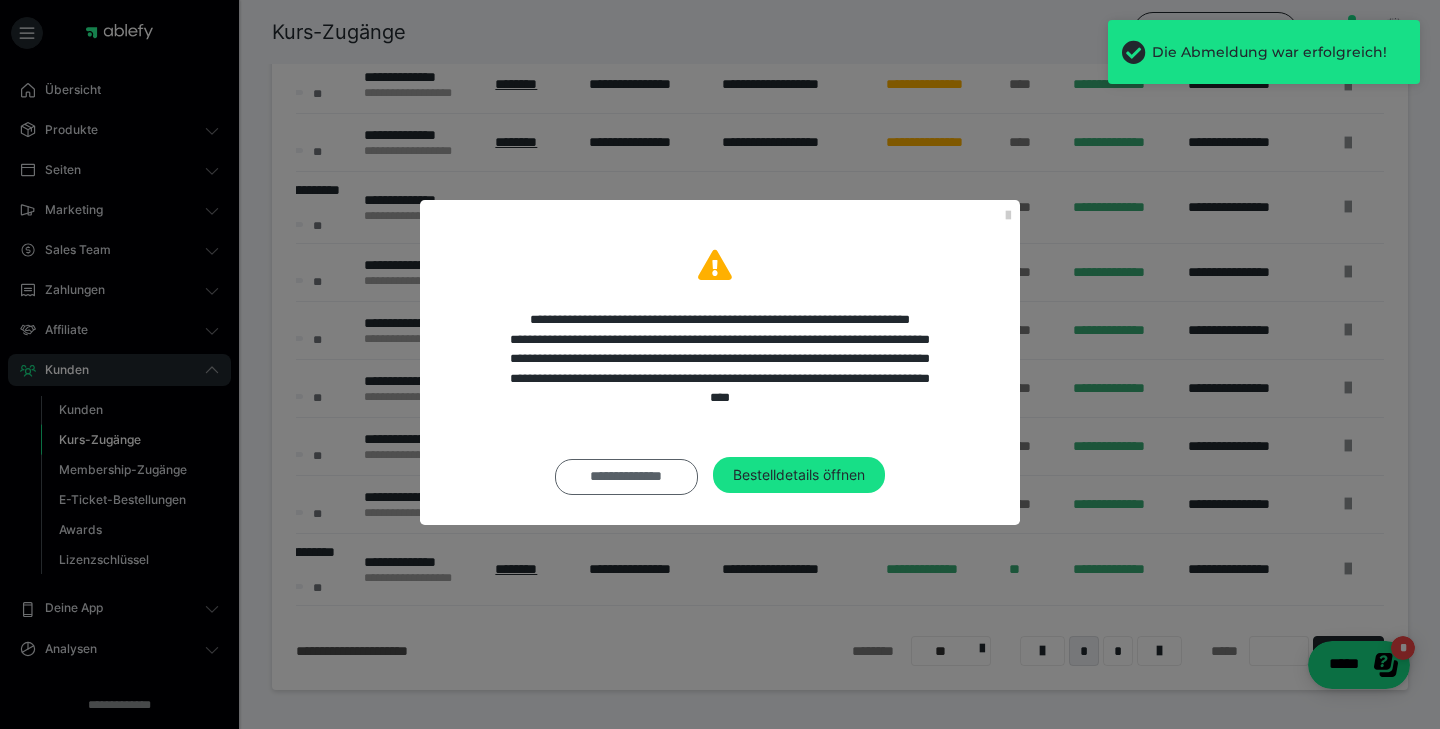 click on "**********" at bounding box center [626, 477] 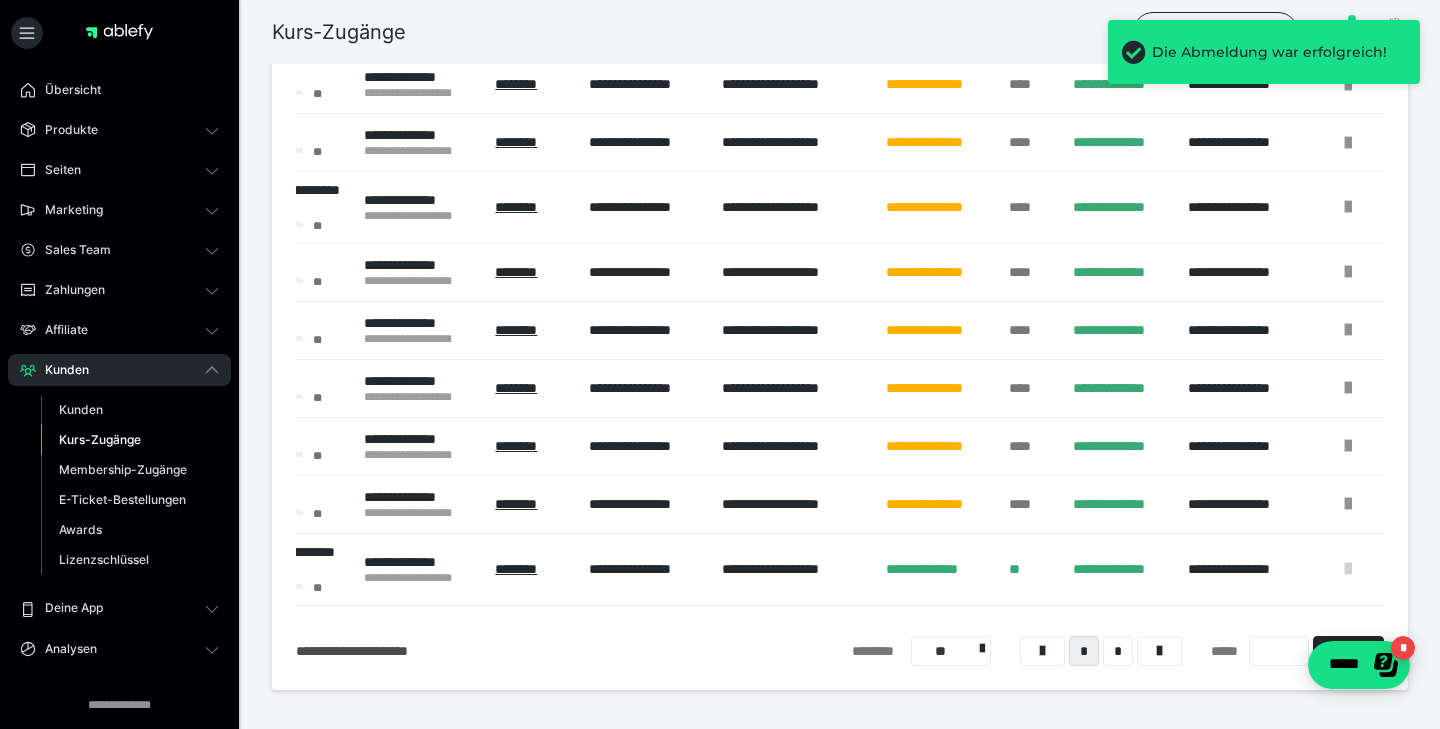 click at bounding box center [1348, 569] 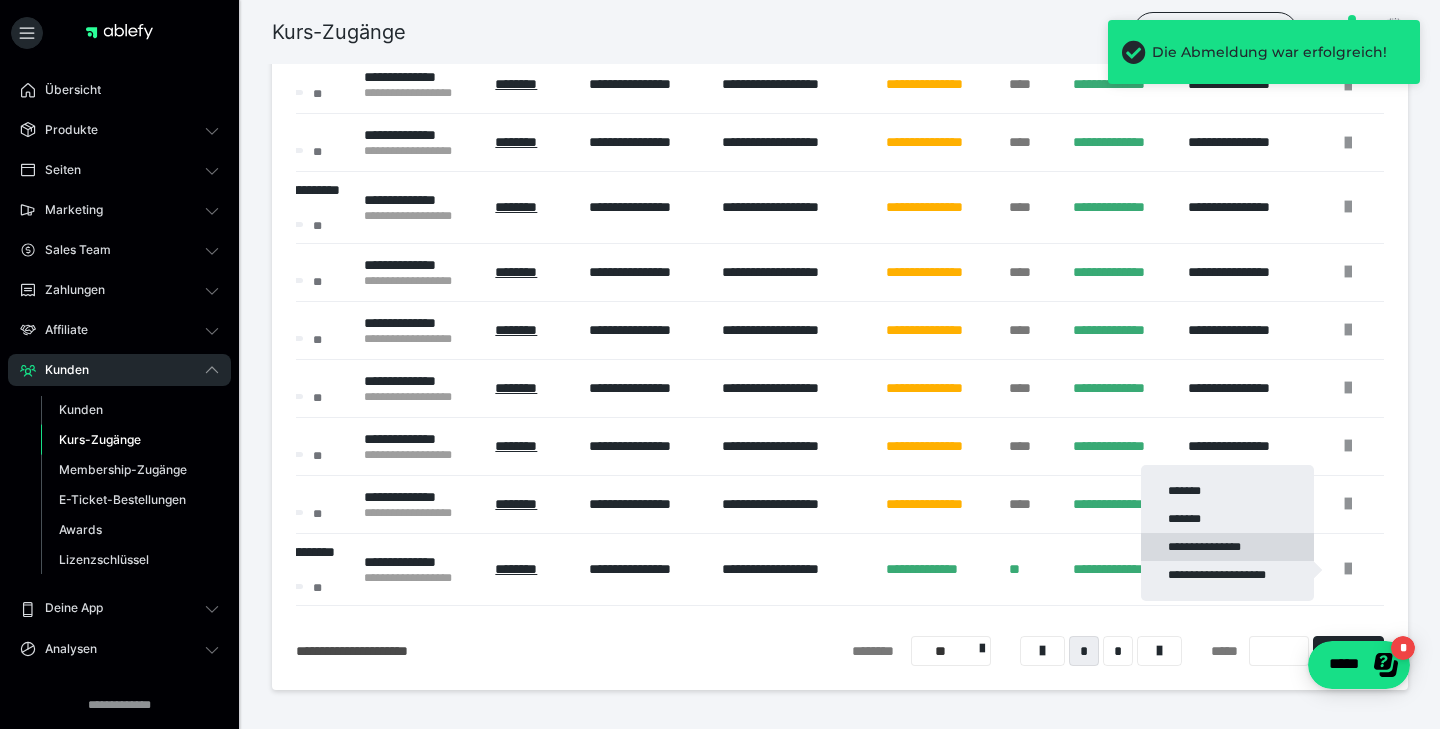 click on "**********" at bounding box center [1227, 547] 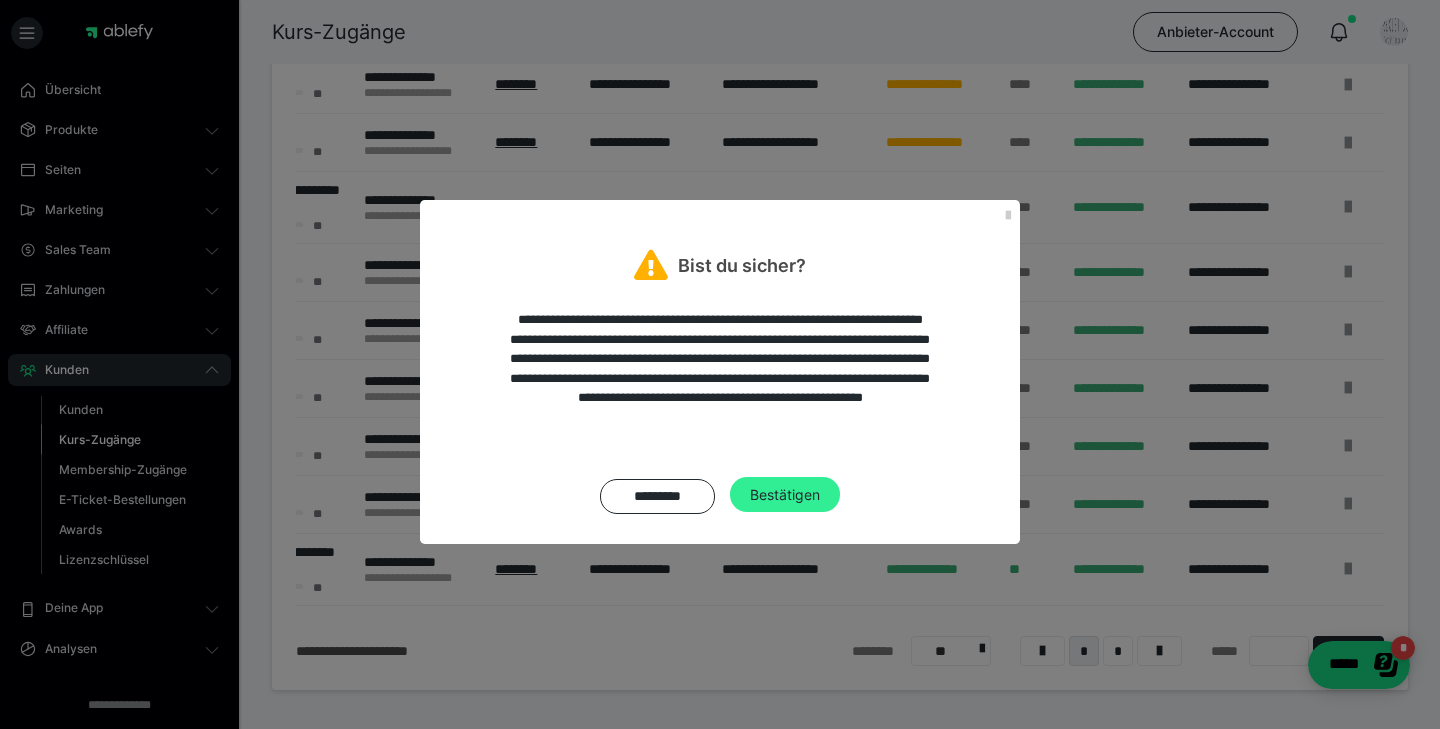 click on "Bestätigen" at bounding box center [785, 495] 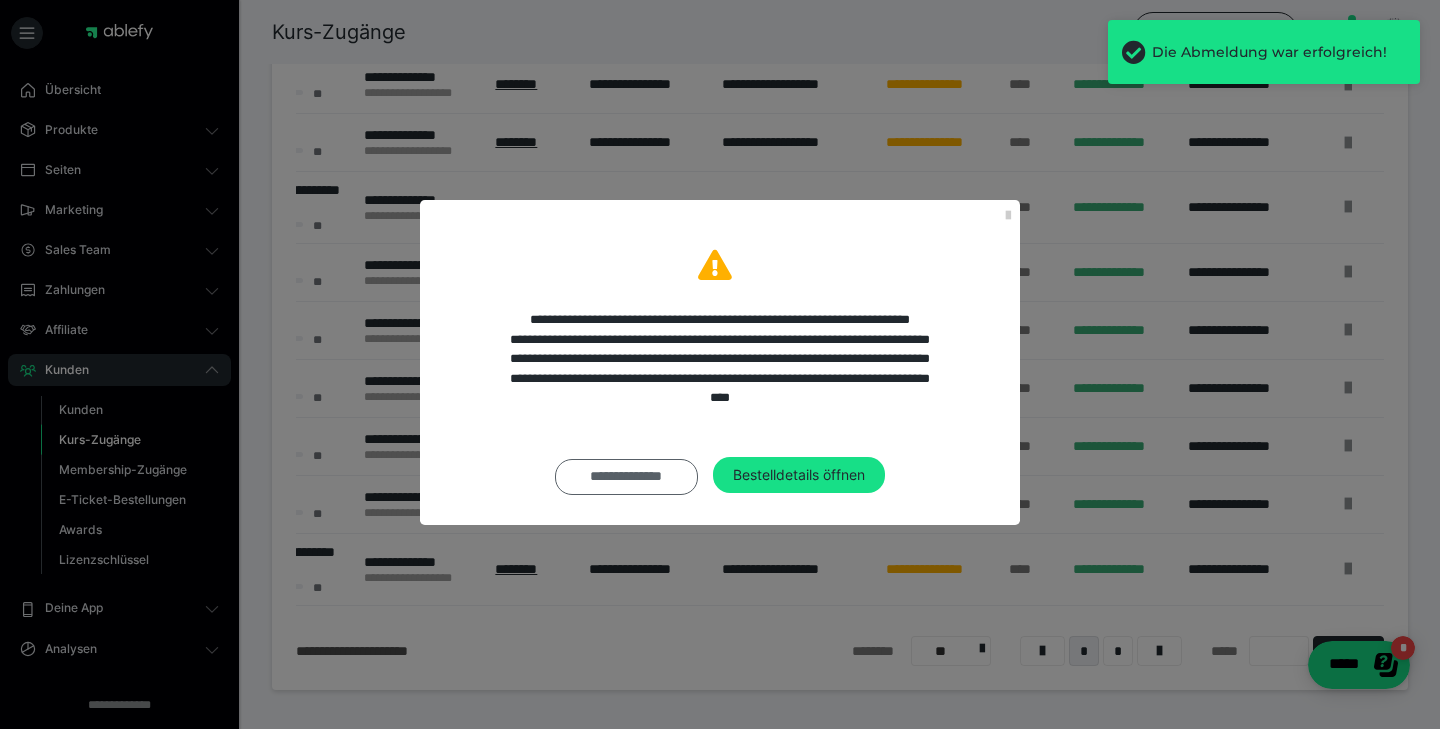 click on "**********" at bounding box center [626, 477] 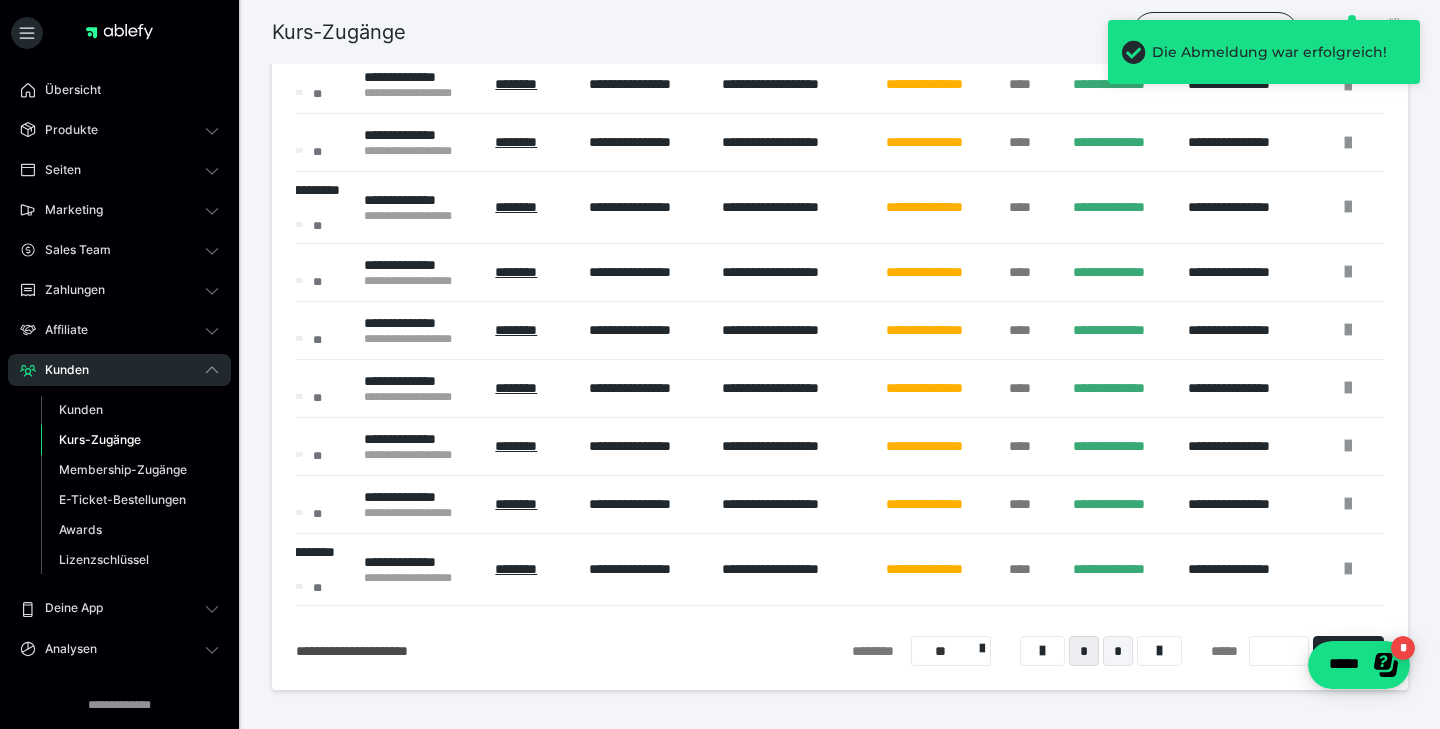 click on "*" at bounding box center (1118, 651) 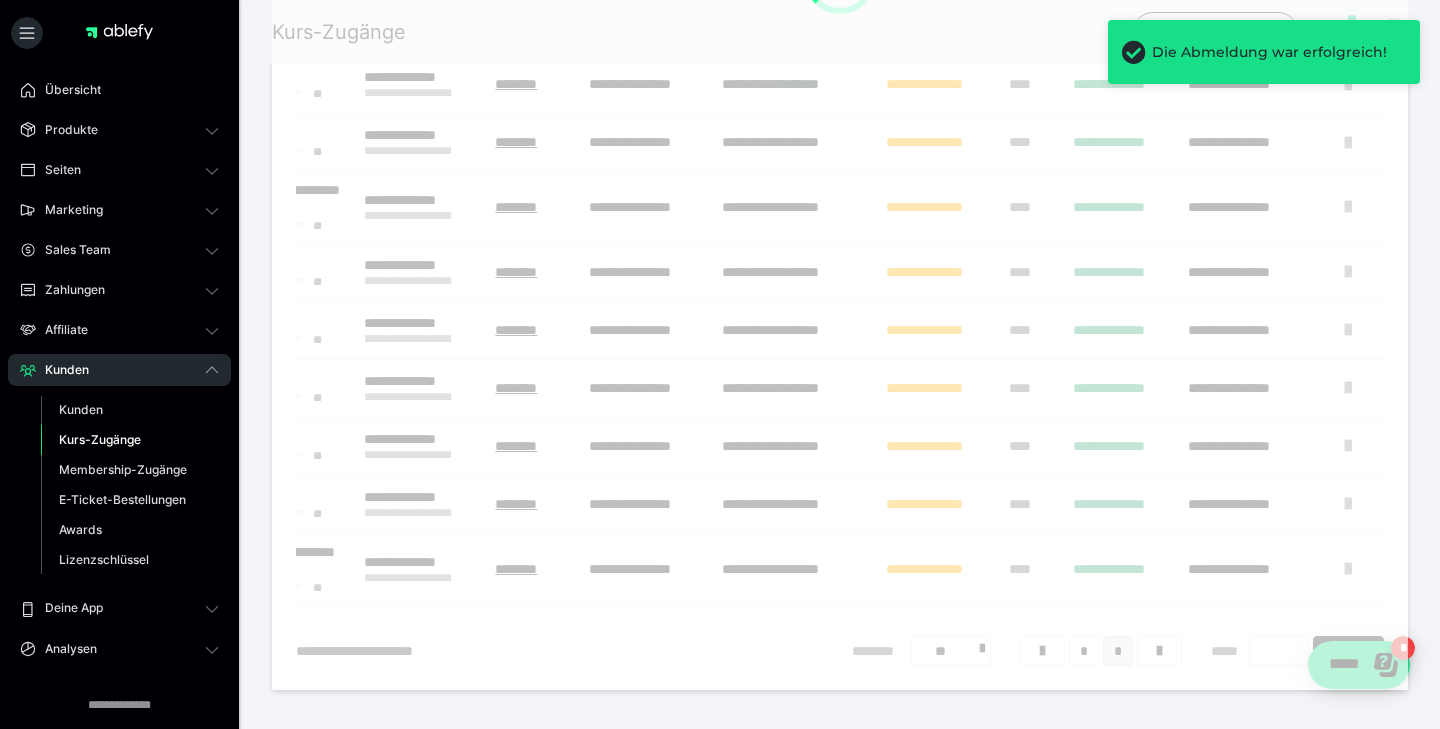 scroll, scrollTop: 64, scrollLeft: 0, axis: vertical 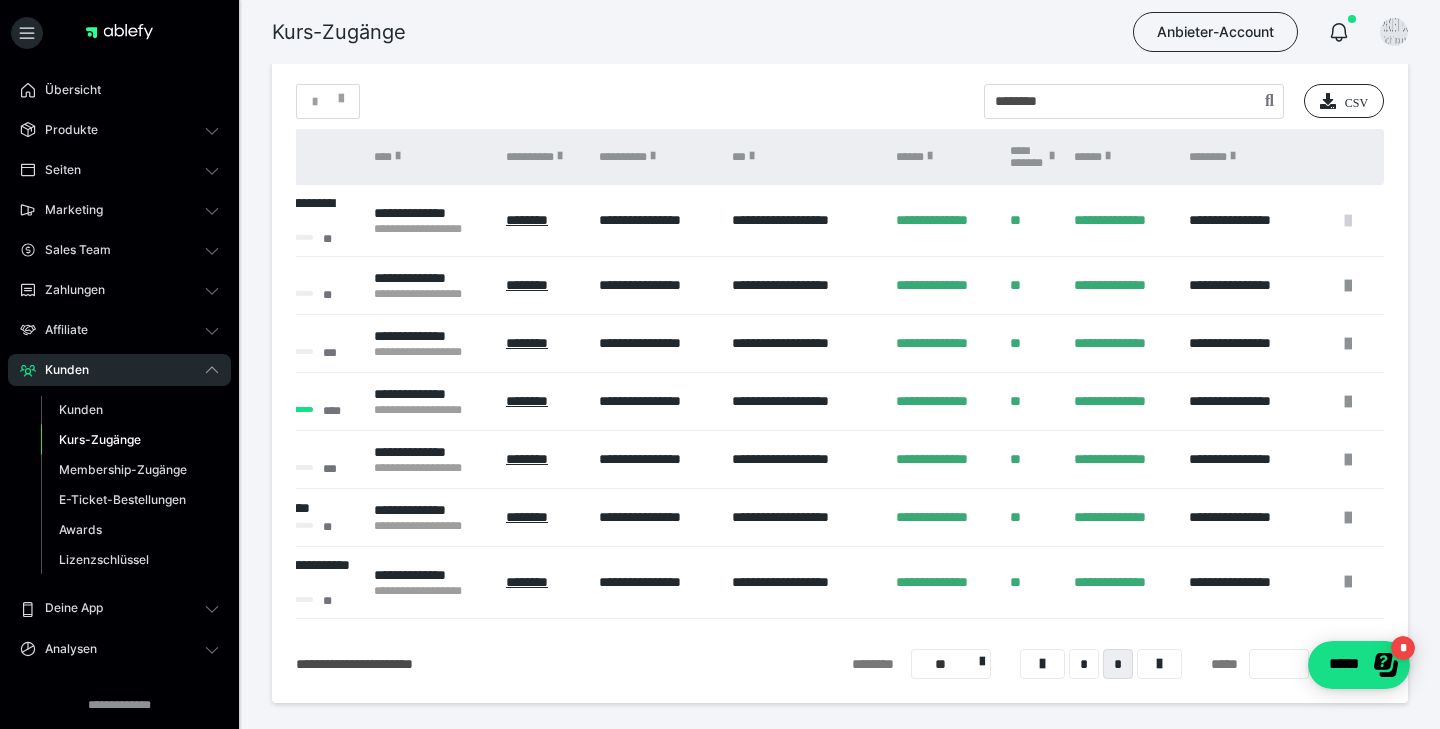 click at bounding box center (1348, 221) 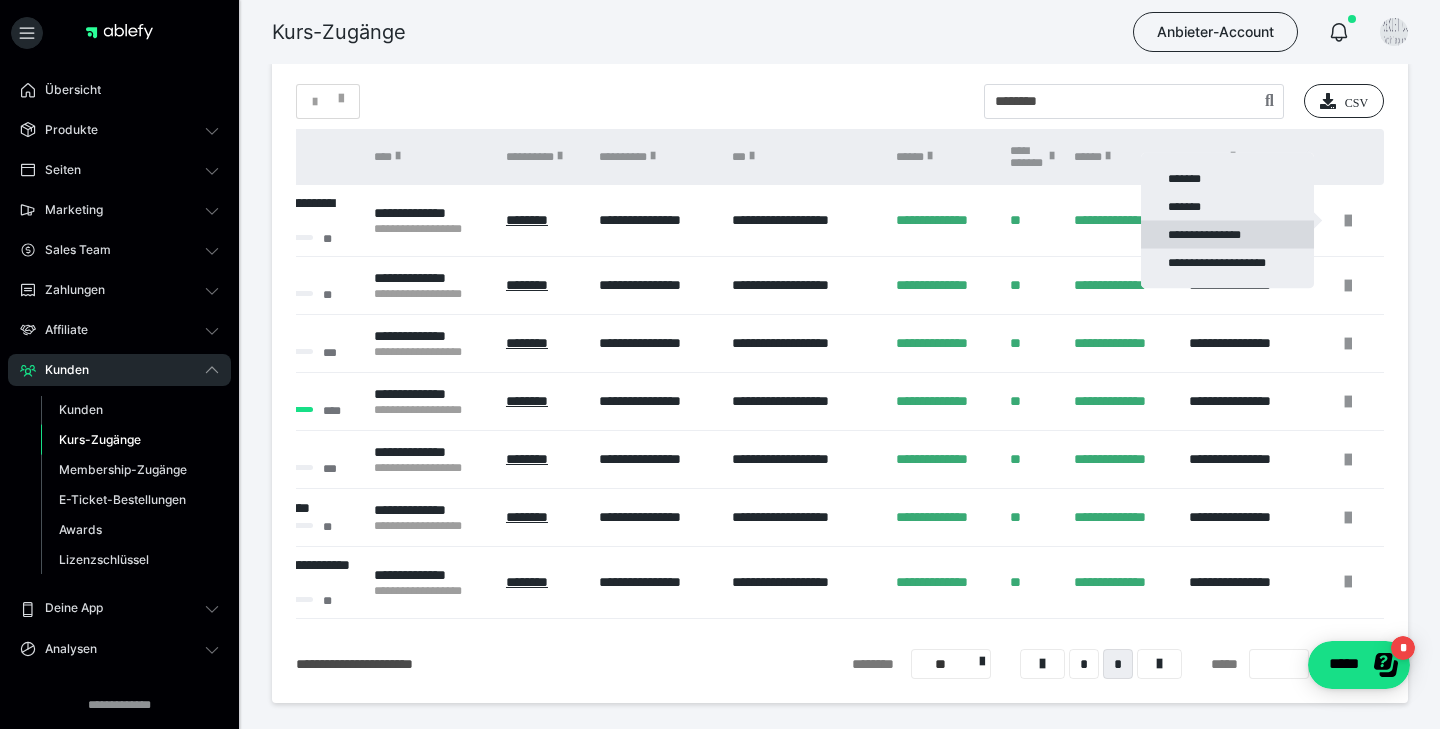 click on "**********" at bounding box center (1227, 235) 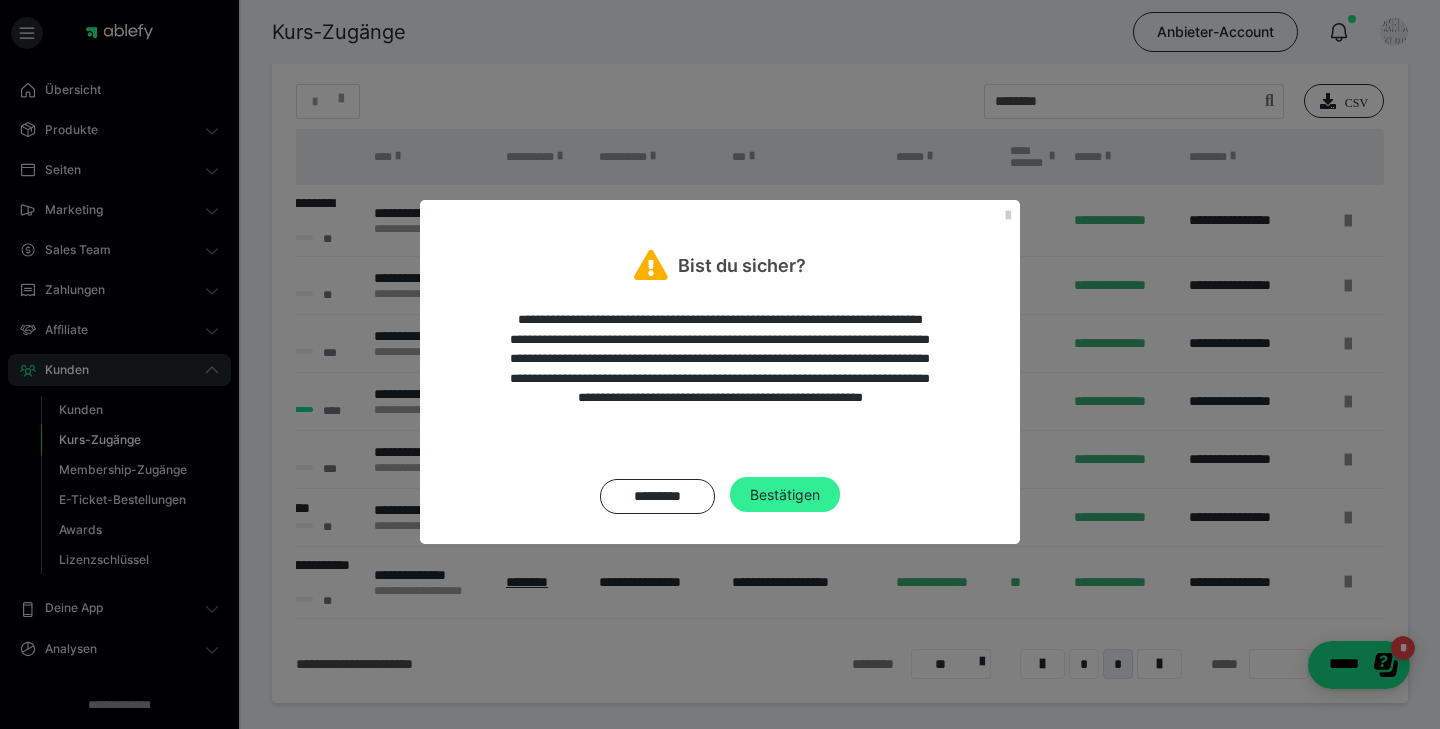 click on "Bestätigen" at bounding box center [785, 495] 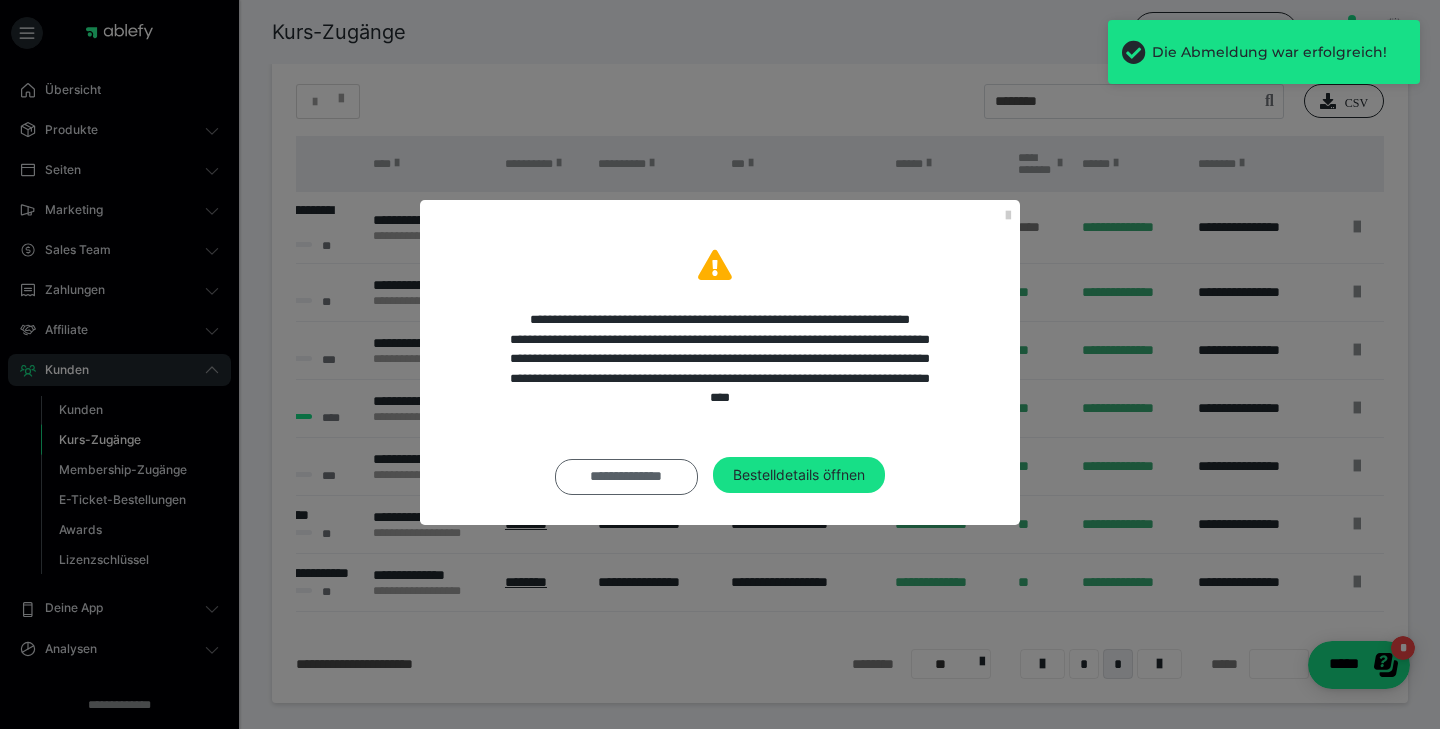 click on "**********" at bounding box center [626, 477] 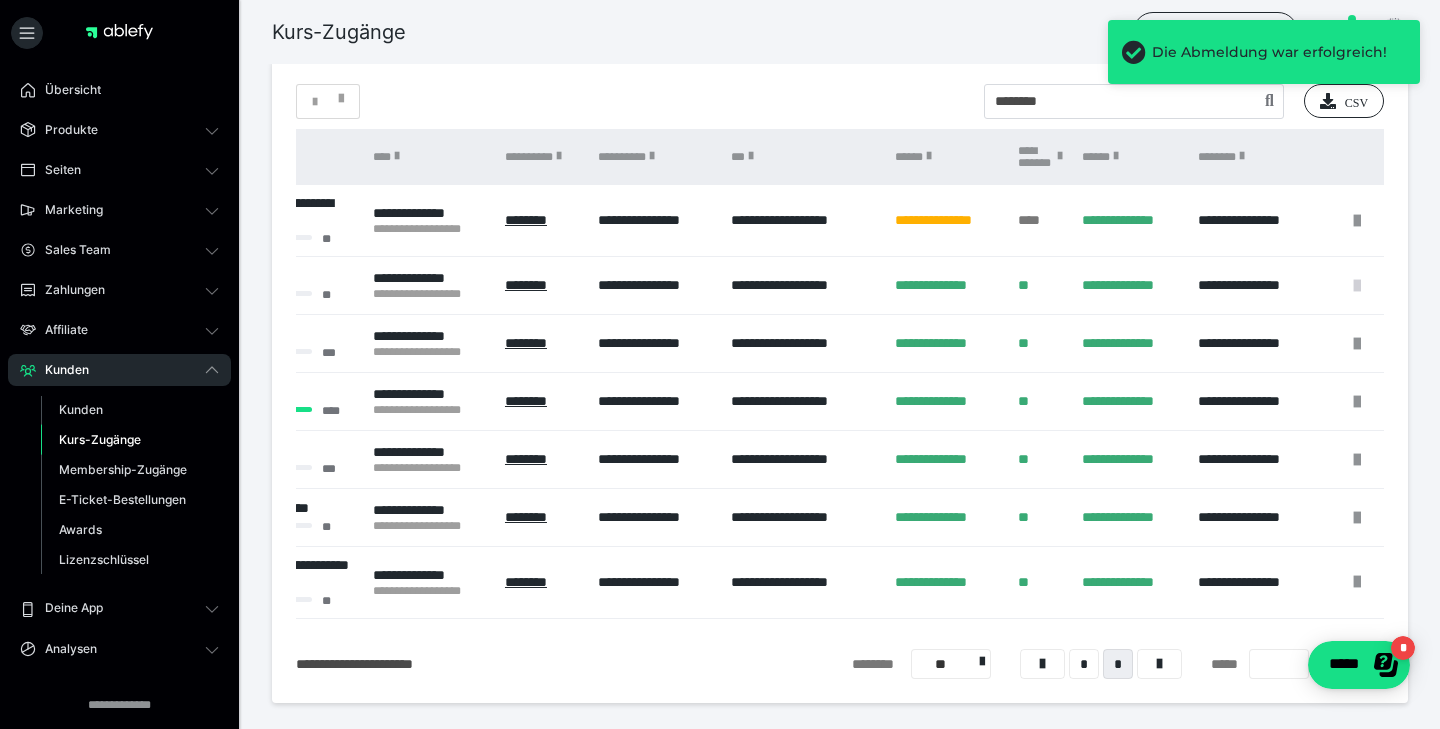 click at bounding box center (1357, 286) 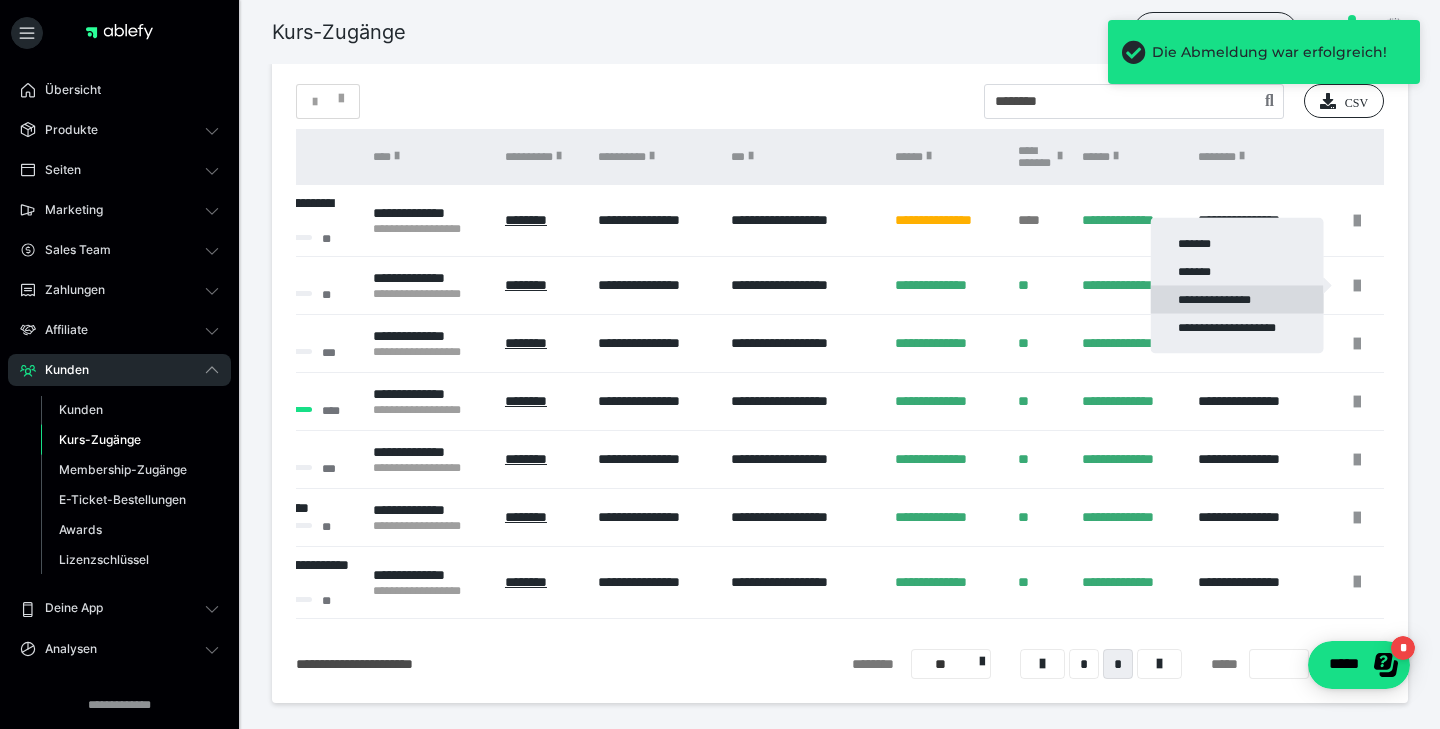 click on "**********" at bounding box center [1237, 300] 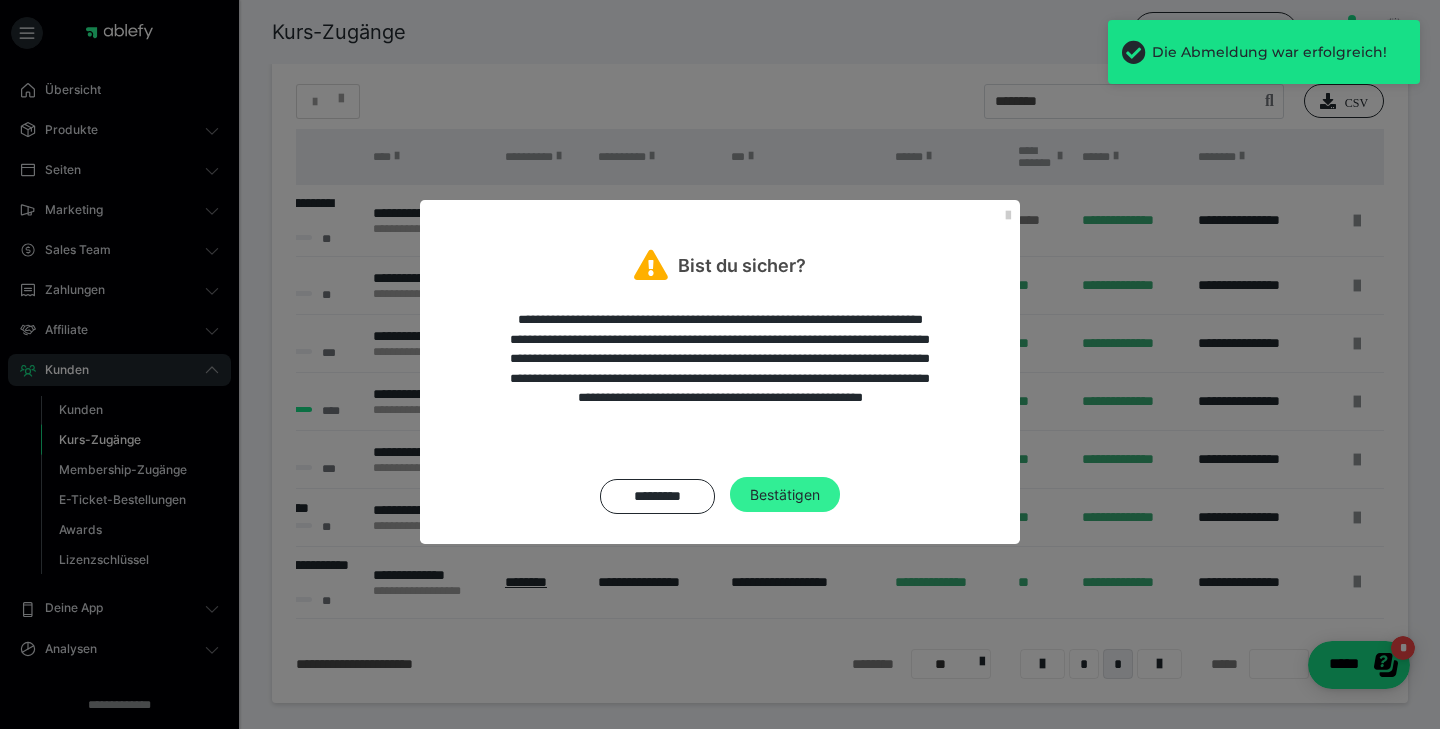 click on "Bestätigen" at bounding box center [785, 495] 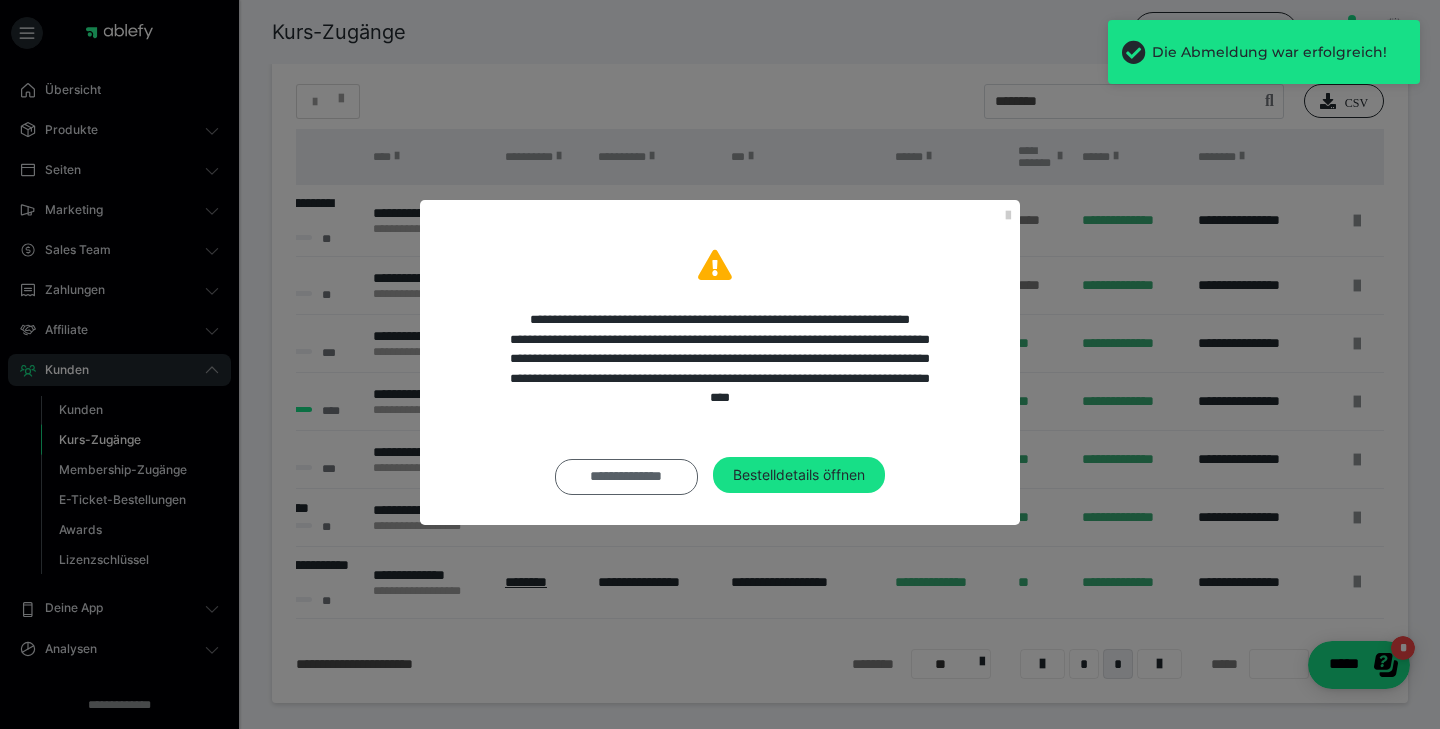 click on "**********" at bounding box center (626, 477) 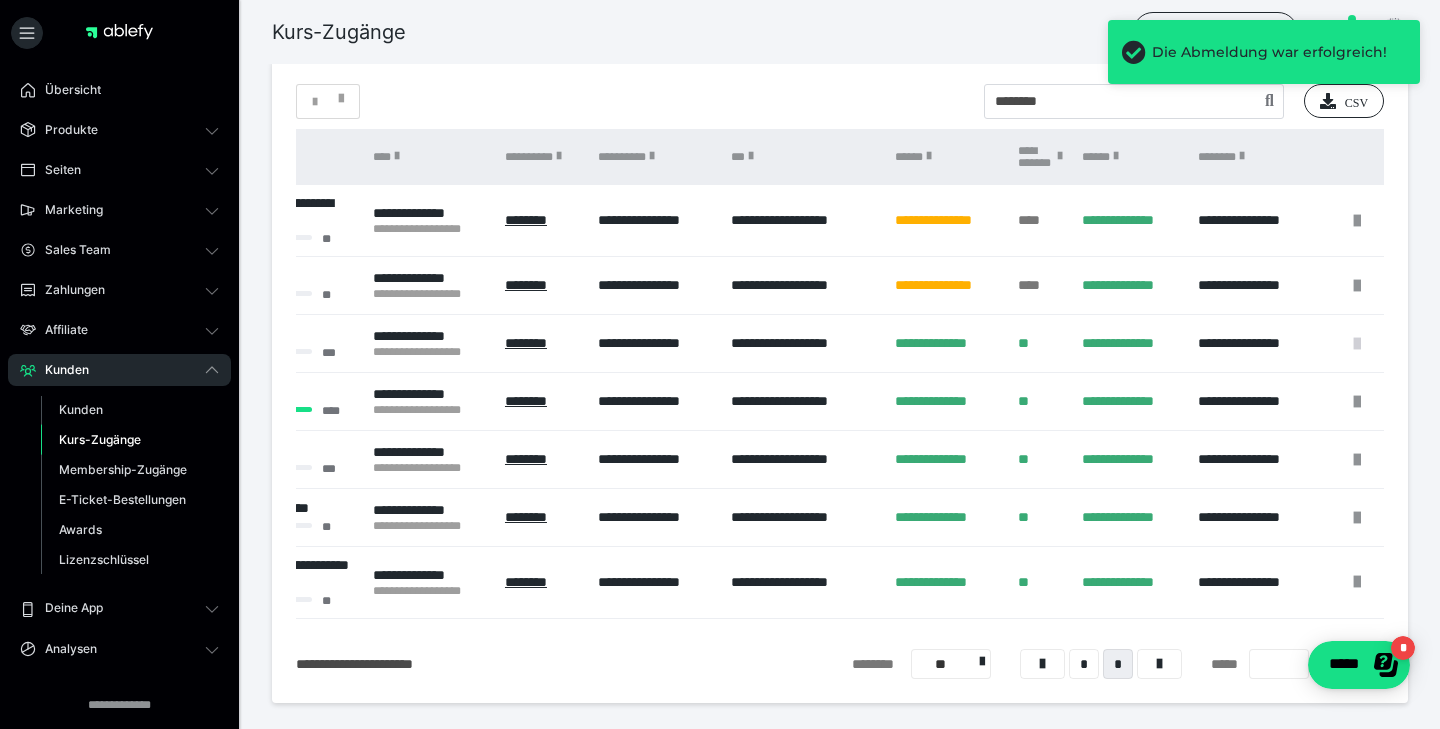 click at bounding box center [1357, 344] 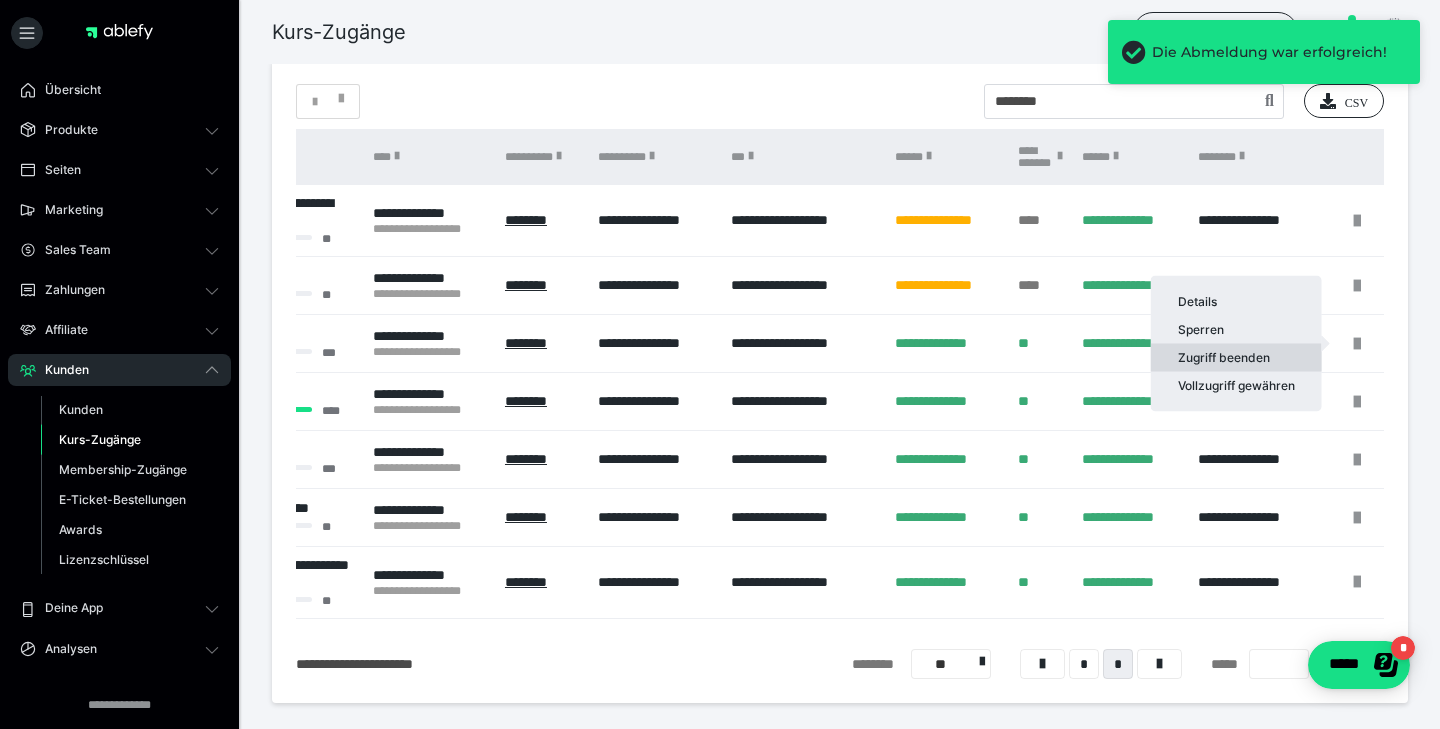 click on "Zugriff beenden" at bounding box center (1236, 358) 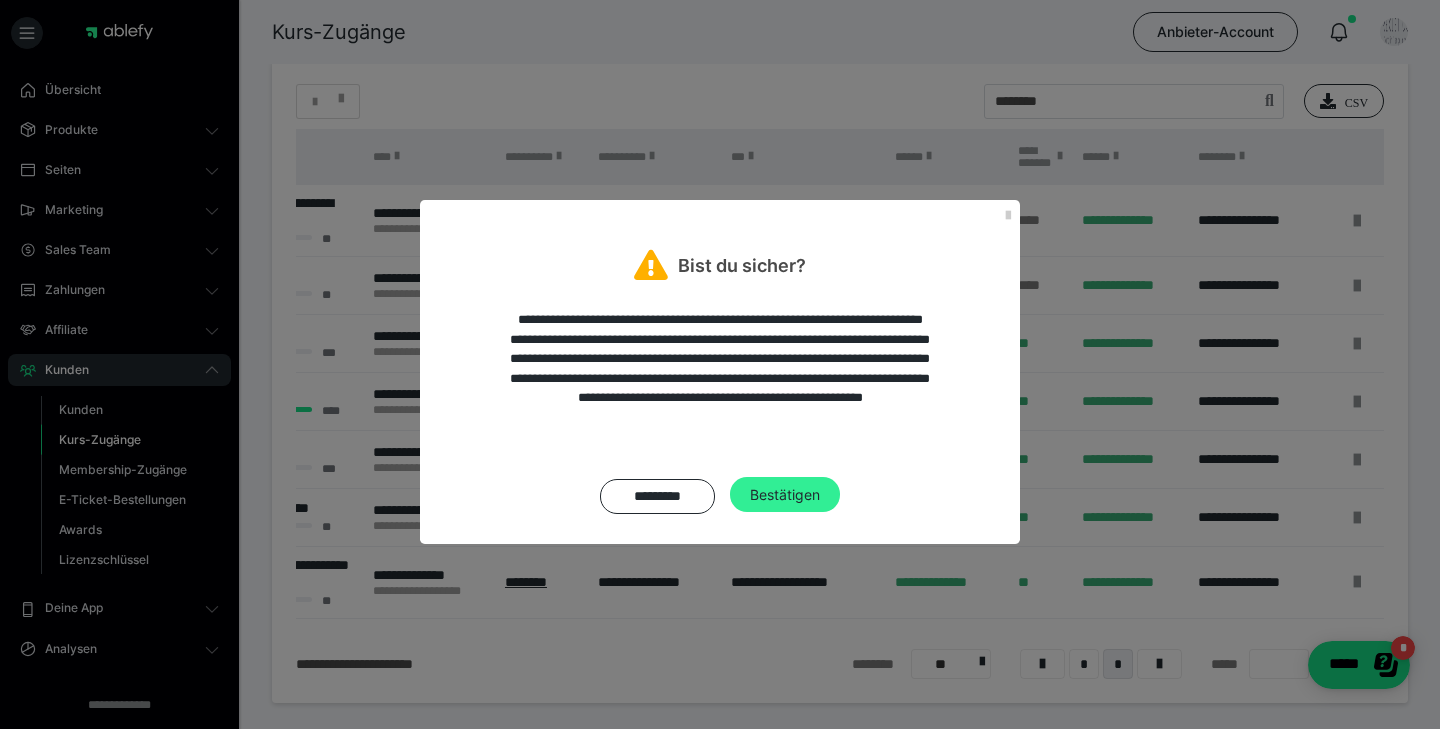 click on "Bestätigen" at bounding box center [785, 495] 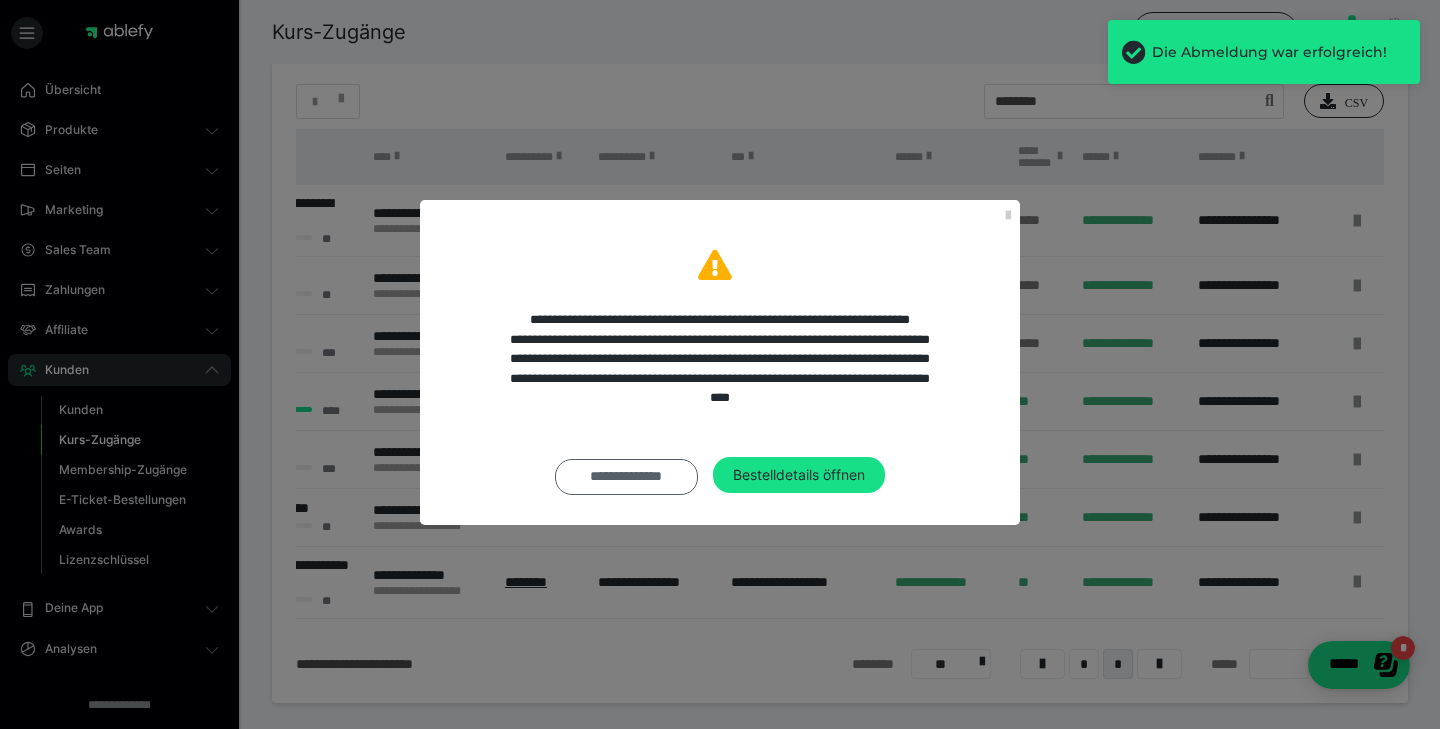 click on "**********" at bounding box center [626, 477] 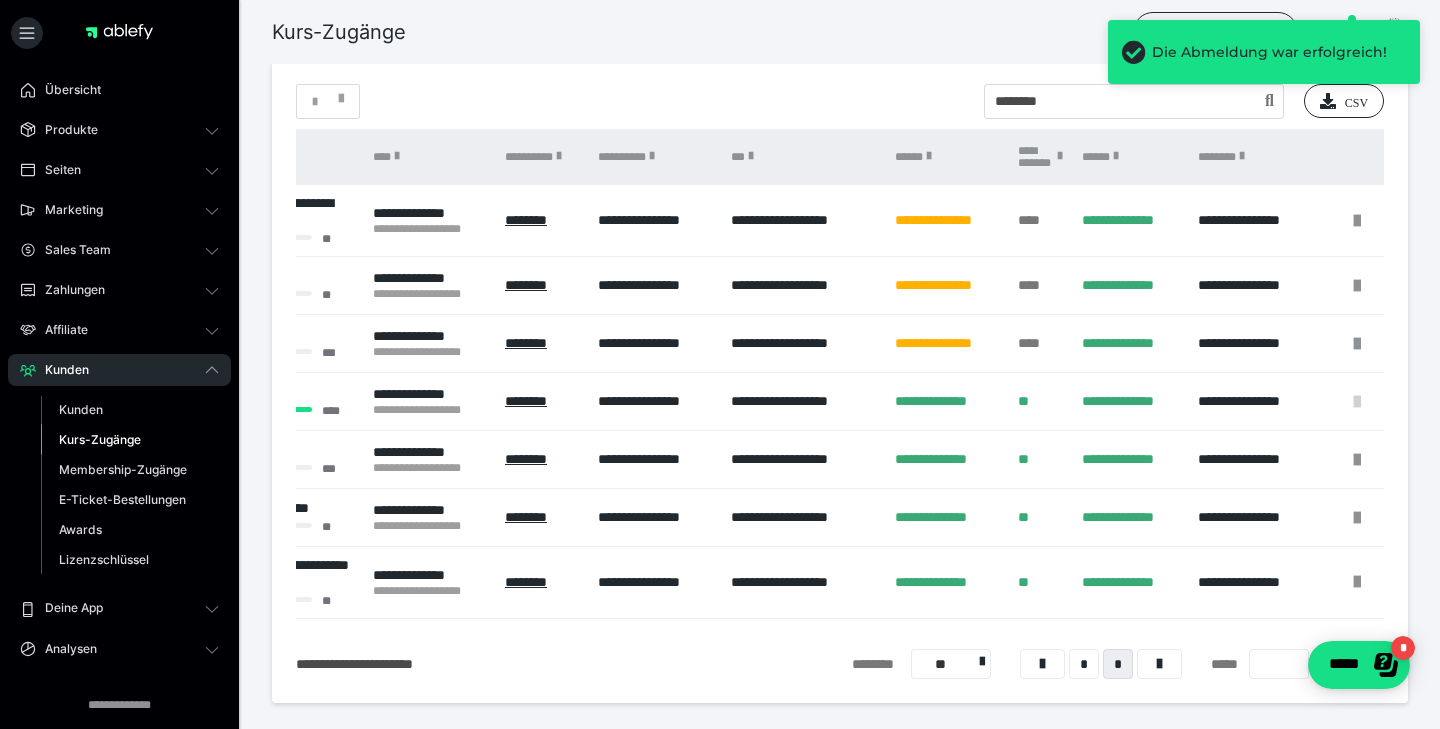click at bounding box center [1357, 402] 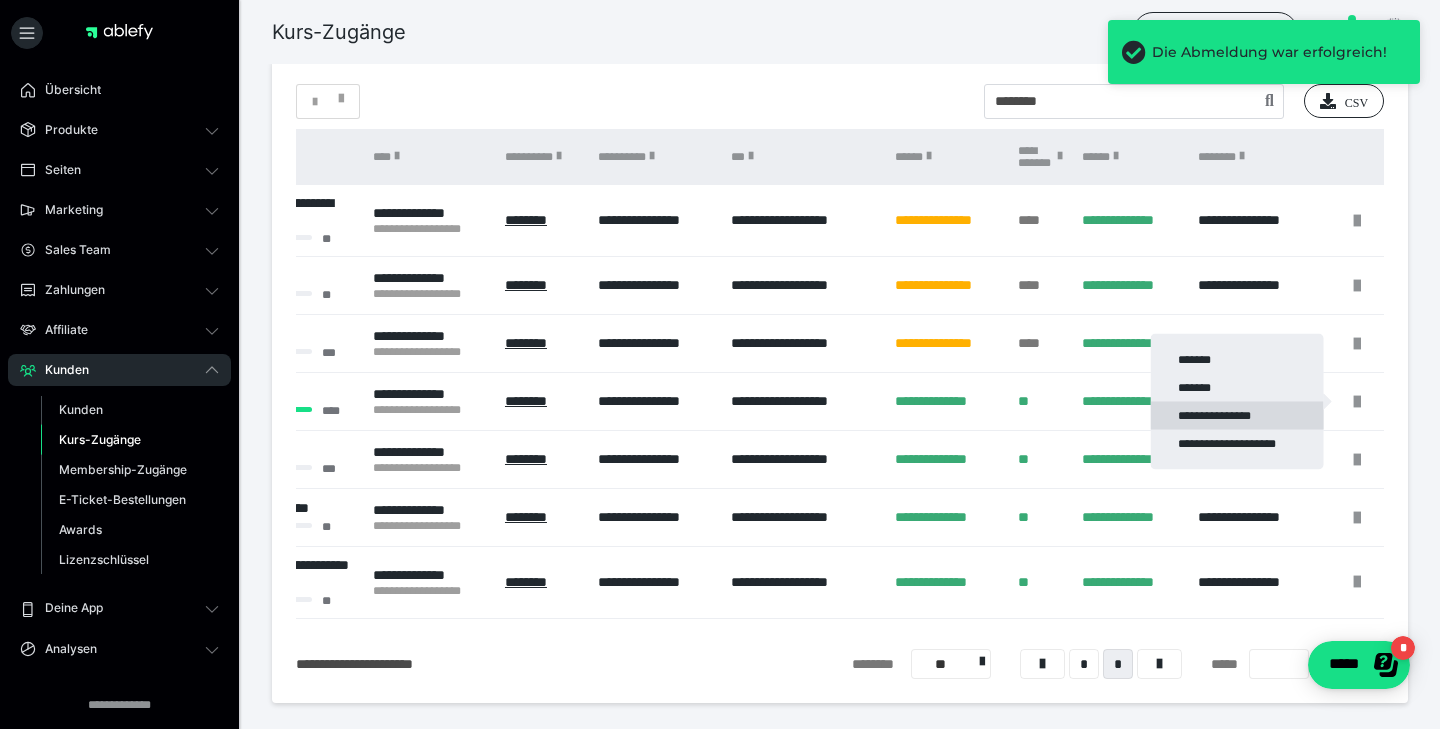 click on "**********" at bounding box center (1237, 416) 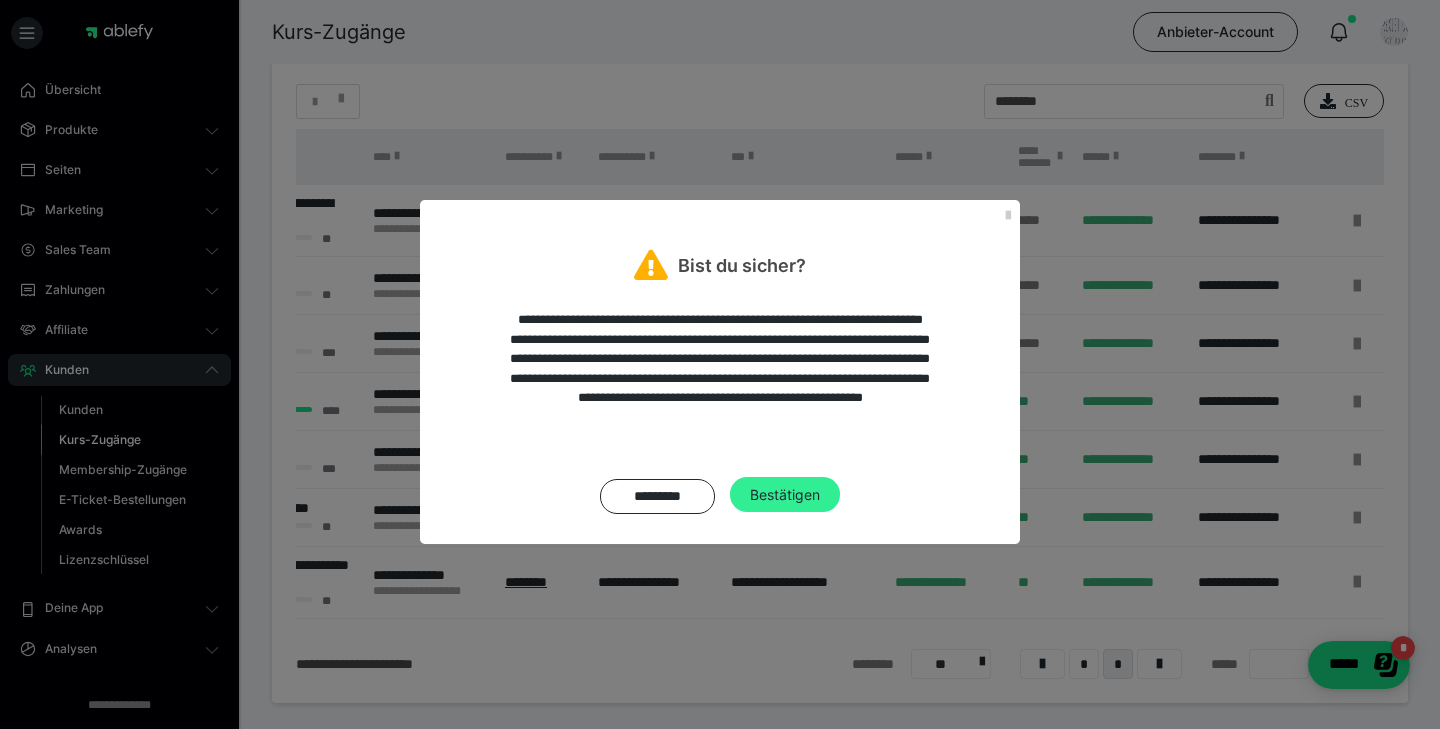 click on "Bestätigen" at bounding box center (785, 495) 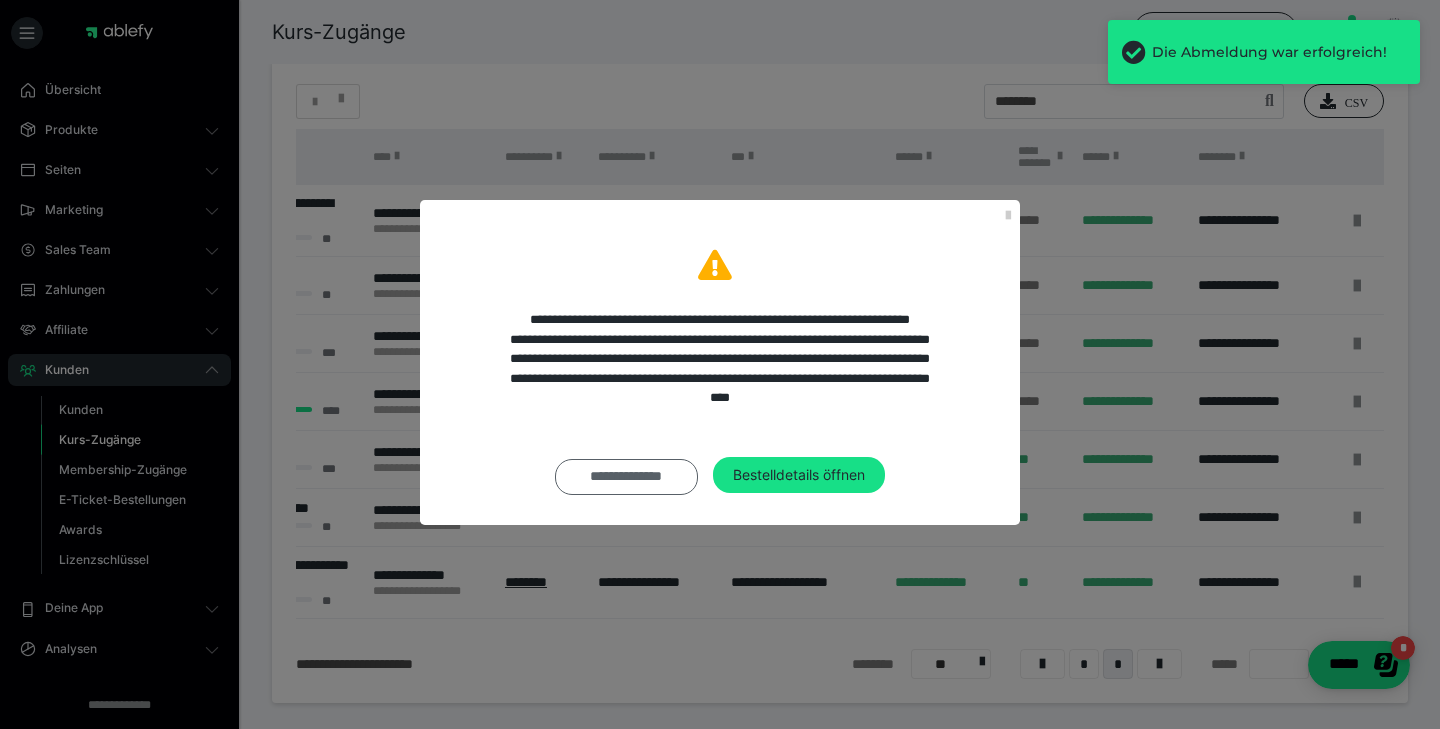 click on "**********" at bounding box center (626, 477) 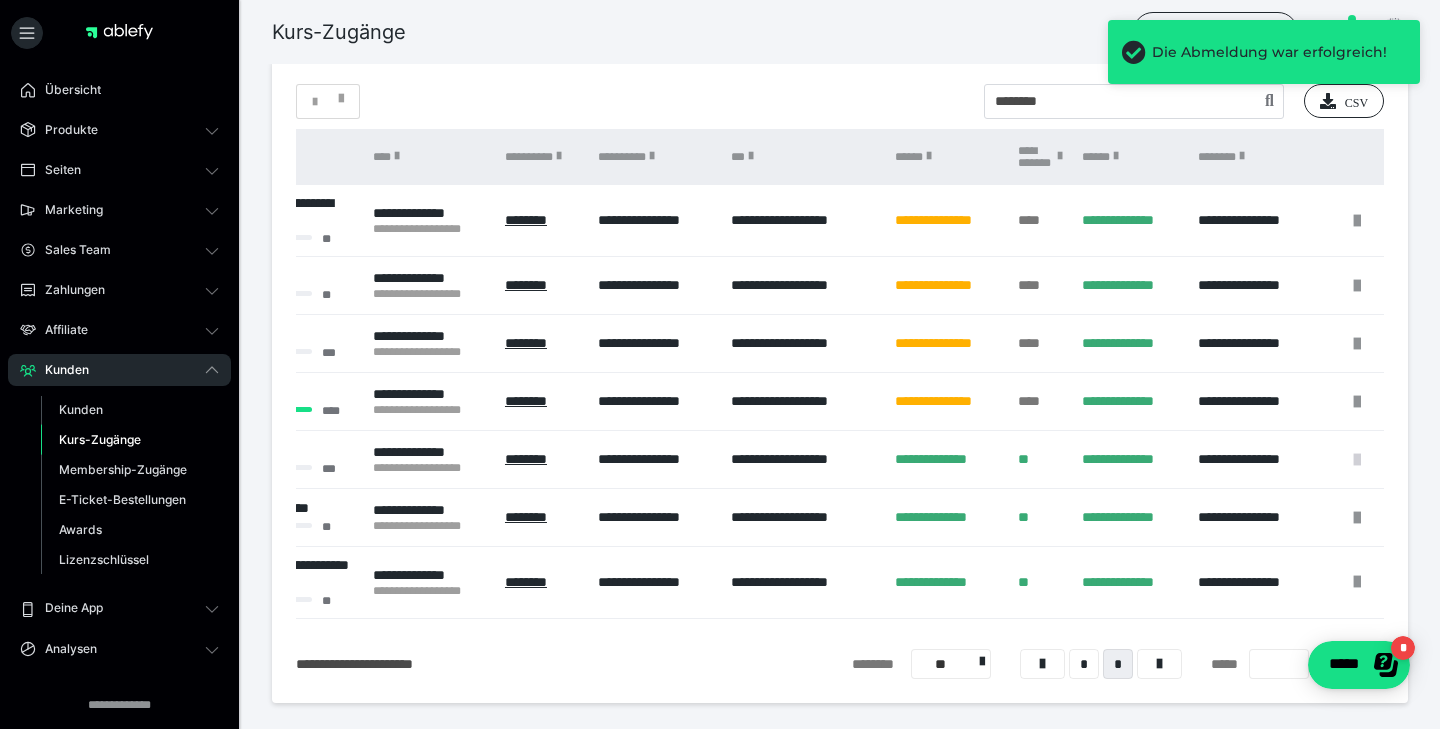click at bounding box center (1357, 460) 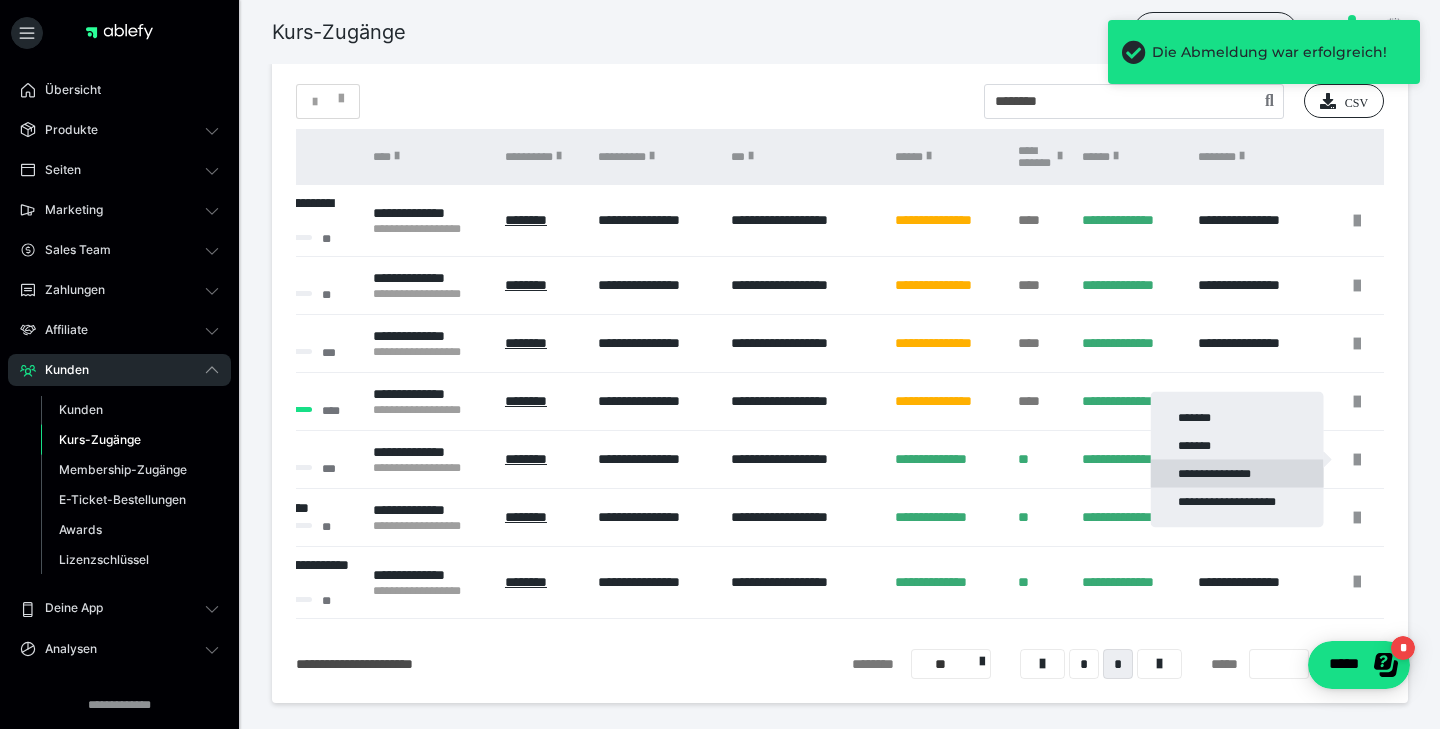 click on "**********" at bounding box center (1237, 474) 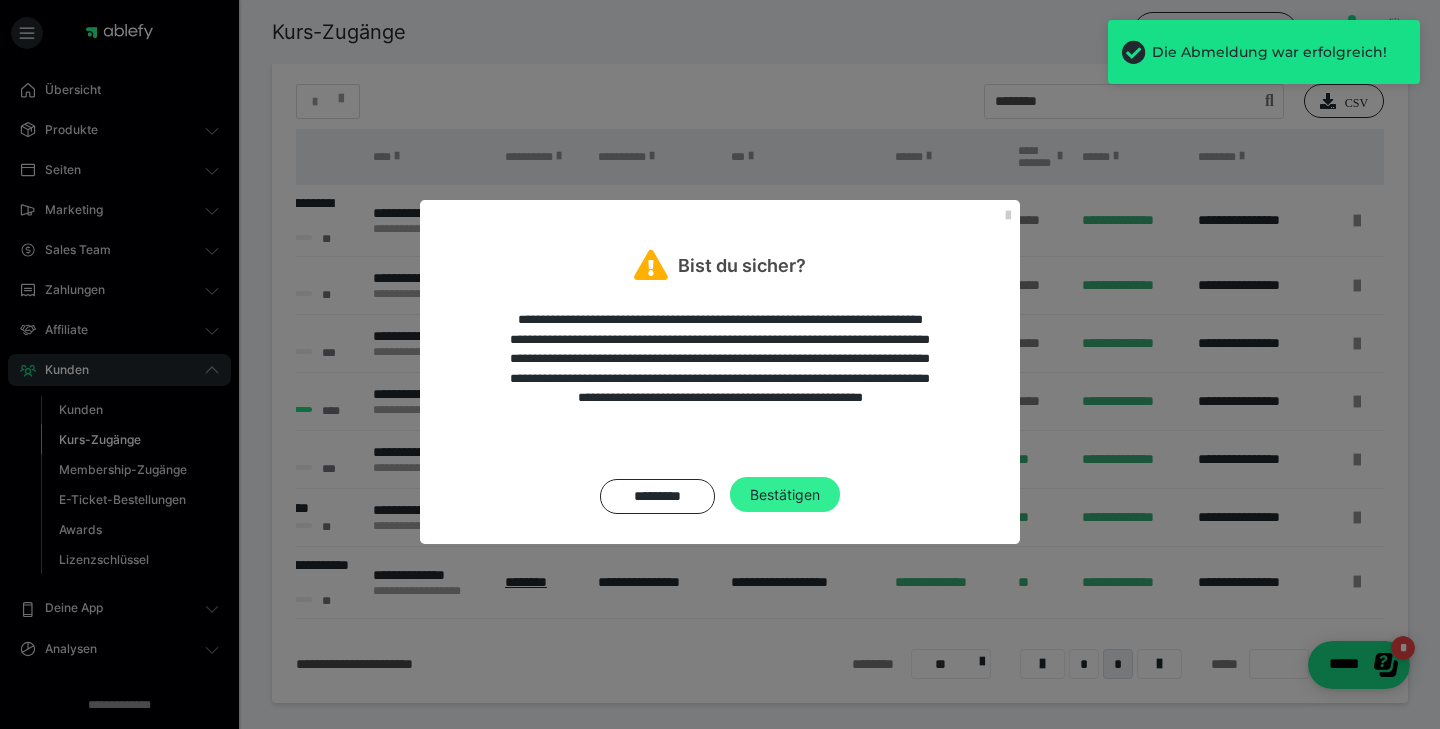 click on "Bestätigen" at bounding box center [785, 495] 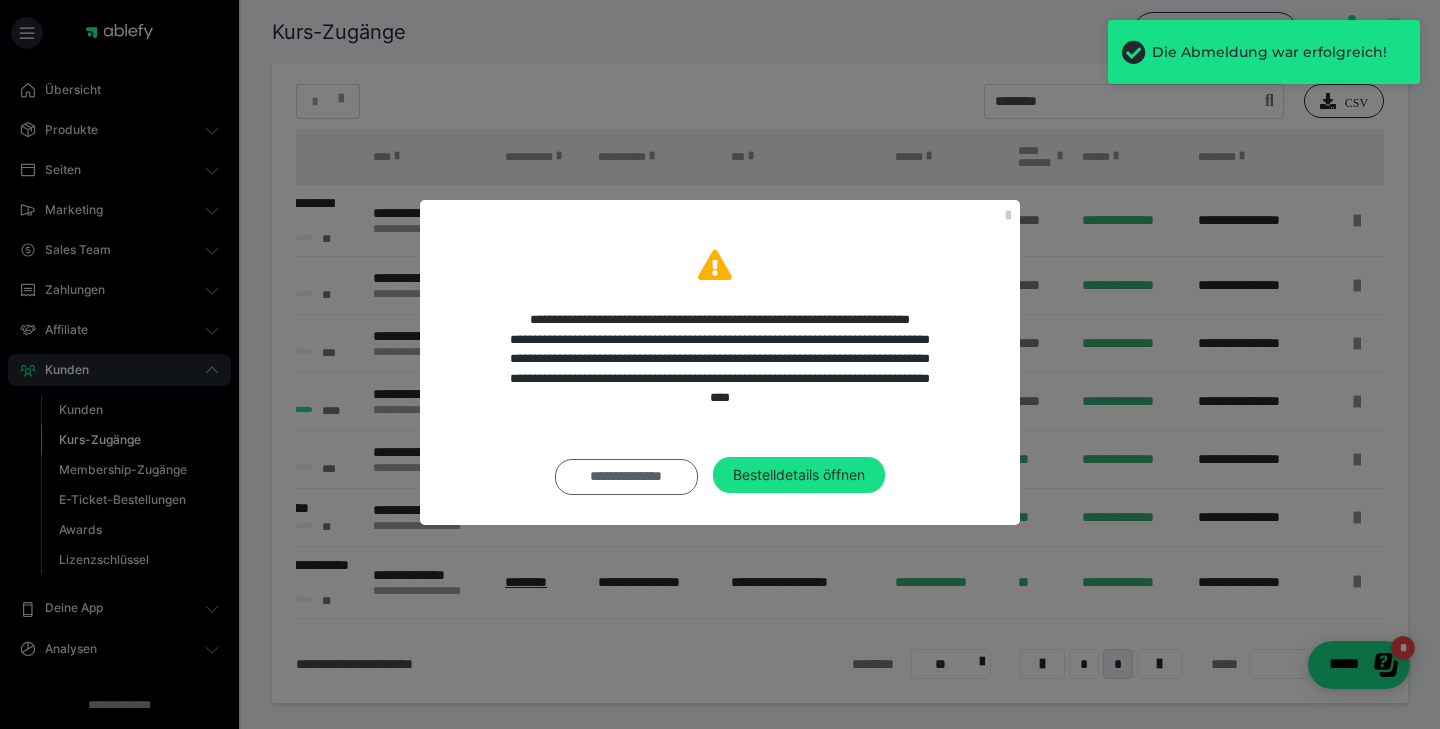 click on "**********" at bounding box center (626, 477) 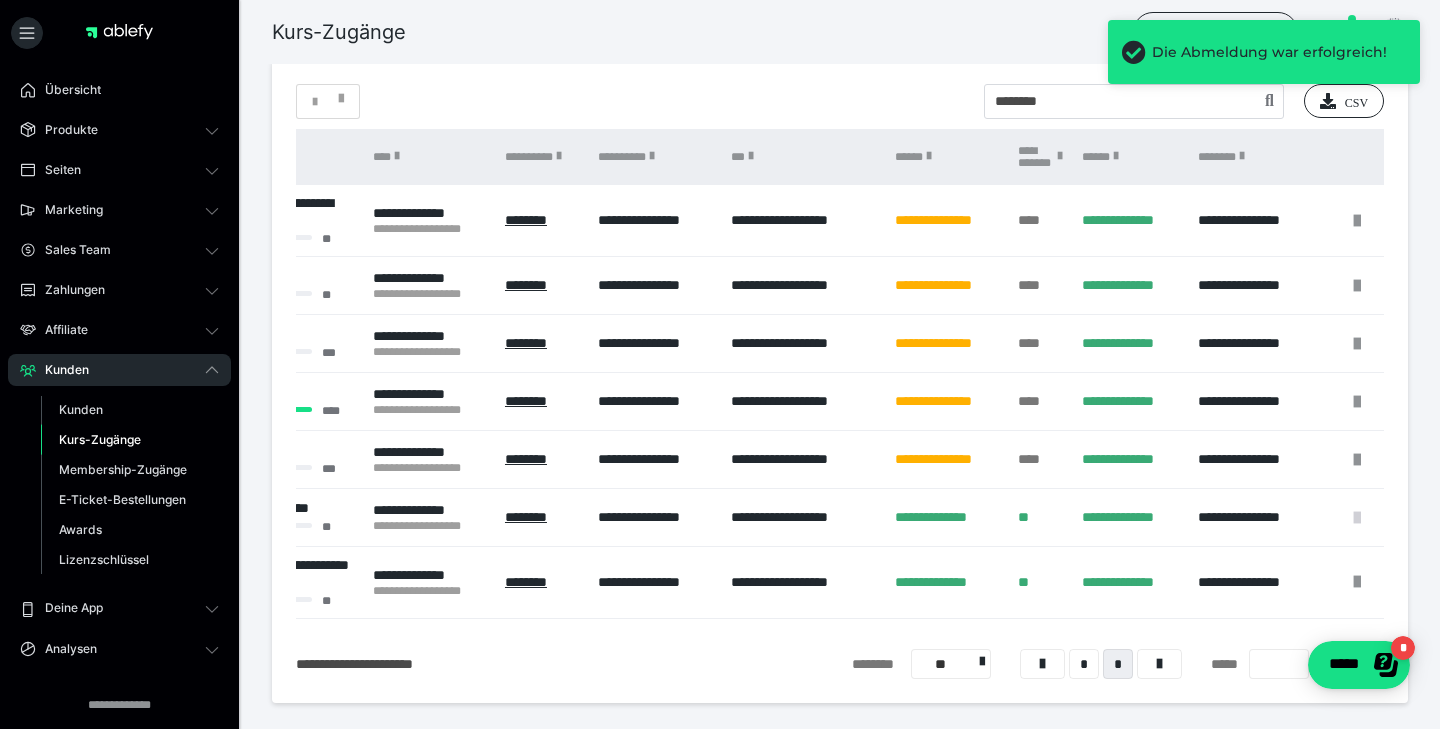 click at bounding box center (1357, 518) 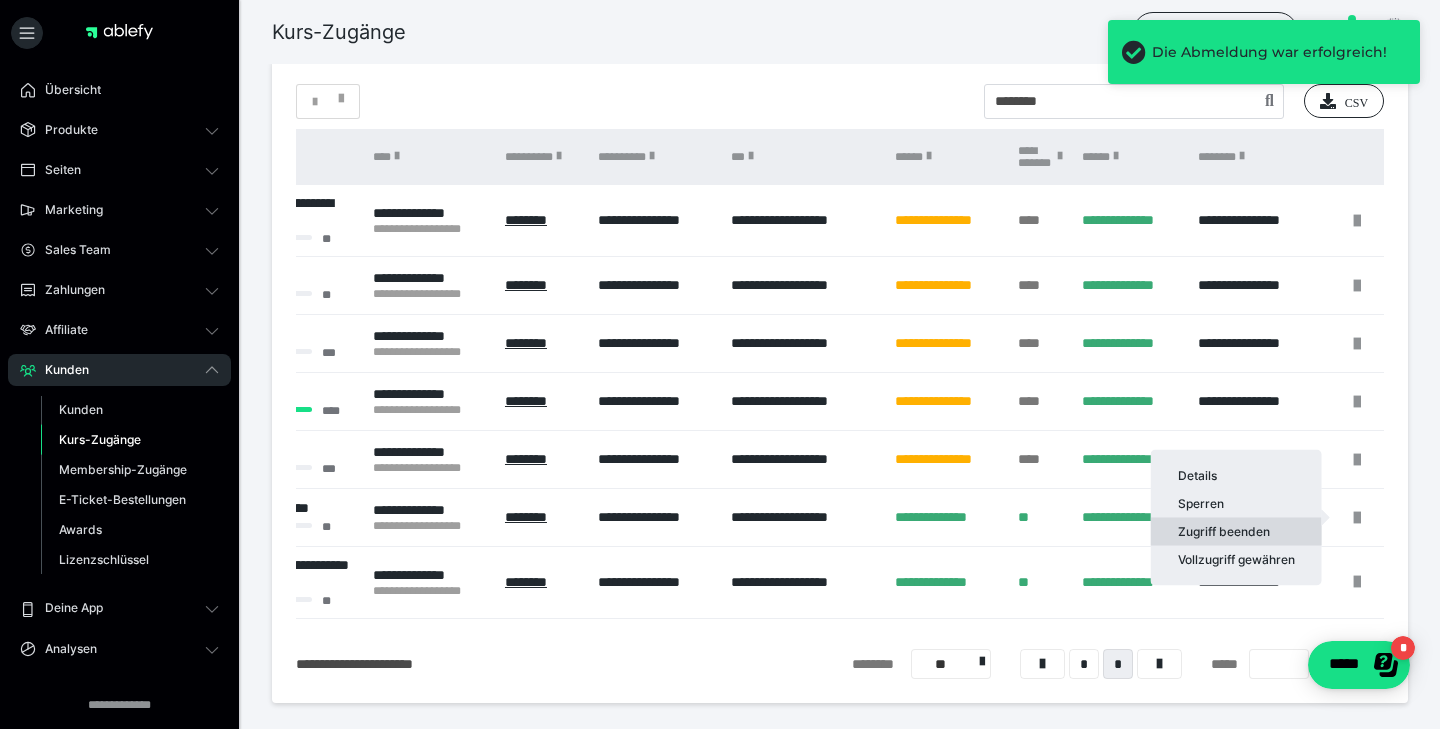 click on "Zugriff beenden" at bounding box center [1236, 532] 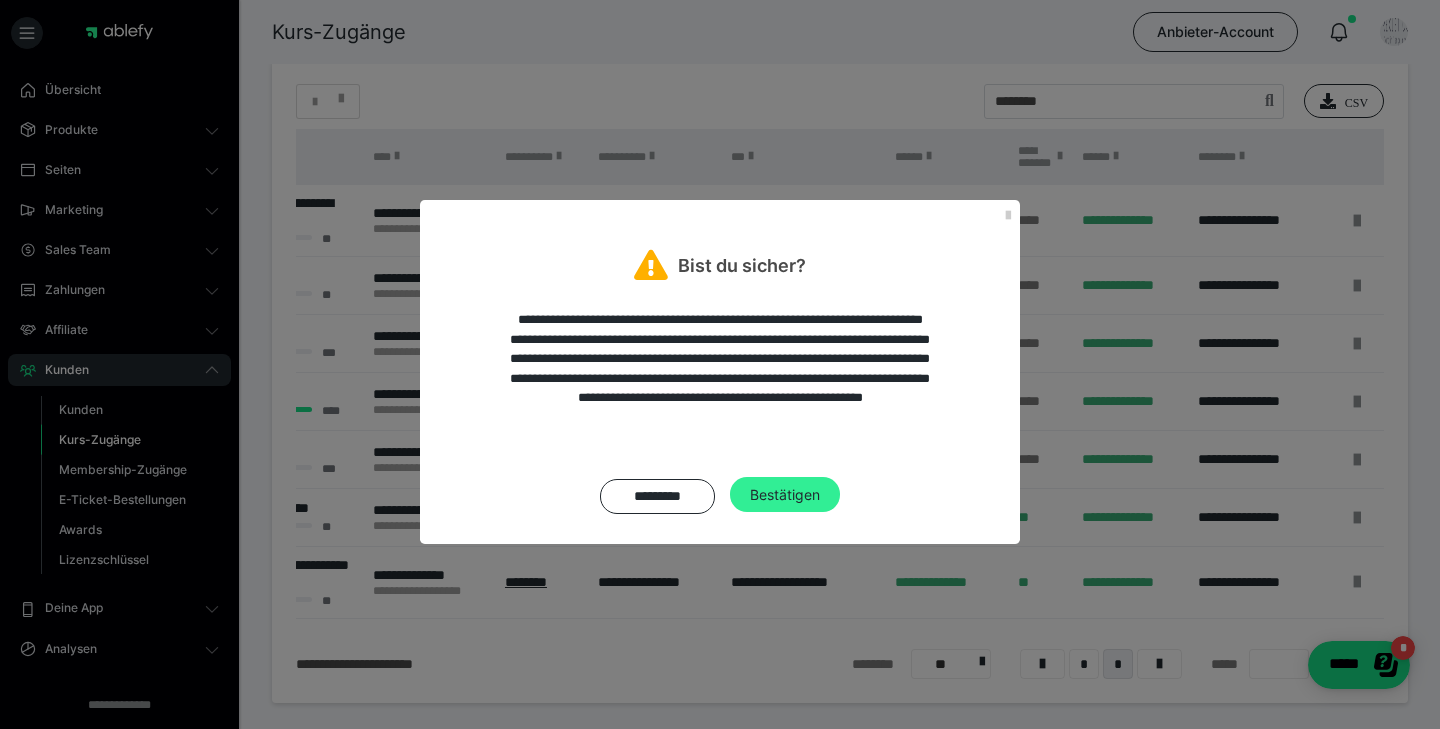 click on "Bestätigen" at bounding box center [785, 495] 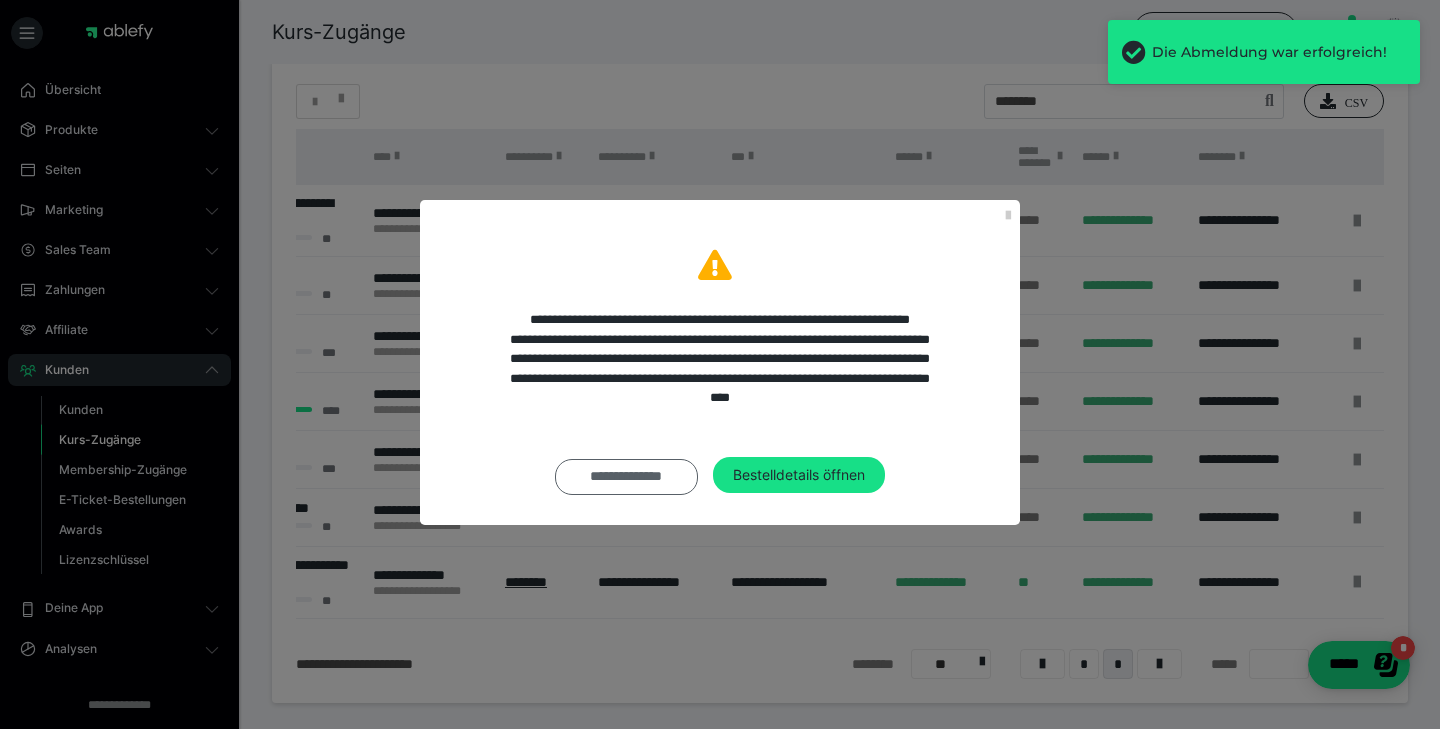 click on "**********" at bounding box center [626, 477] 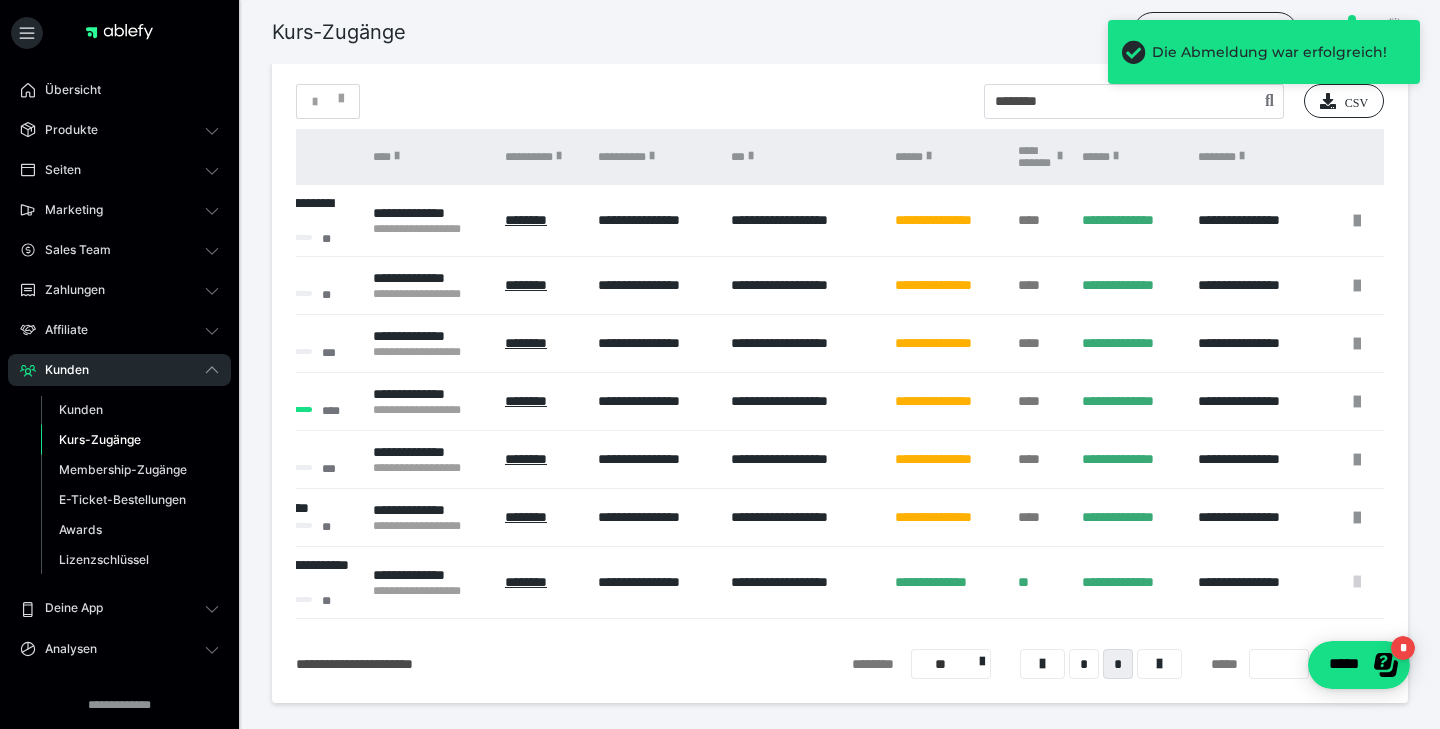 click at bounding box center [1357, 582] 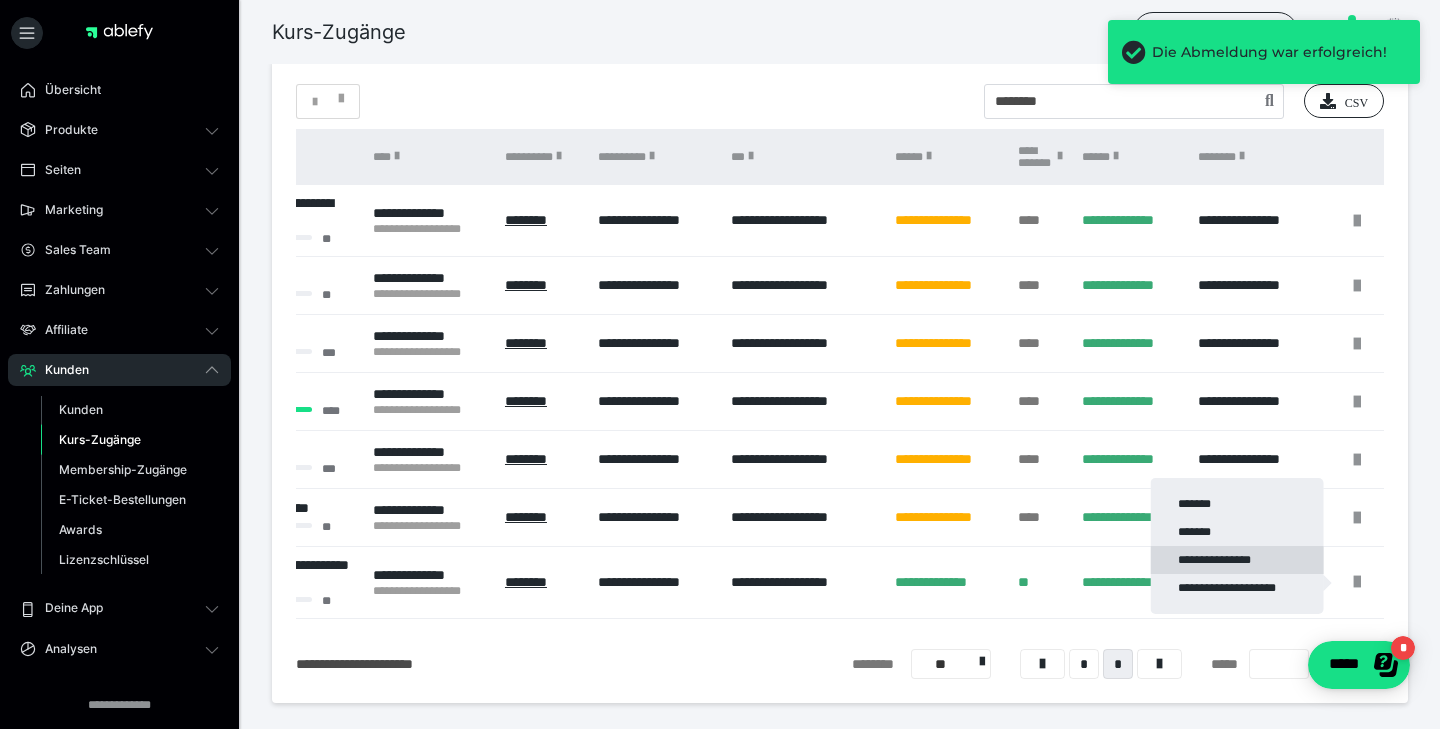 click on "**********" at bounding box center [1237, 560] 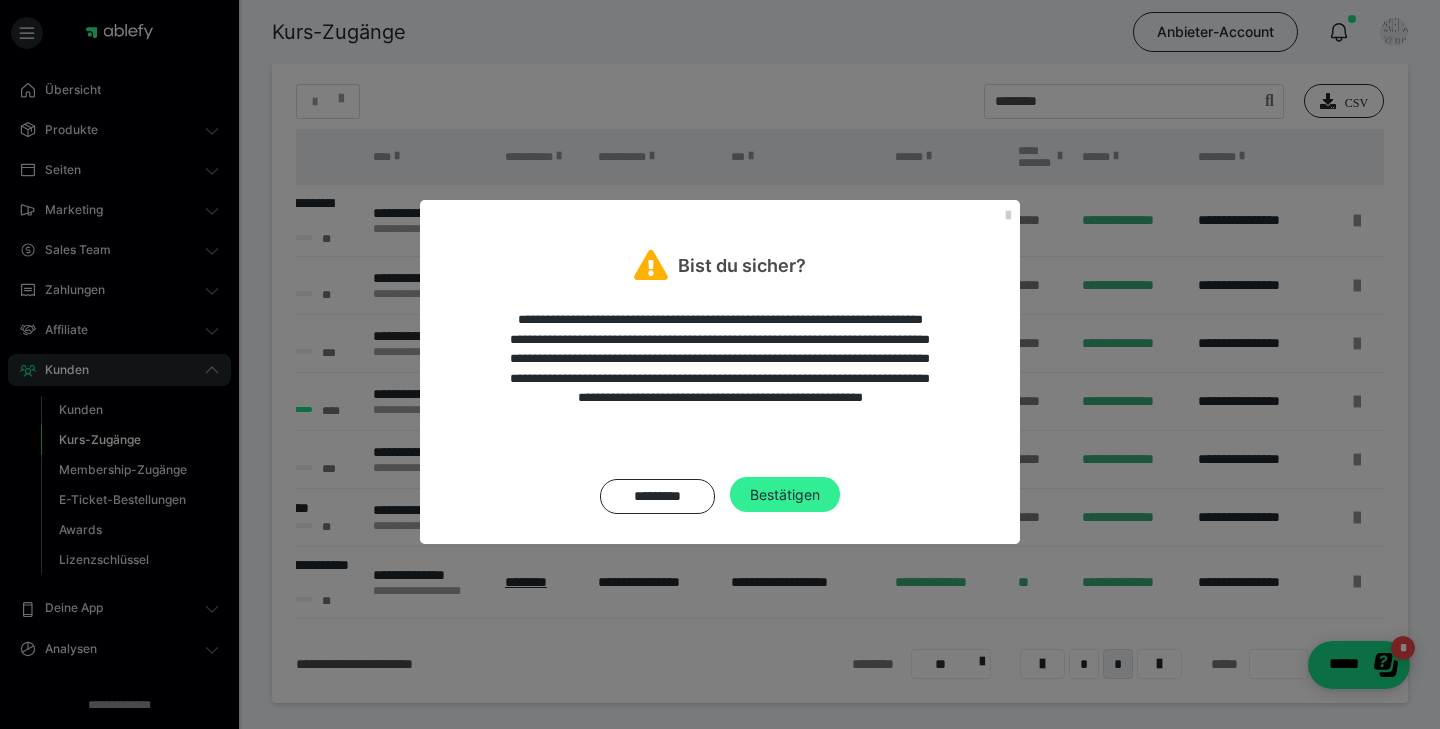 click on "Bestätigen" at bounding box center [785, 495] 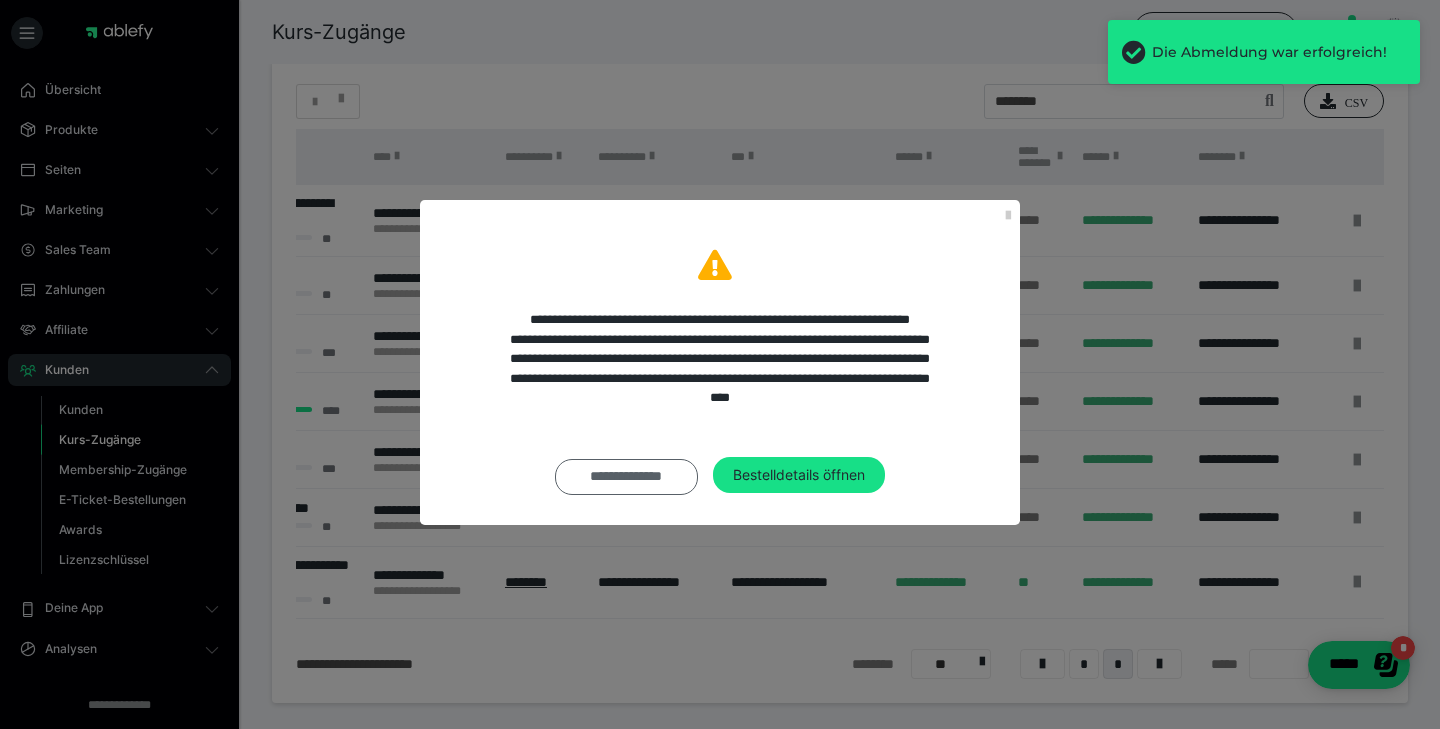 click on "**********" at bounding box center (626, 477) 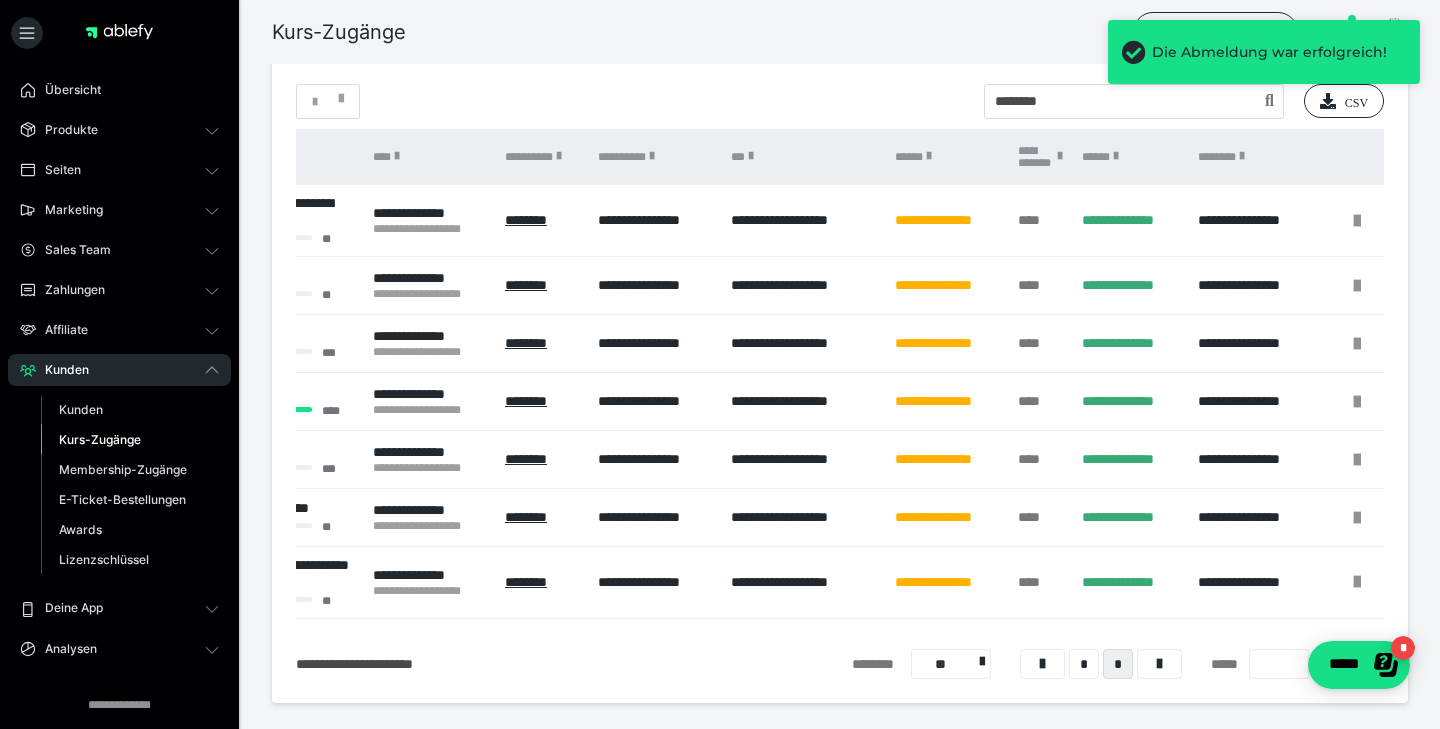 scroll, scrollTop: 154, scrollLeft: 0, axis: vertical 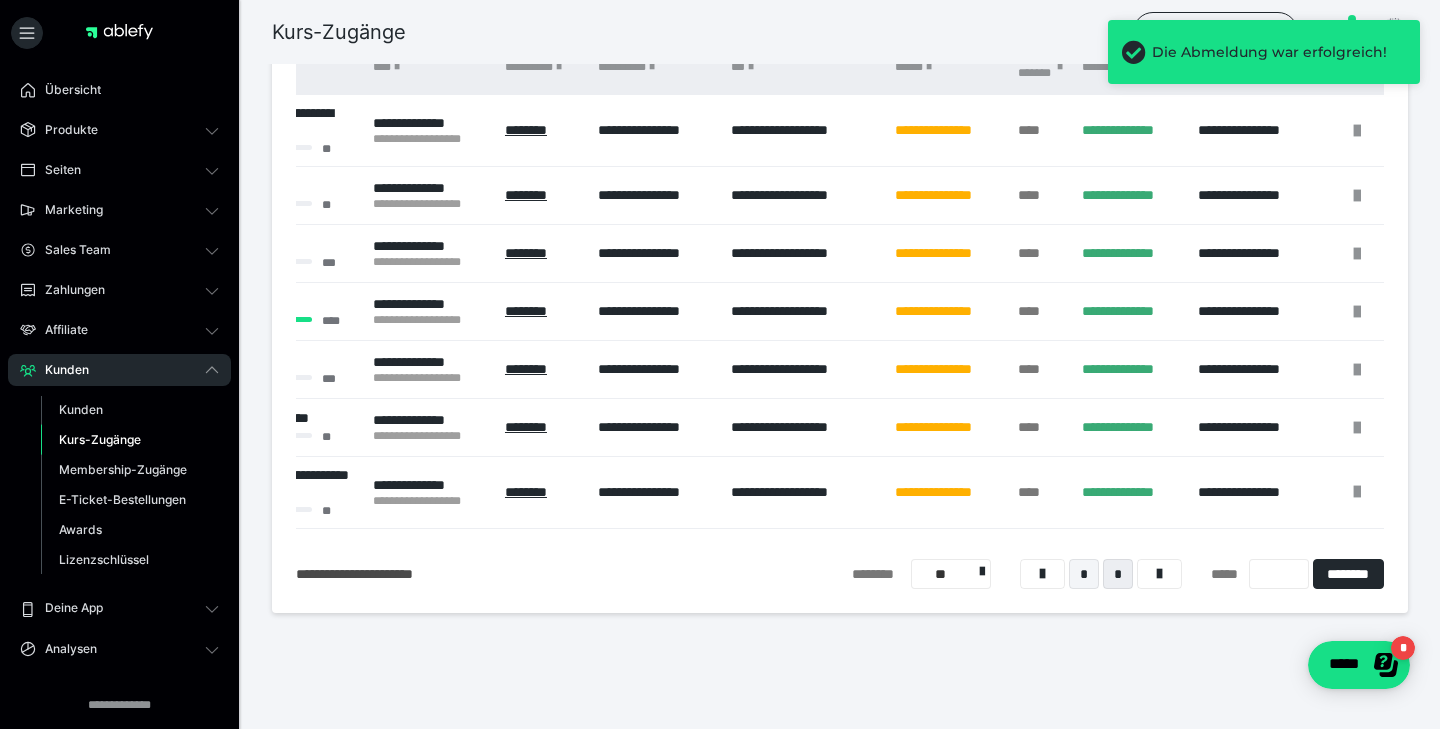 click on "*" at bounding box center (1084, 574) 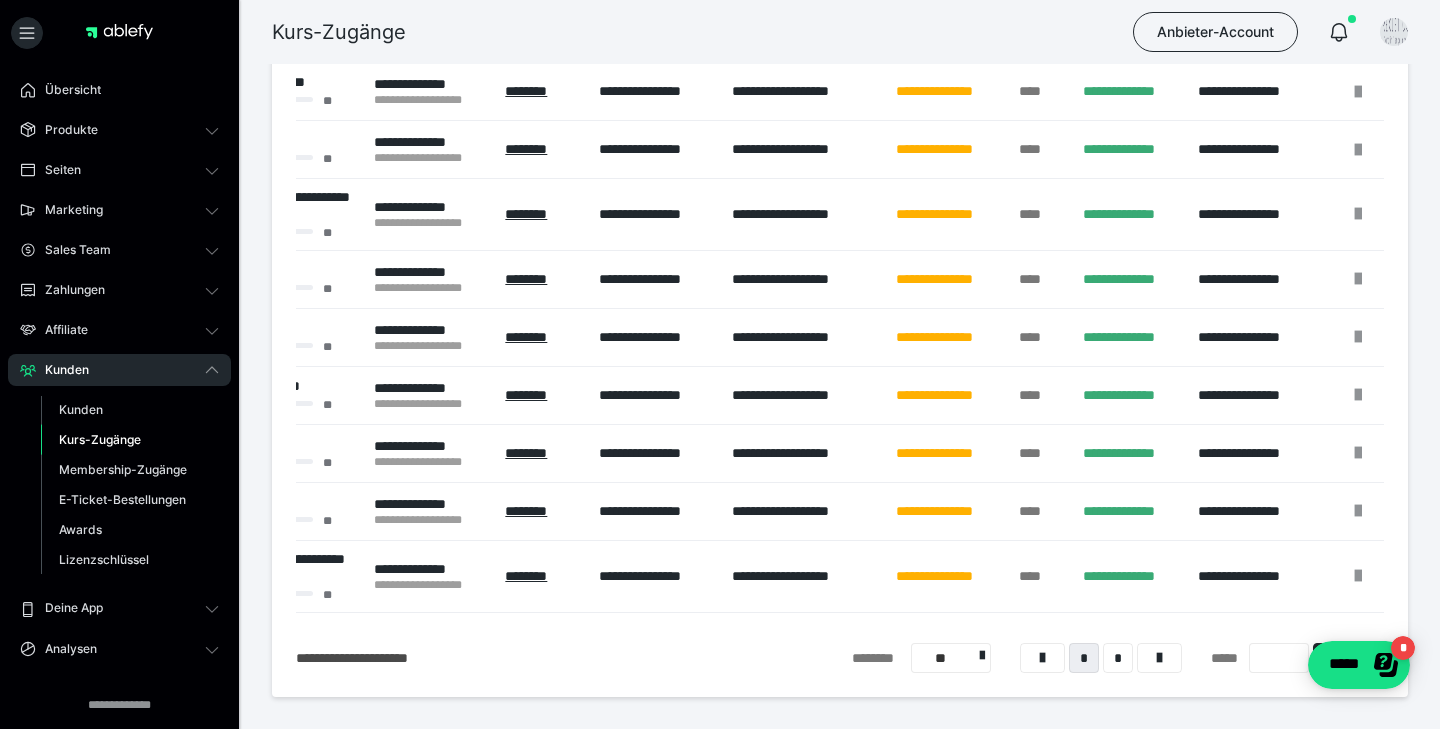 scroll, scrollTop: 342, scrollLeft: 0, axis: vertical 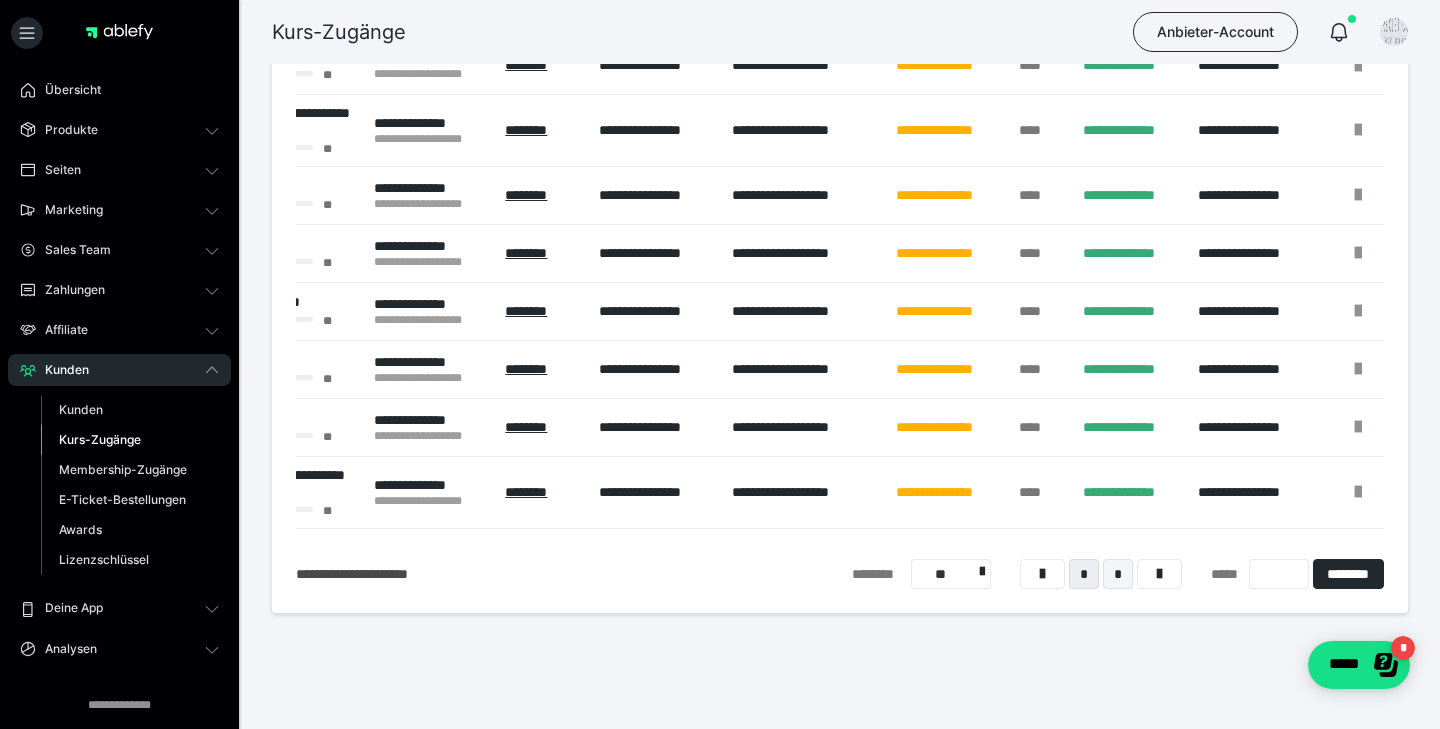 click on "*" at bounding box center [1118, 574] 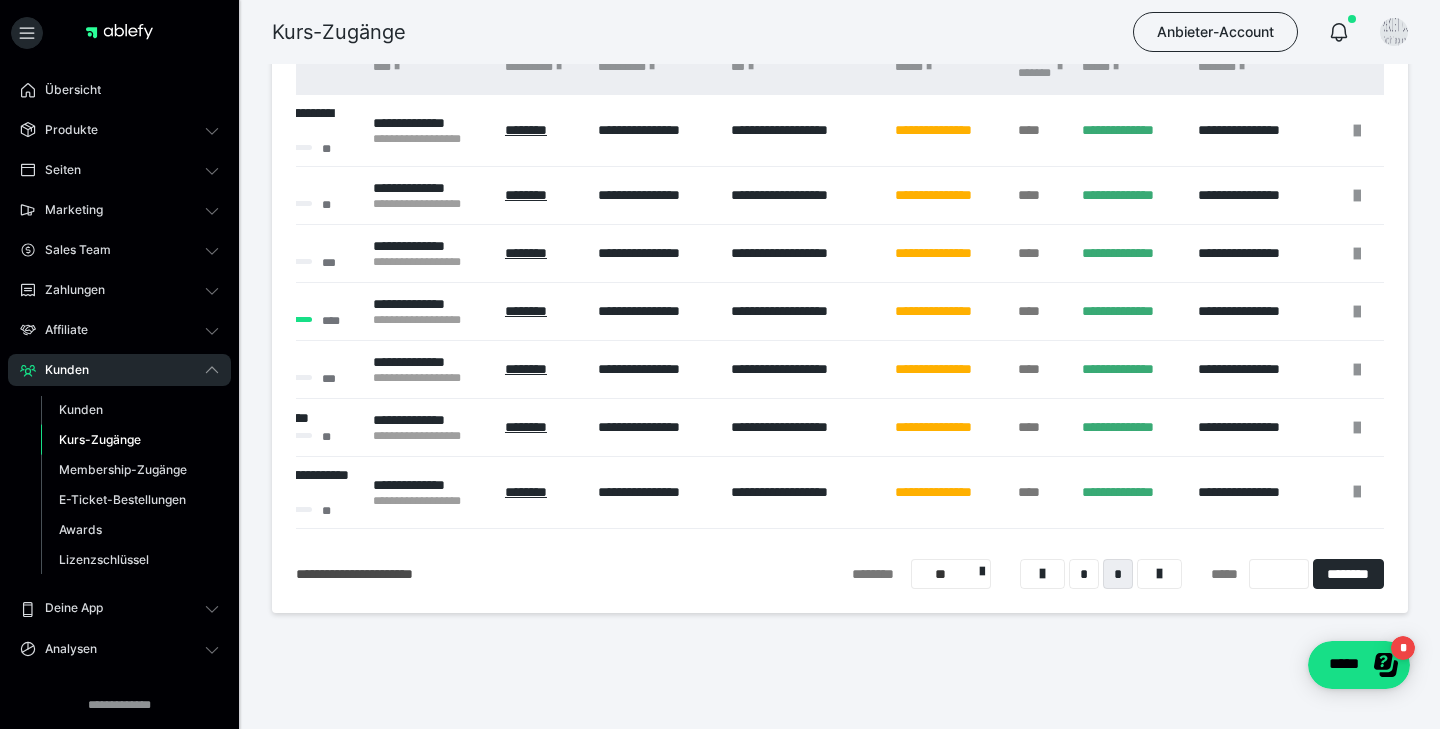 scroll, scrollTop: 0, scrollLeft: 0, axis: both 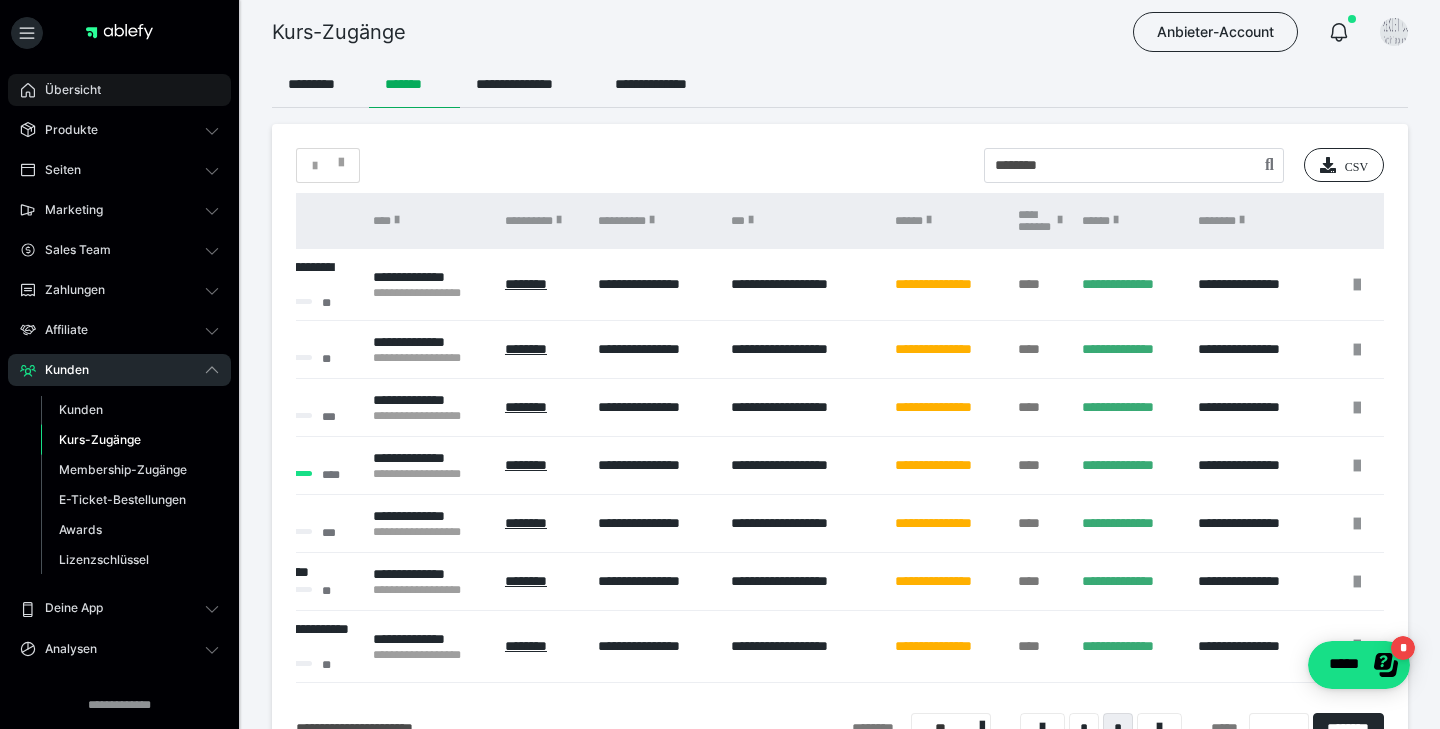 click on "Übersicht" at bounding box center [66, 90] 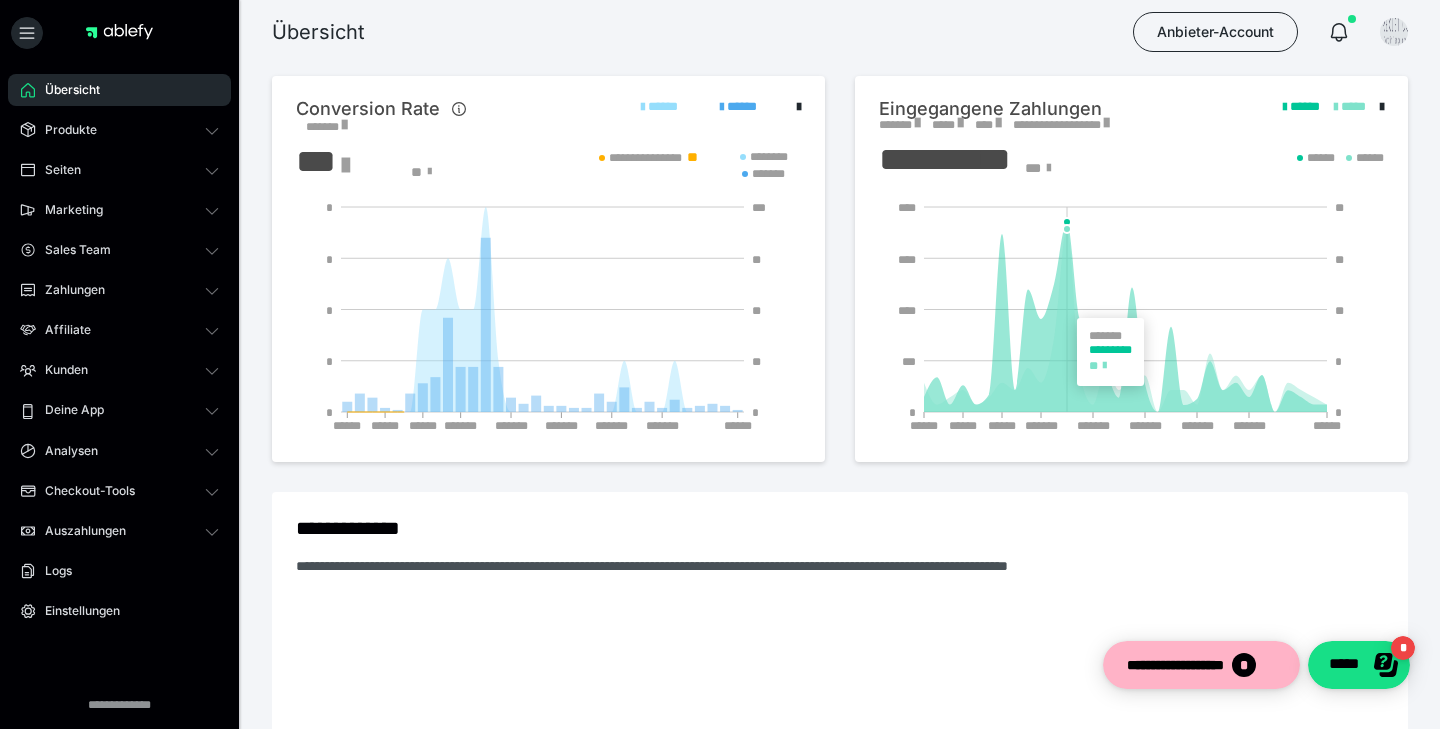 scroll, scrollTop: 0, scrollLeft: 0, axis: both 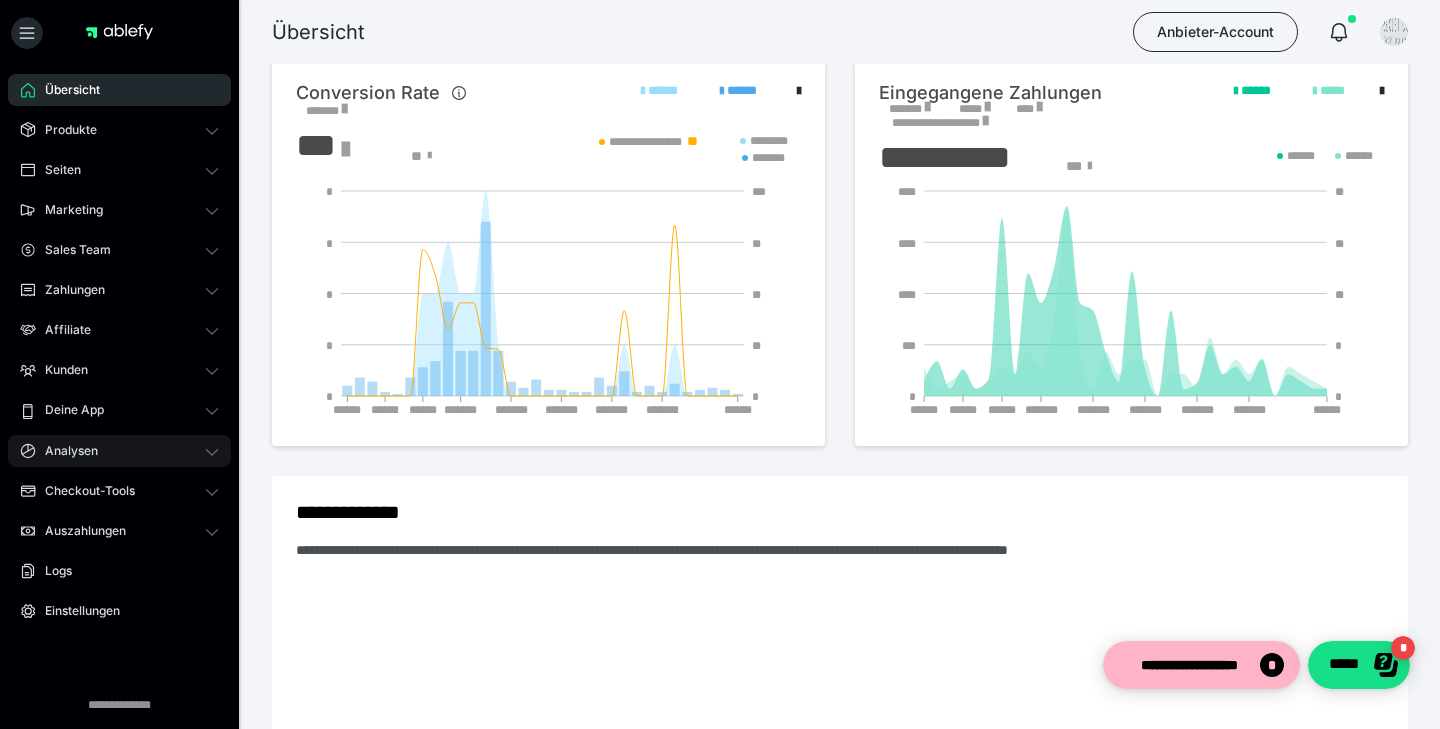 click on "Analysen" at bounding box center (64, 451) 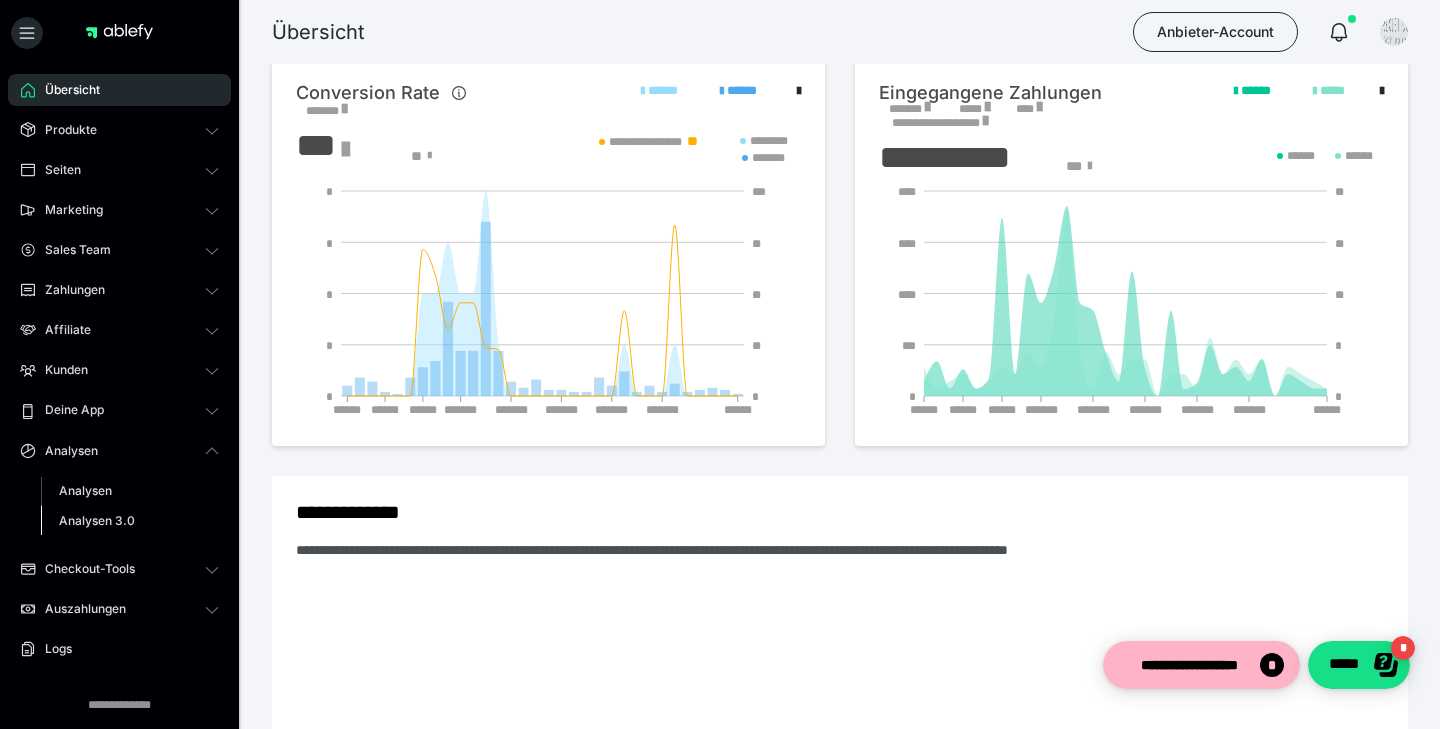 click on "Analysen 3.0" at bounding box center [97, 520] 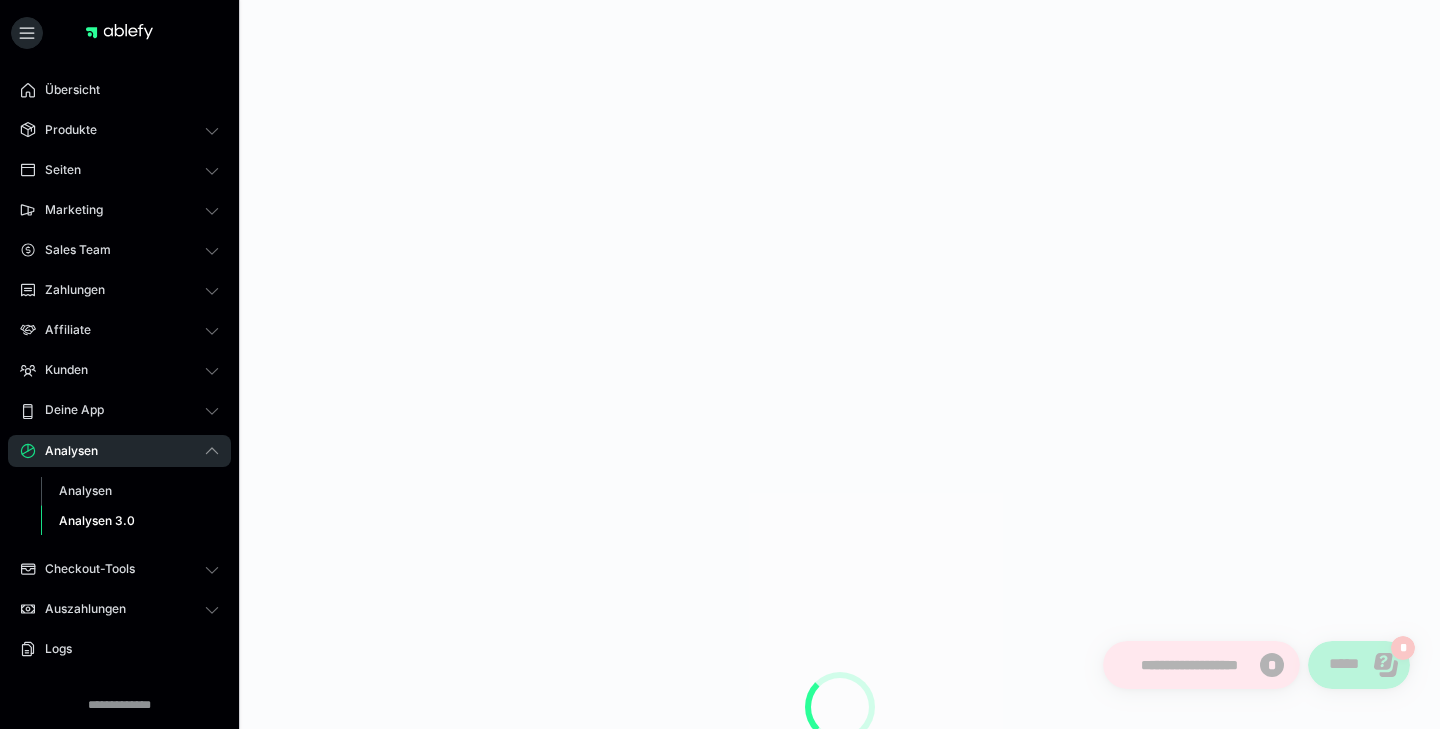 scroll, scrollTop: 0, scrollLeft: 0, axis: both 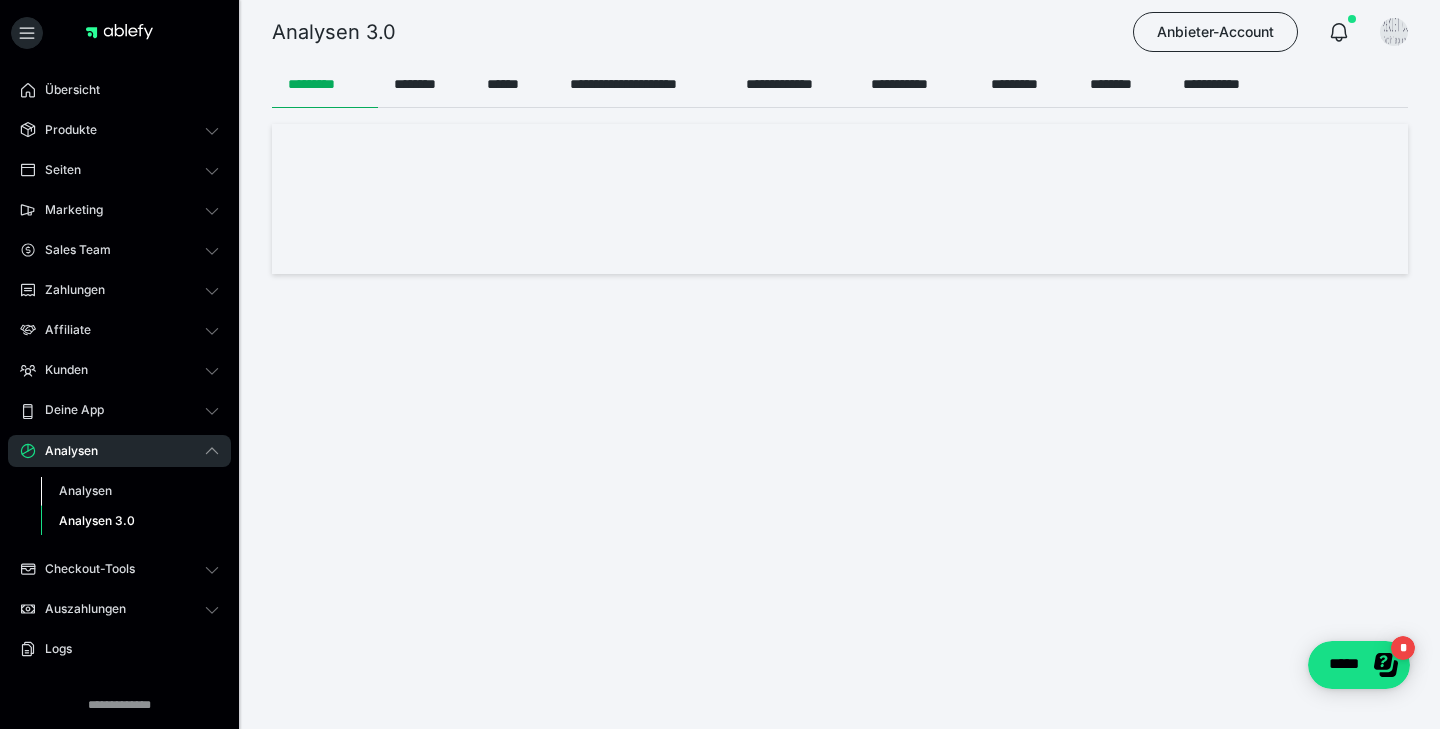 click on "Analysen" at bounding box center [85, 490] 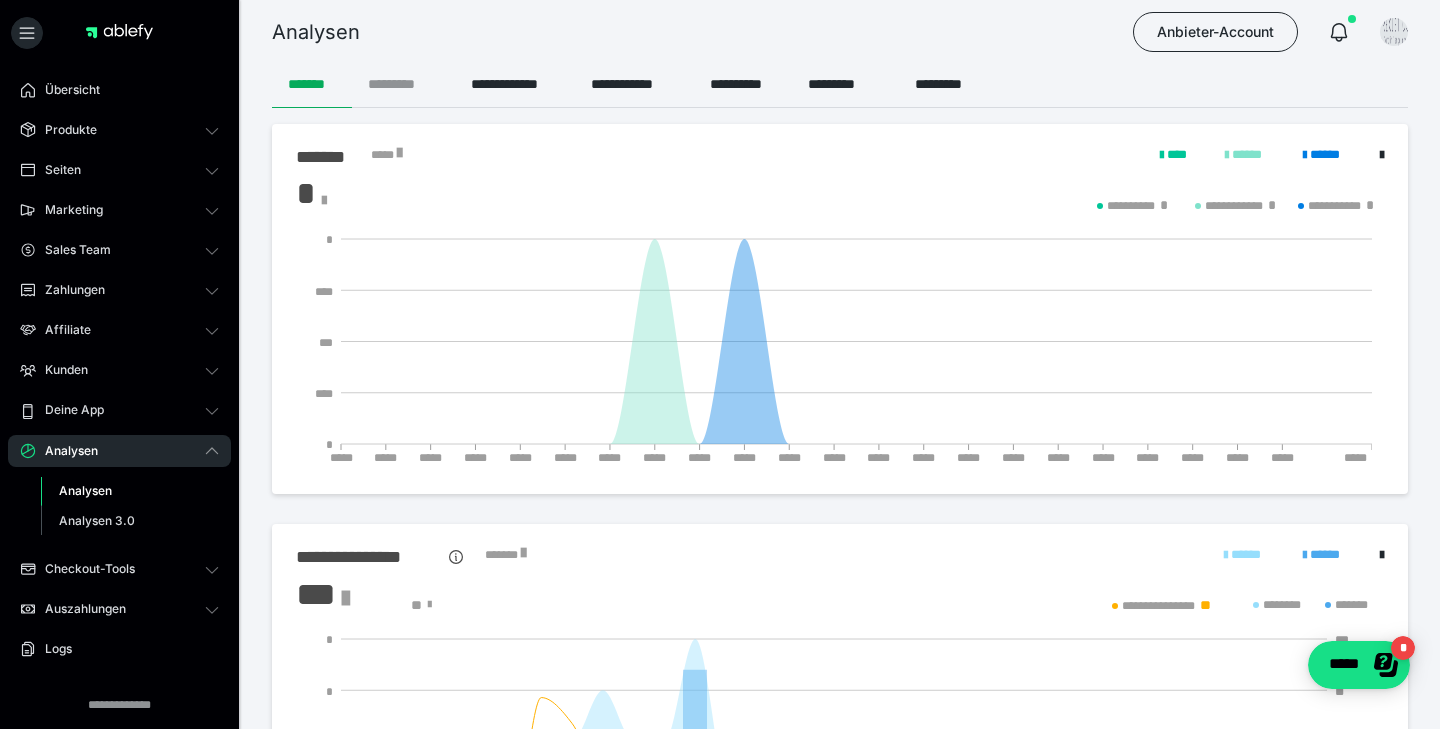 click on "*********" at bounding box center (403, 84) 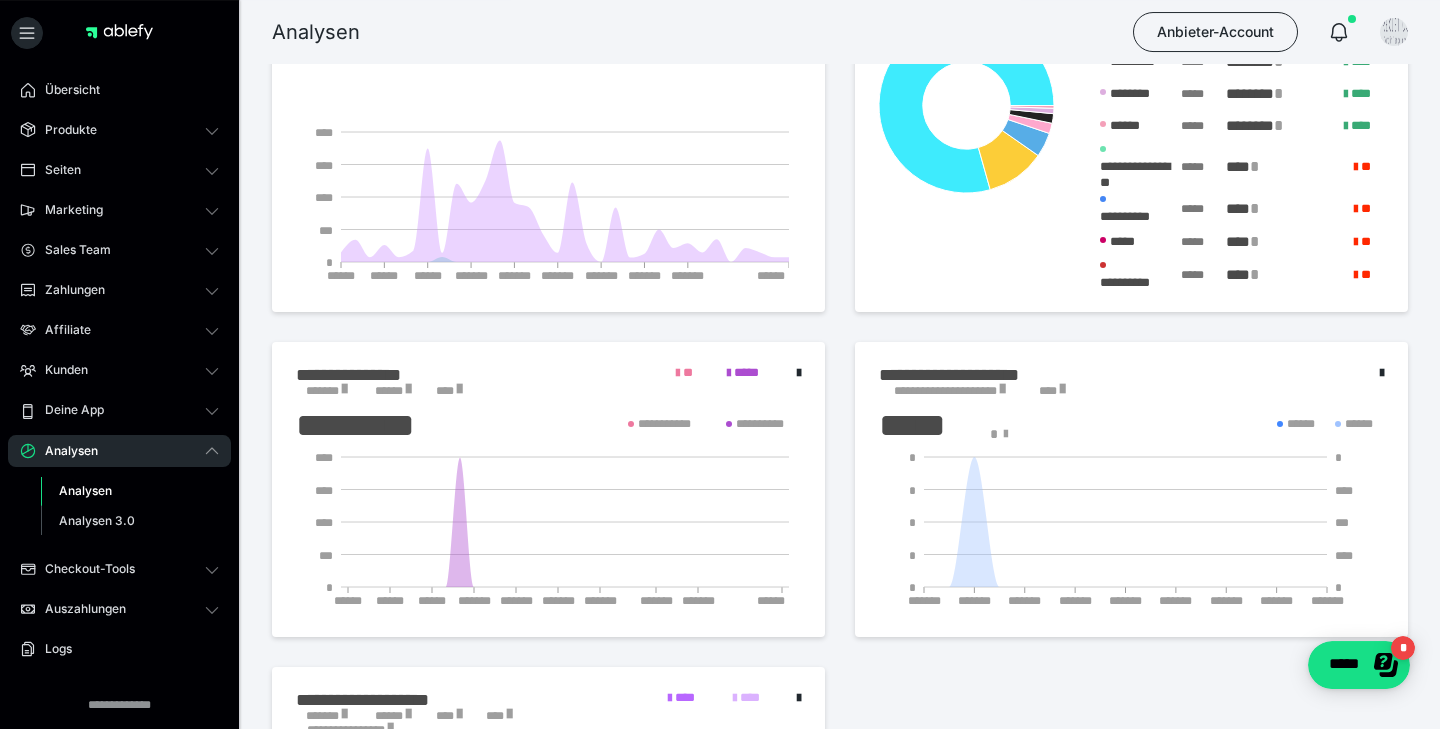 scroll, scrollTop: 1117, scrollLeft: 0, axis: vertical 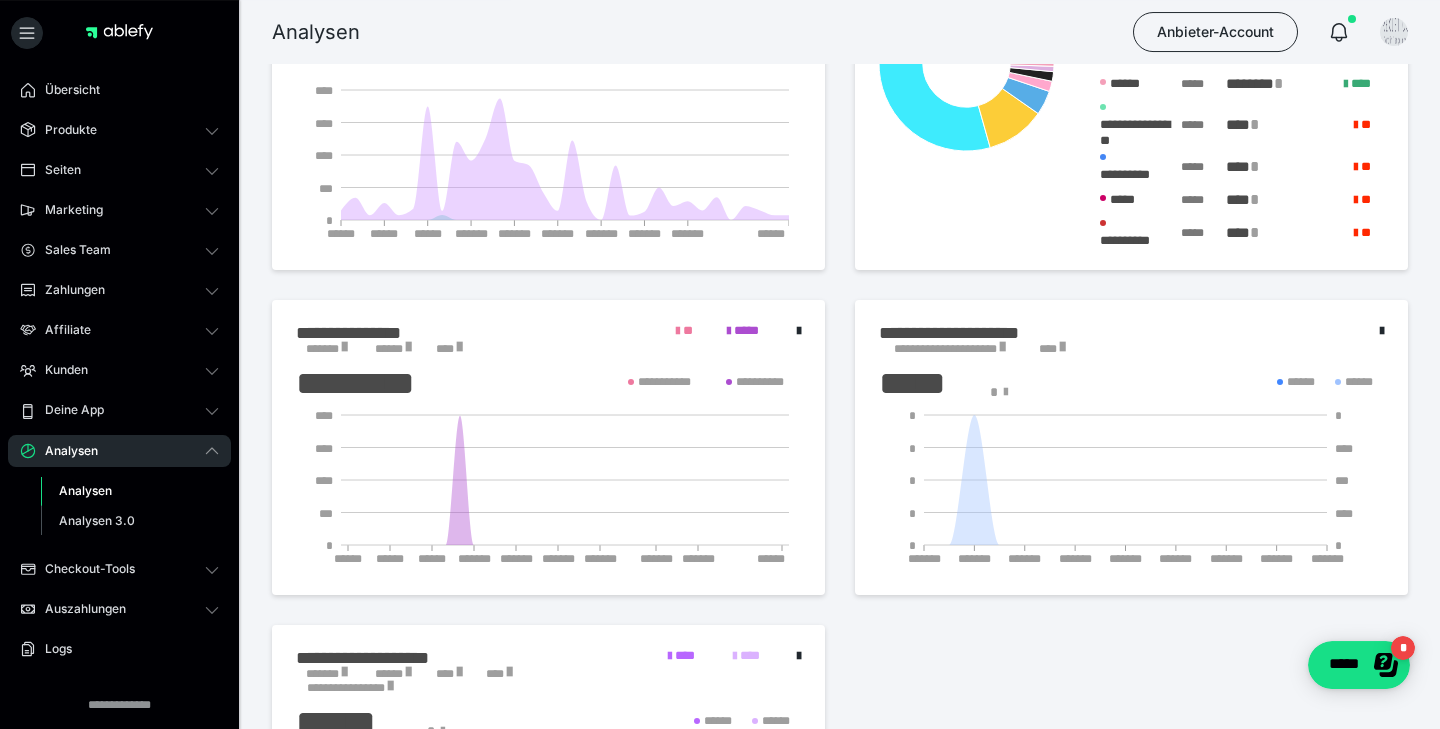 click on "**********" at bounding box center (973, 333) 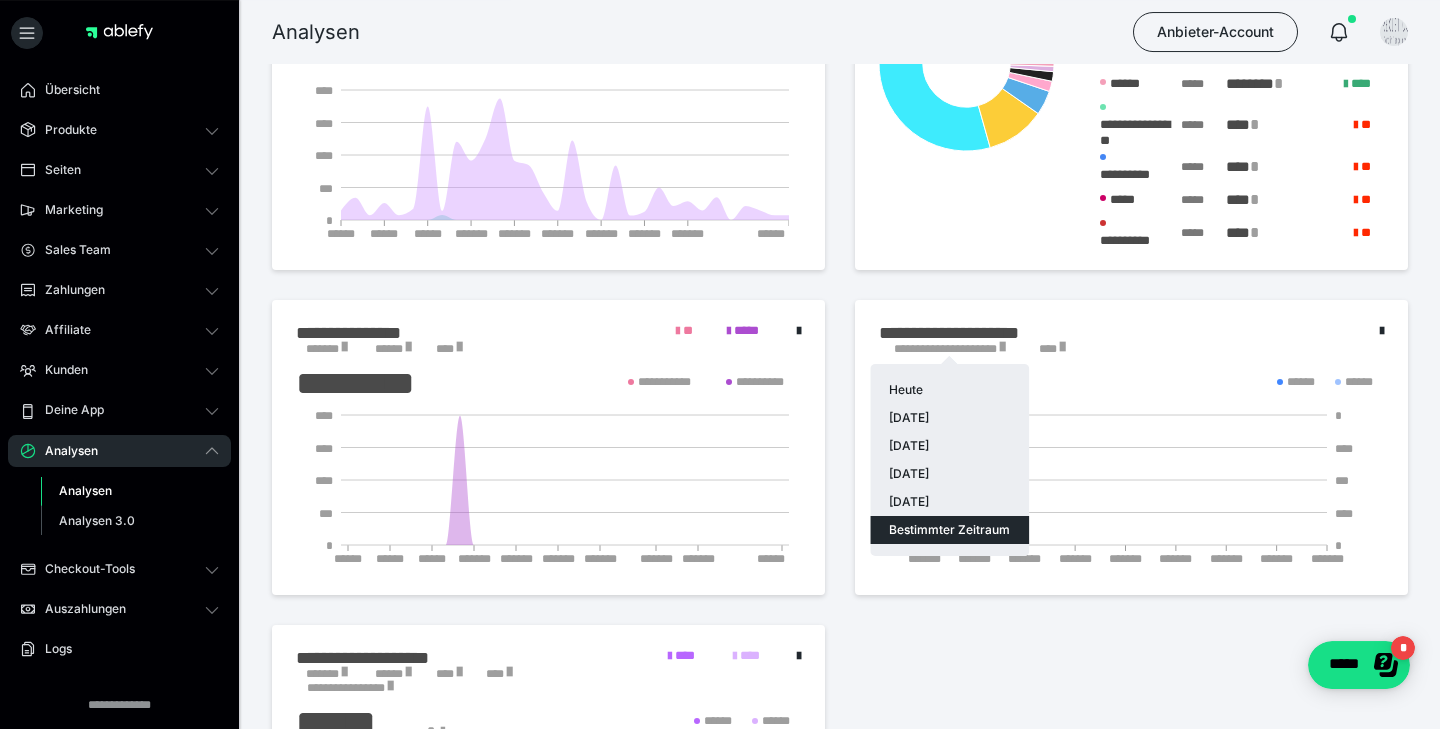 click on "Bestimmter Zeitraum" at bounding box center (949, 530) 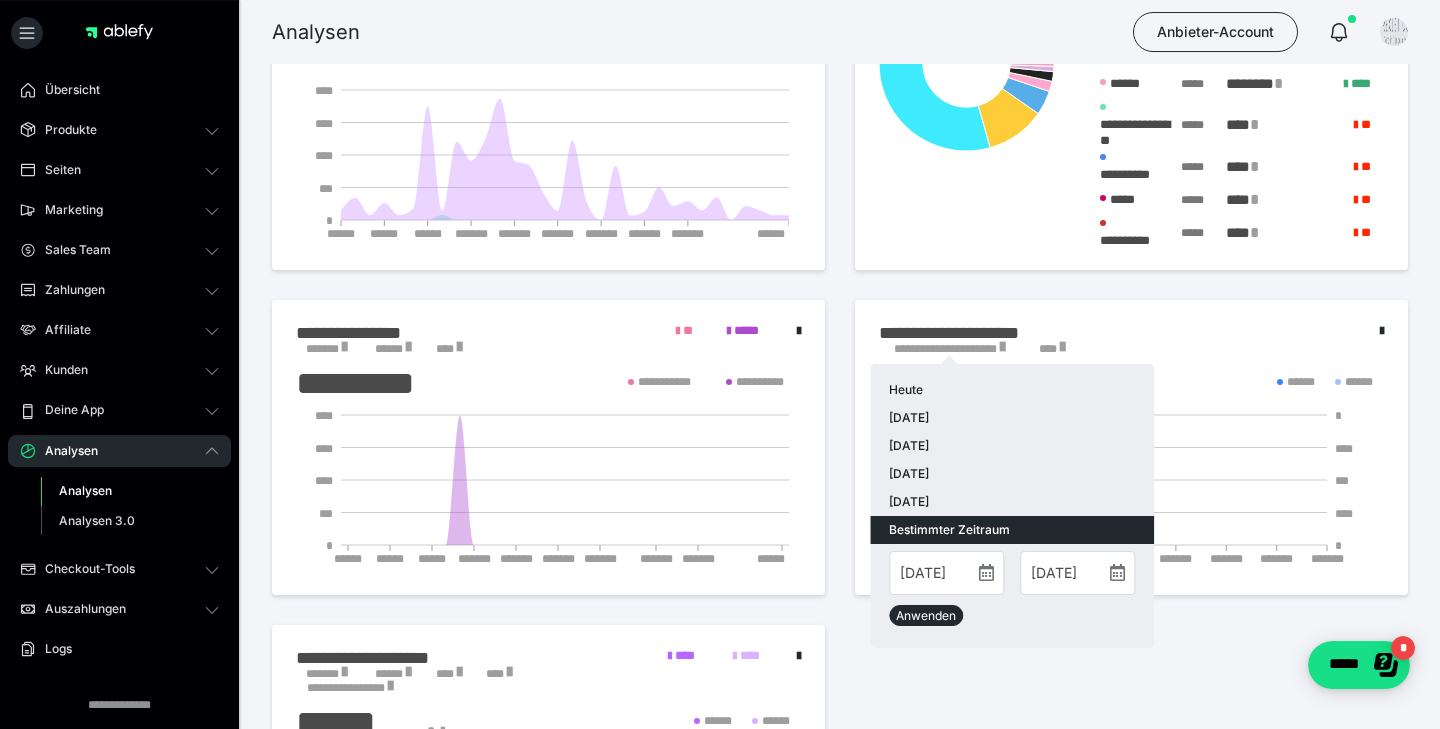 click at bounding box center [986, 572] 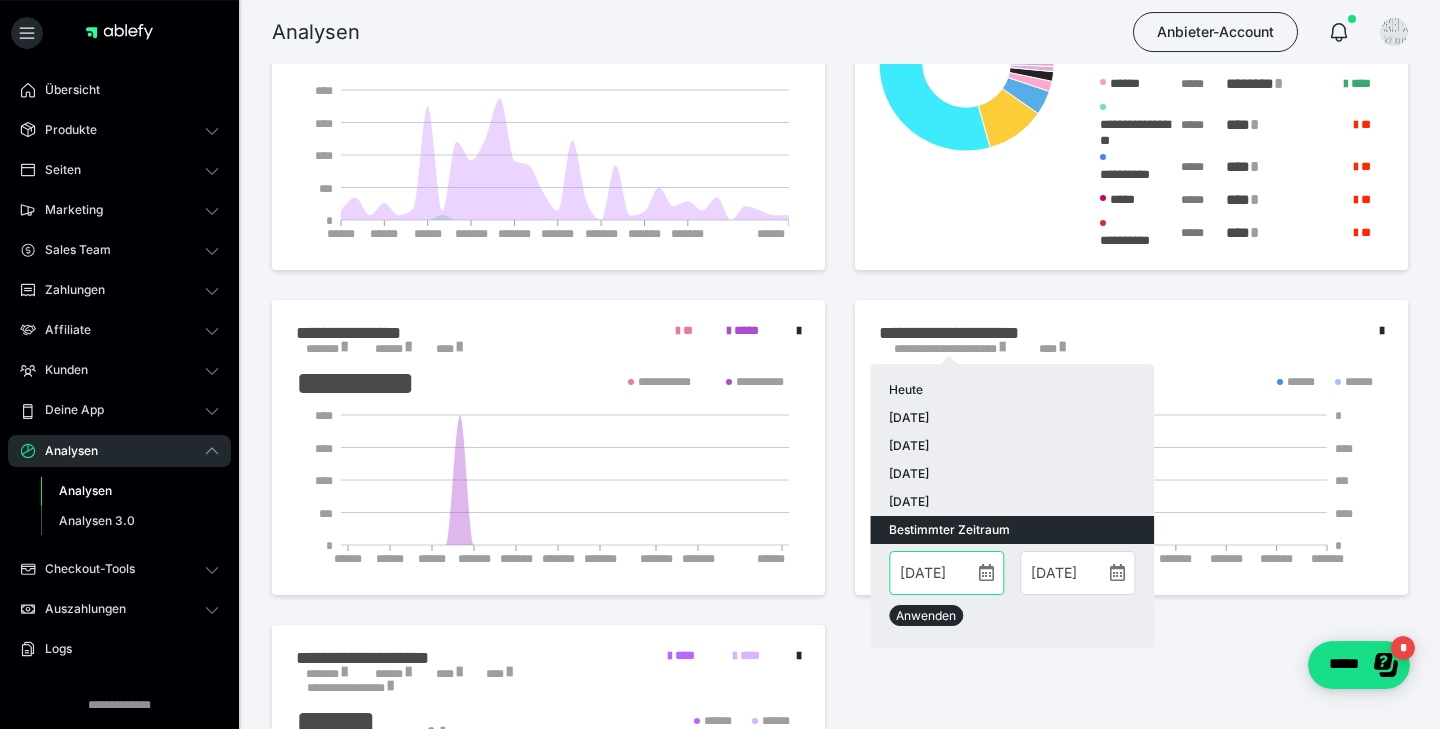click on "[DATE]" at bounding box center (946, 573) 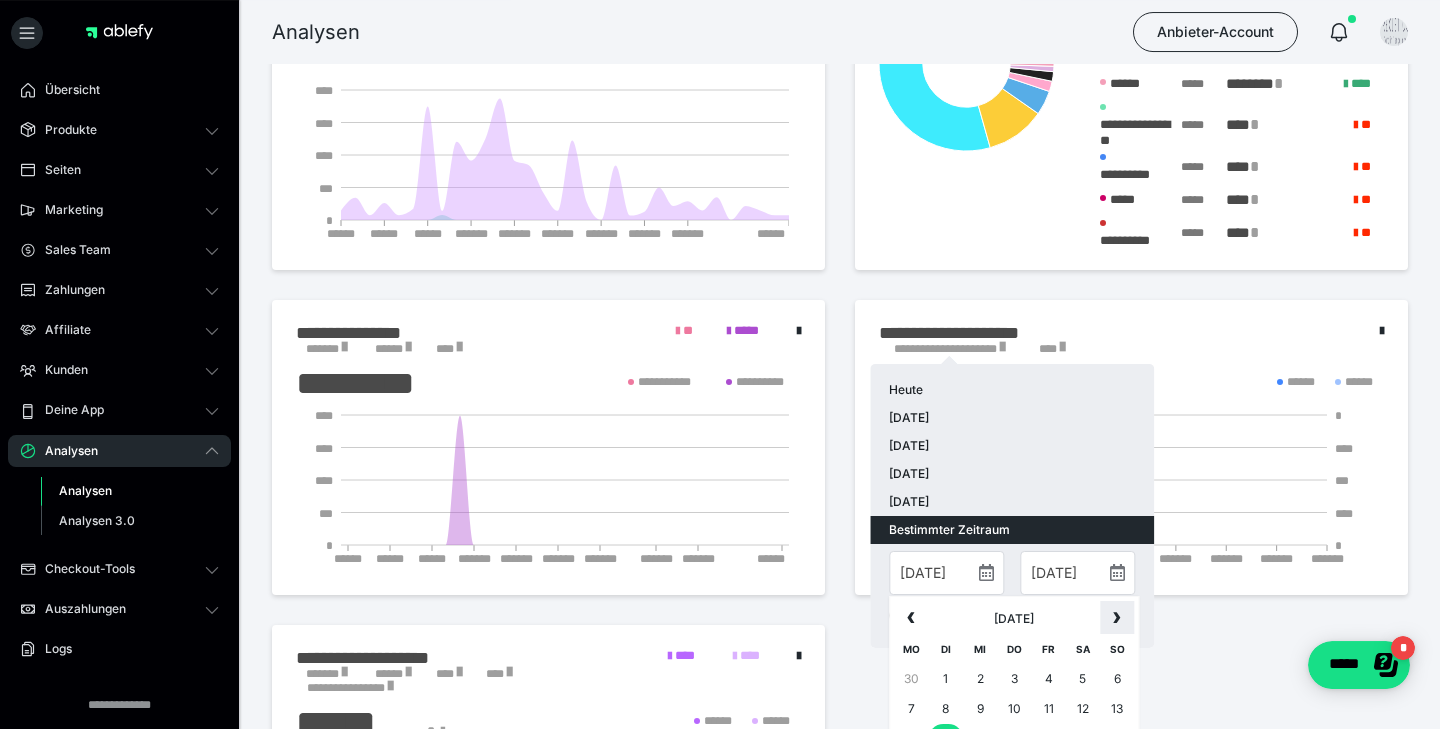 click on "›" at bounding box center [1117, 616] 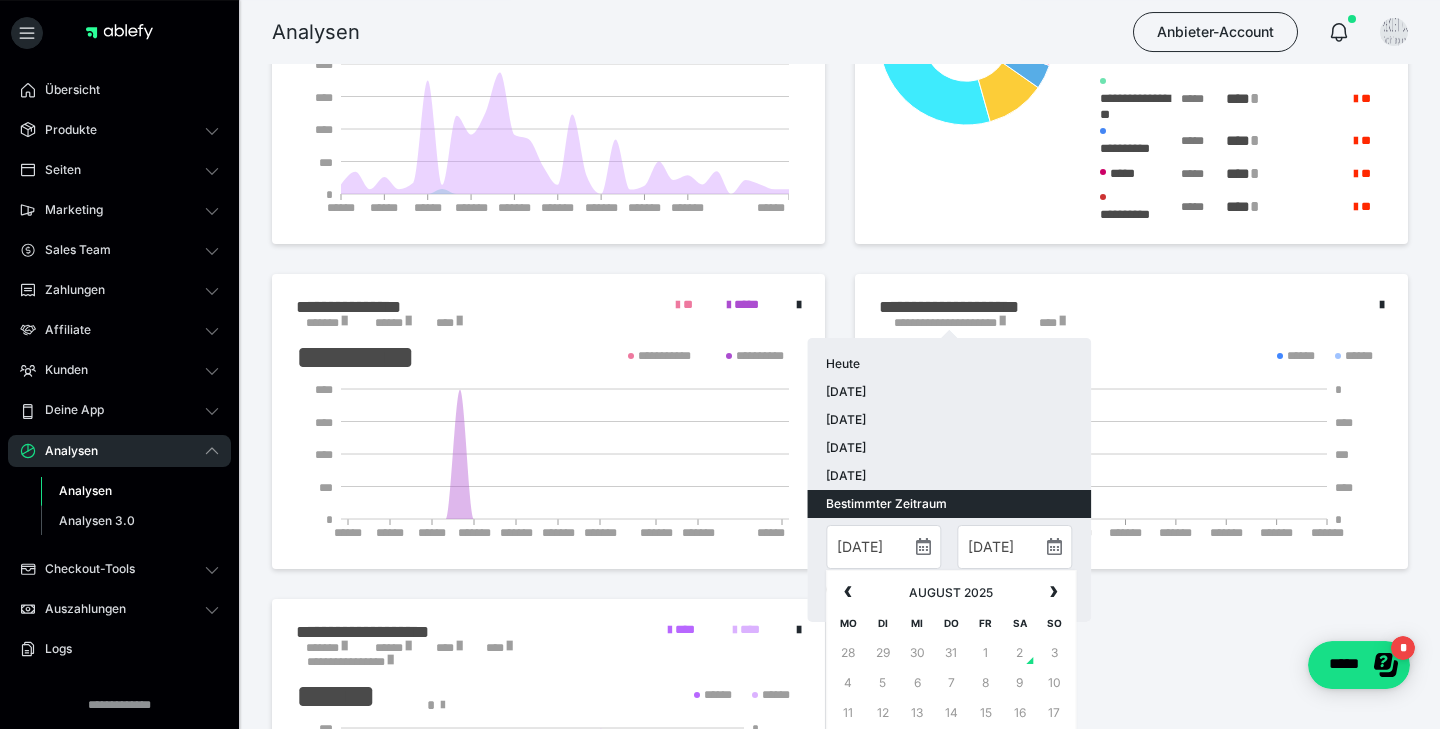 scroll, scrollTop: 1150, scrollLeft: 0, axis: vertical 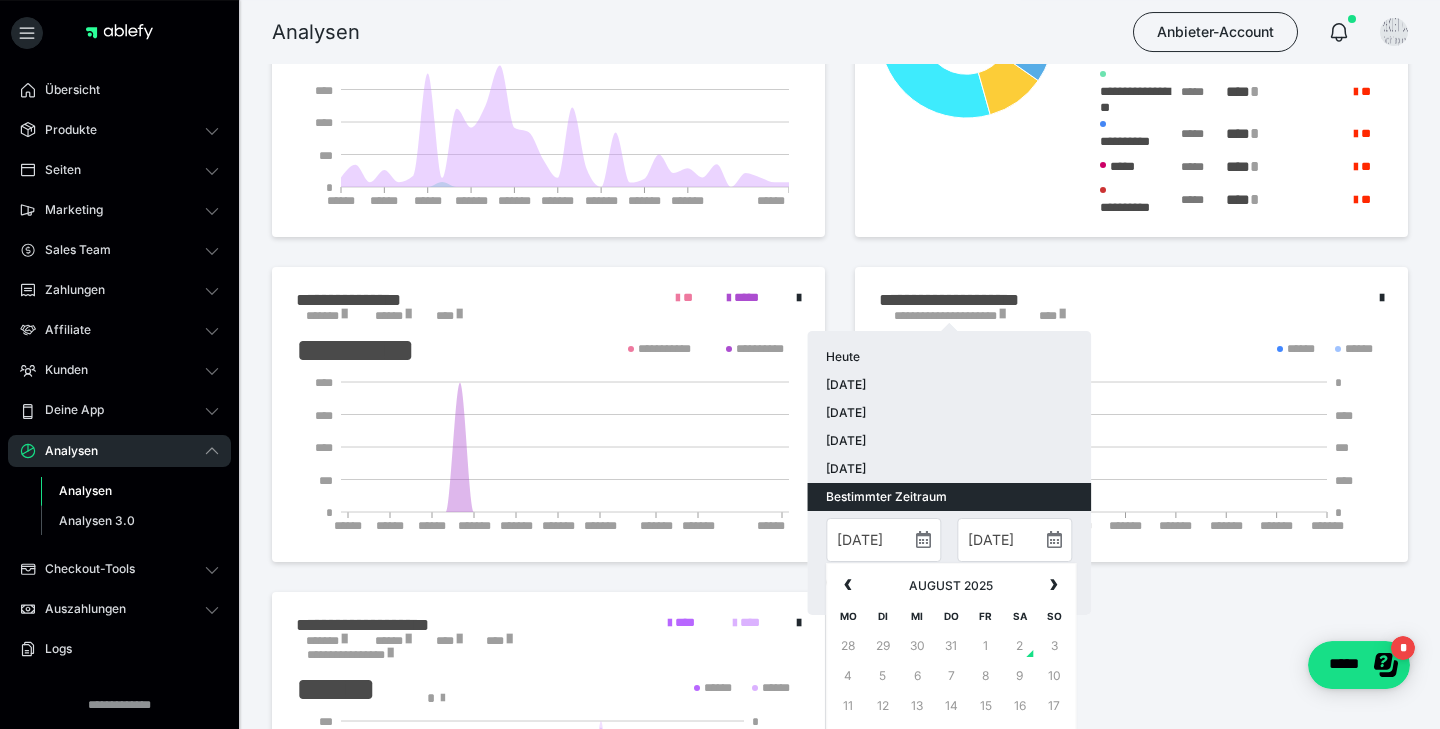 click on "2" at bounding box center [1020, 646] 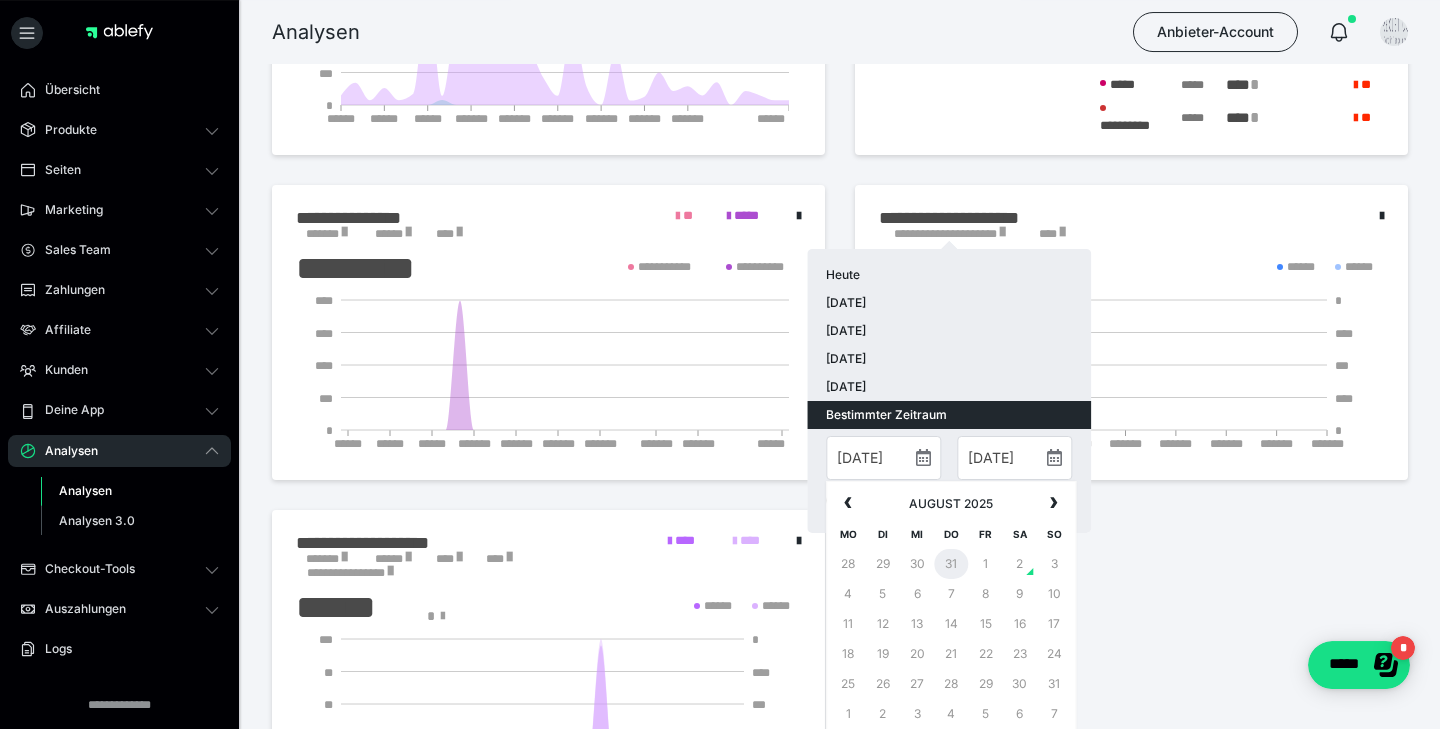 scroll, scrollTop: 1253, scrollLeft: 0, axis: vertical 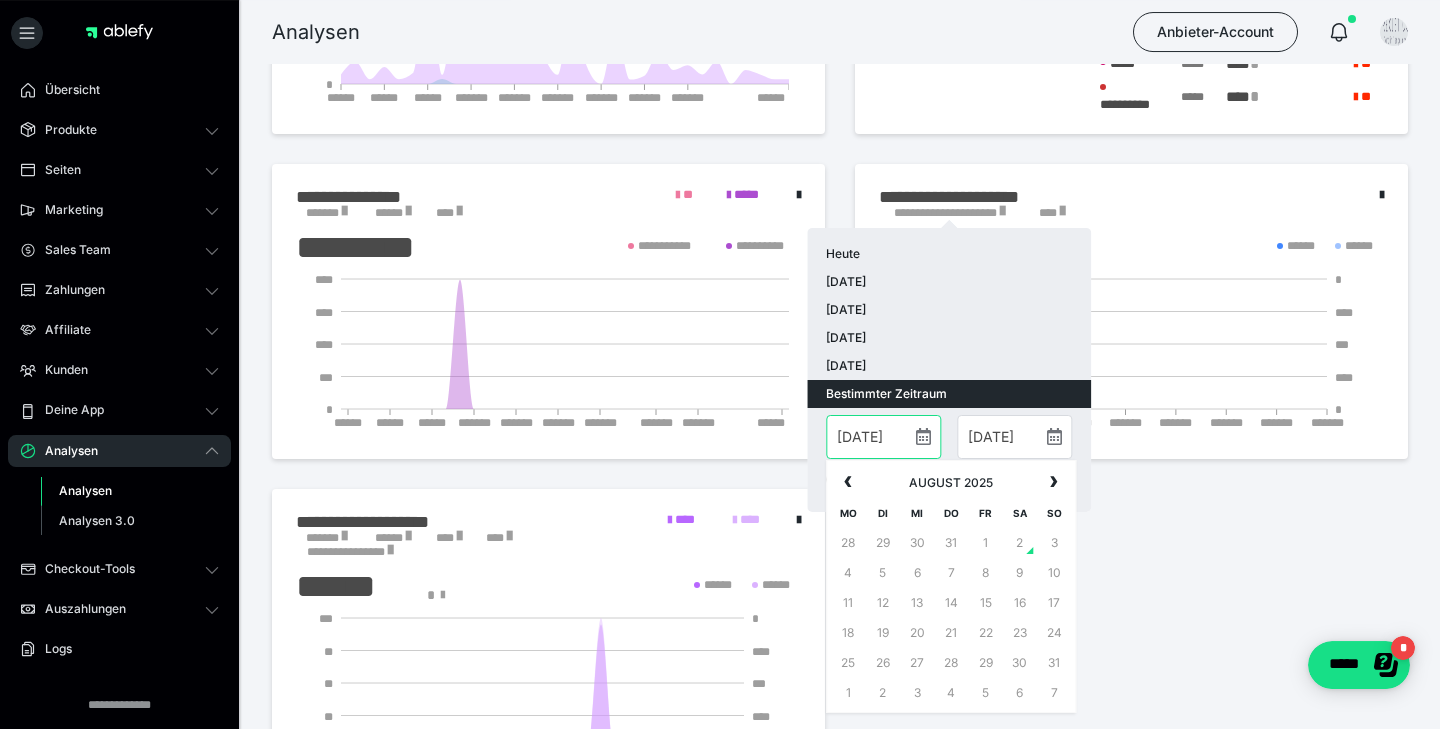 click on "[DATE]" at bounding box center [883, 437] 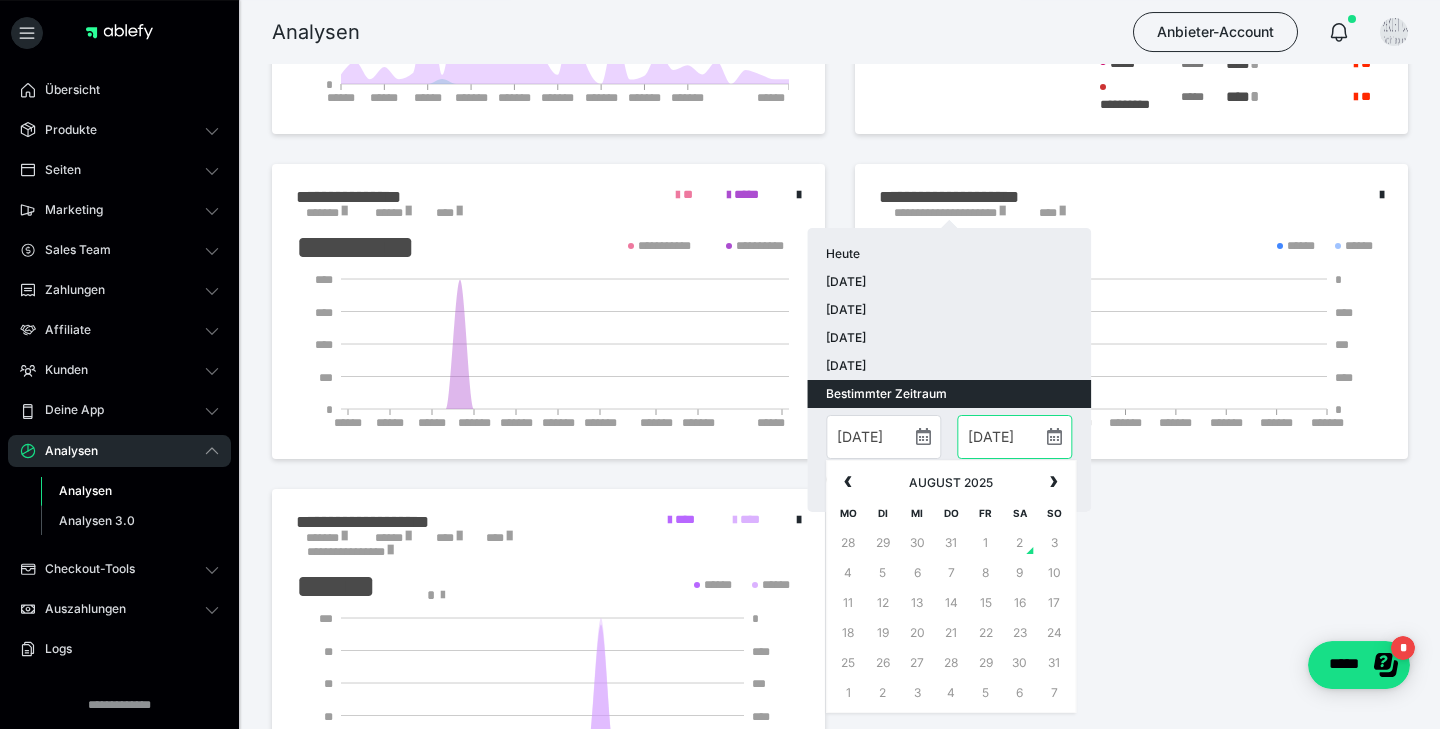 click on "[DATE]" at bounding box center [1014, 437] 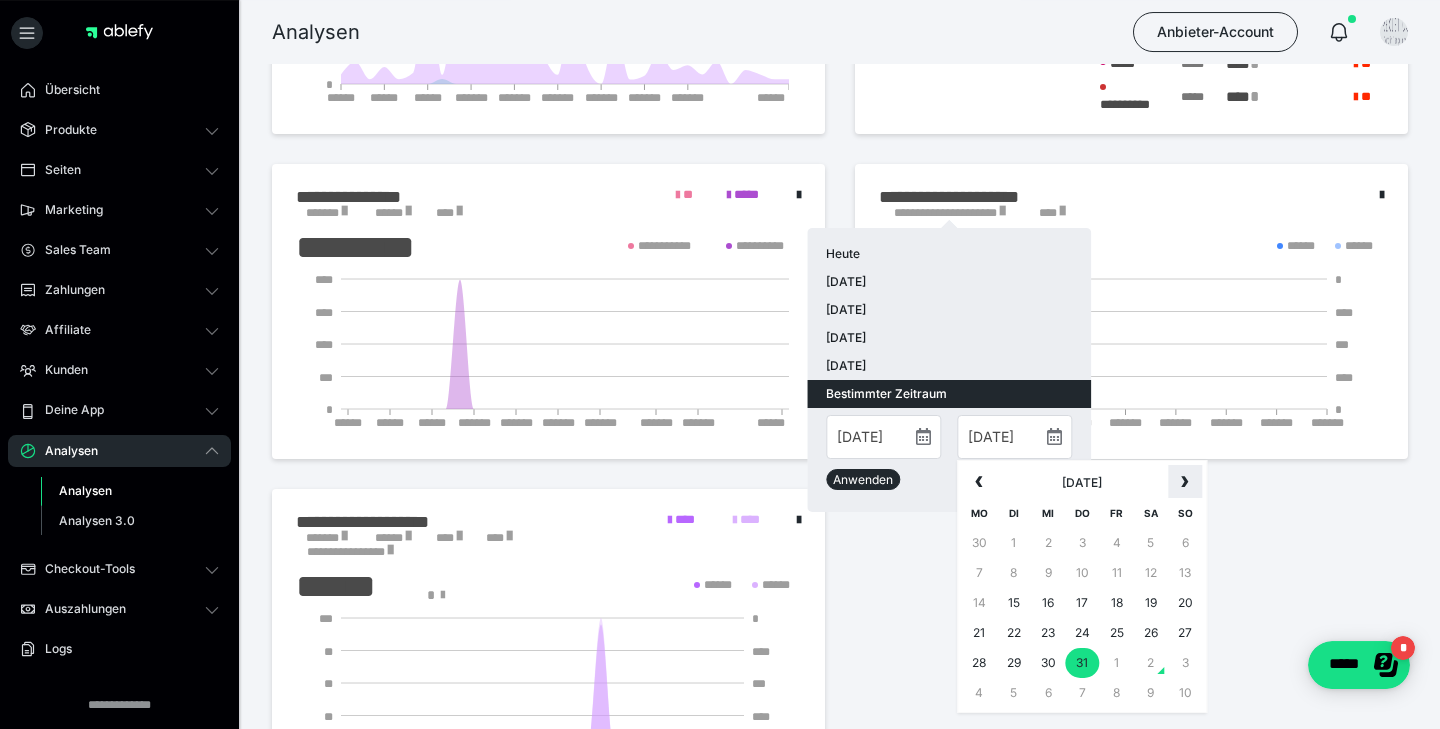 click on "›" at bounding box center (1185, 480) 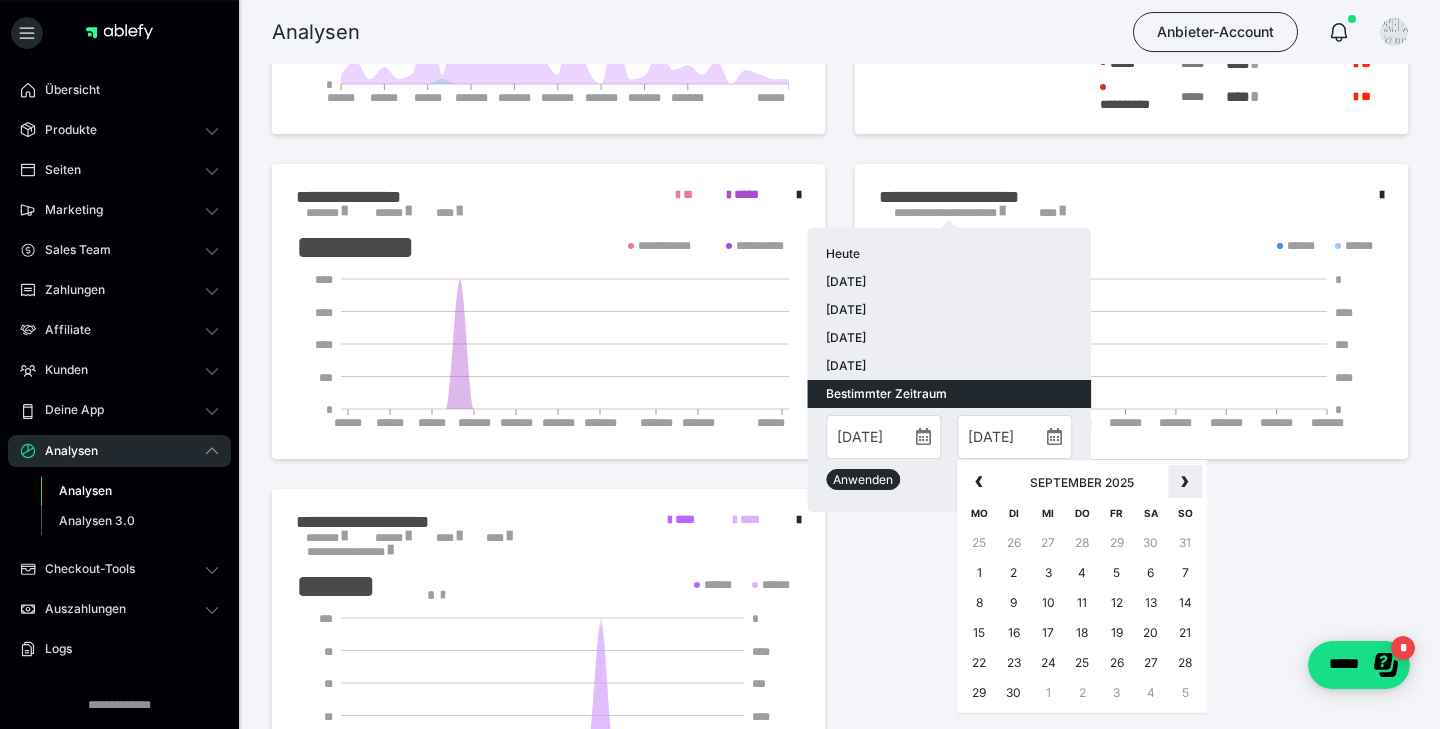click on "›" at bounding box center [1185, 480] 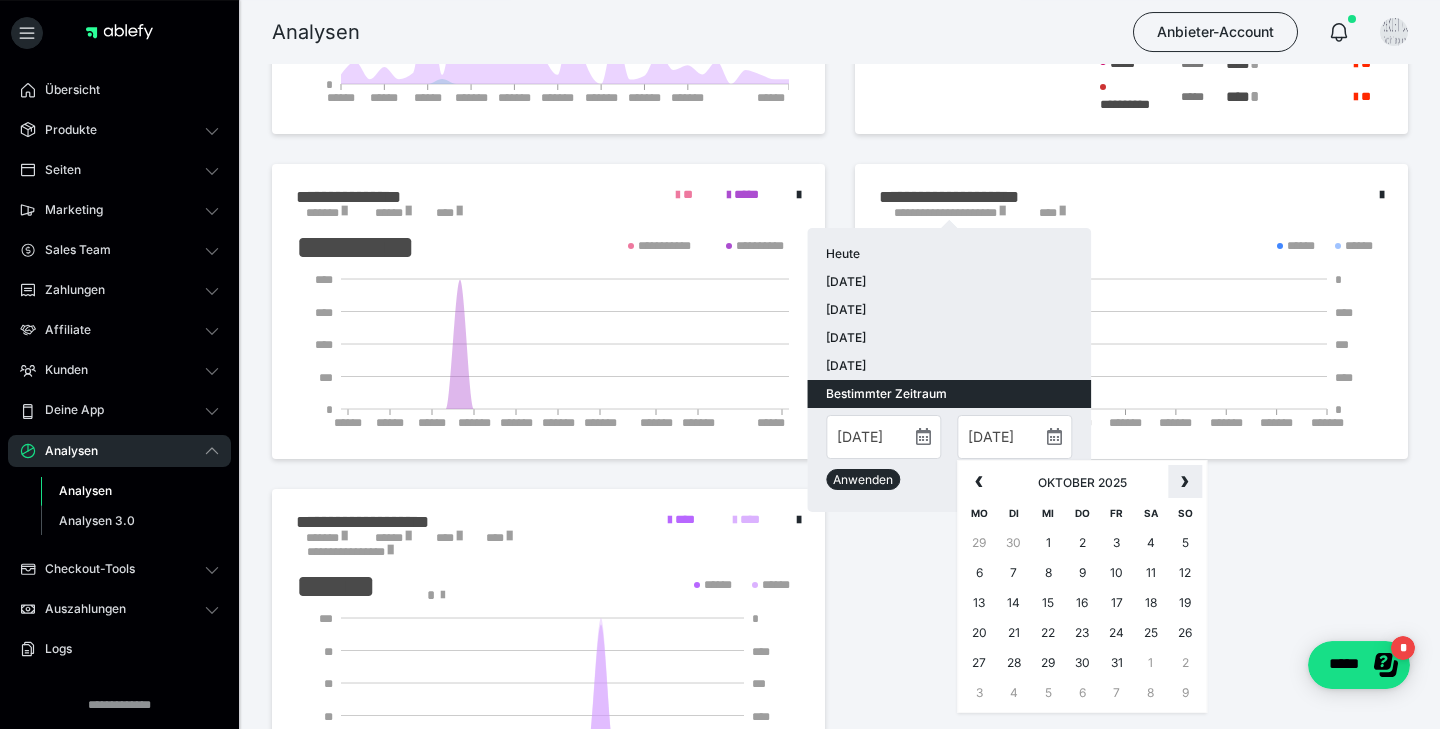 click on "›" at bounding box center [1185, 480] 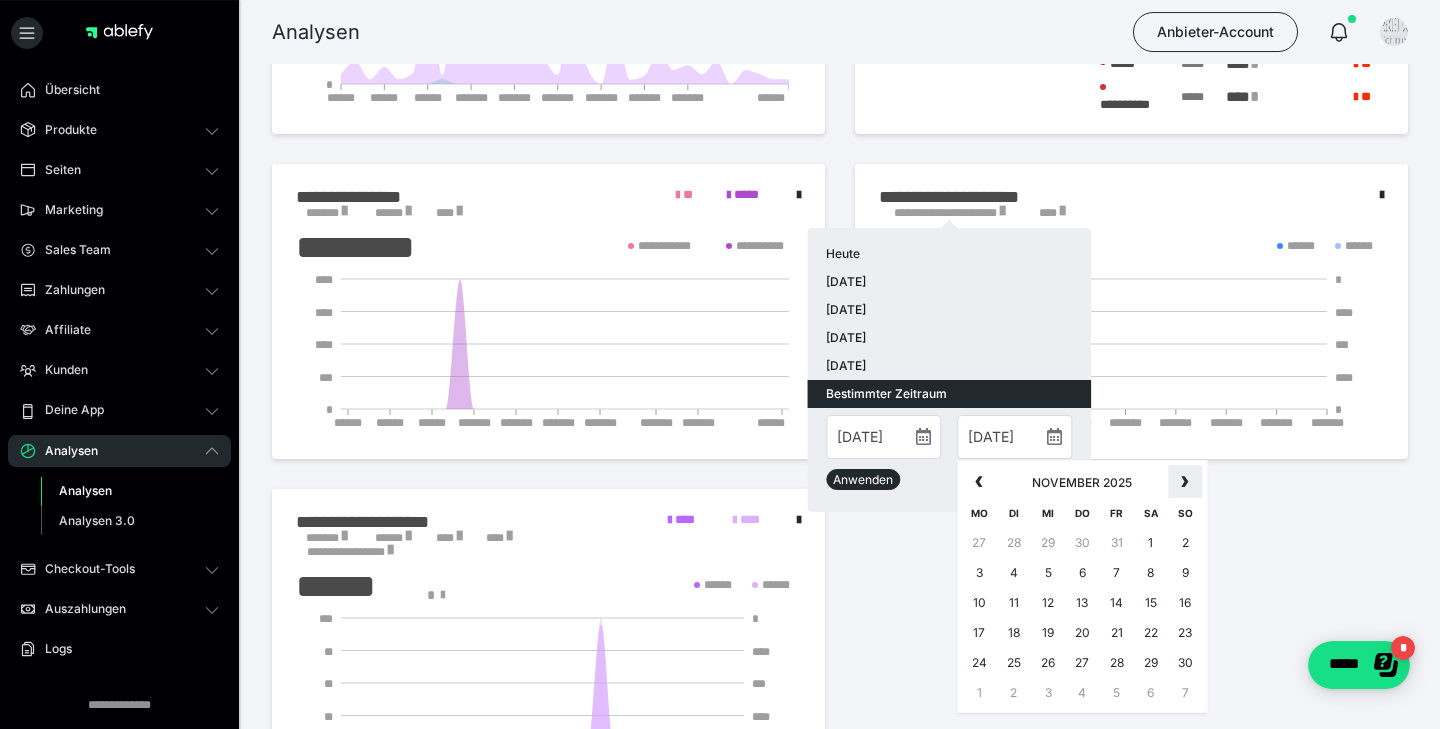click on "›" at bounding box center [1185, 480] 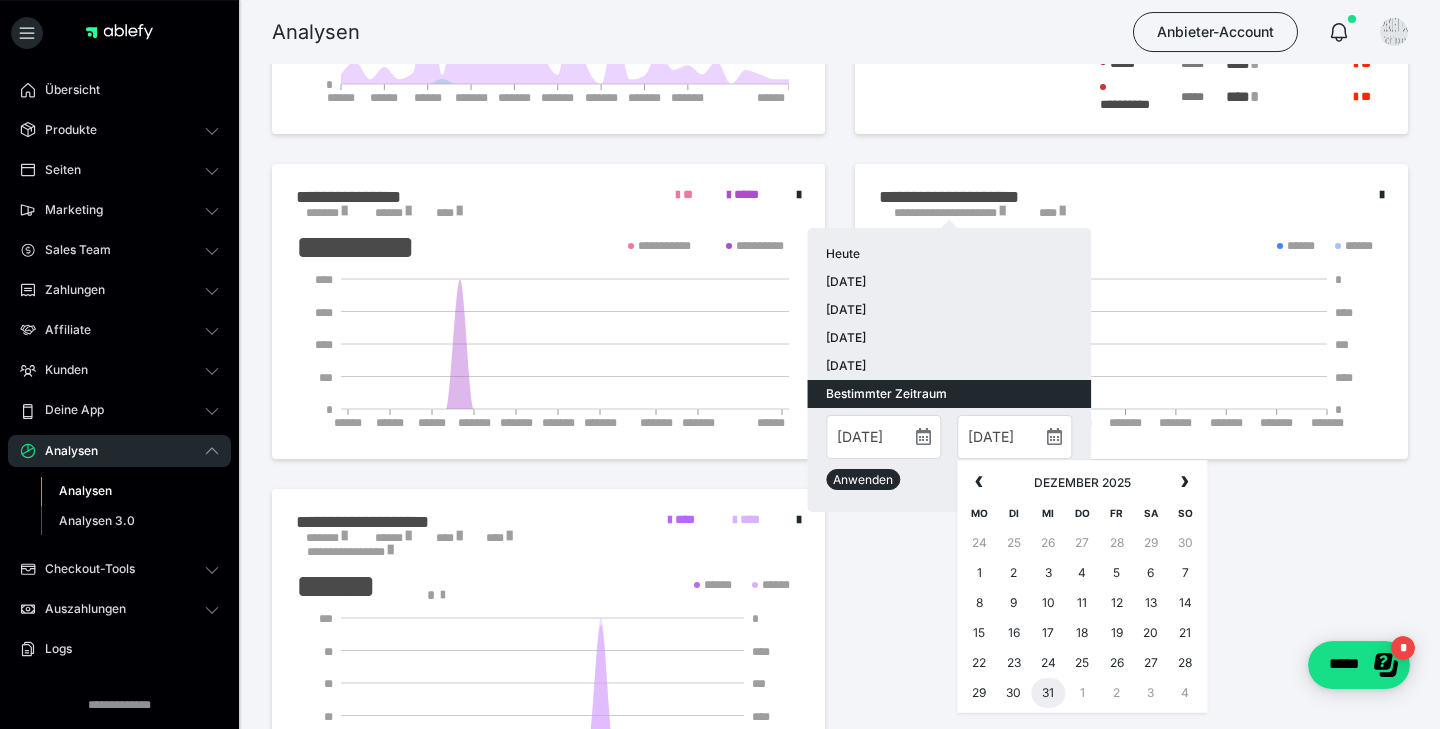 click on "31" at bounding box center [1048, 693] 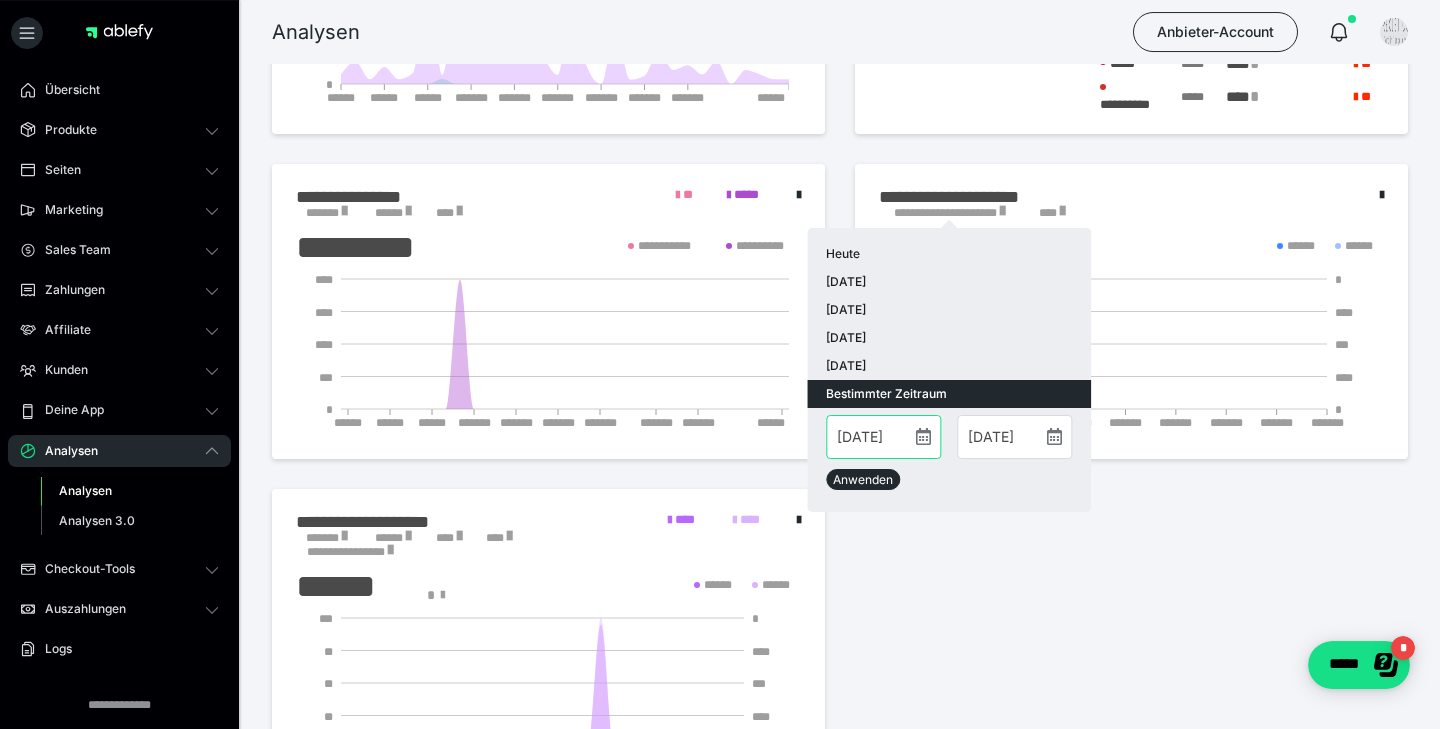 click on "[DATE]" at bounding box center (883, 437) 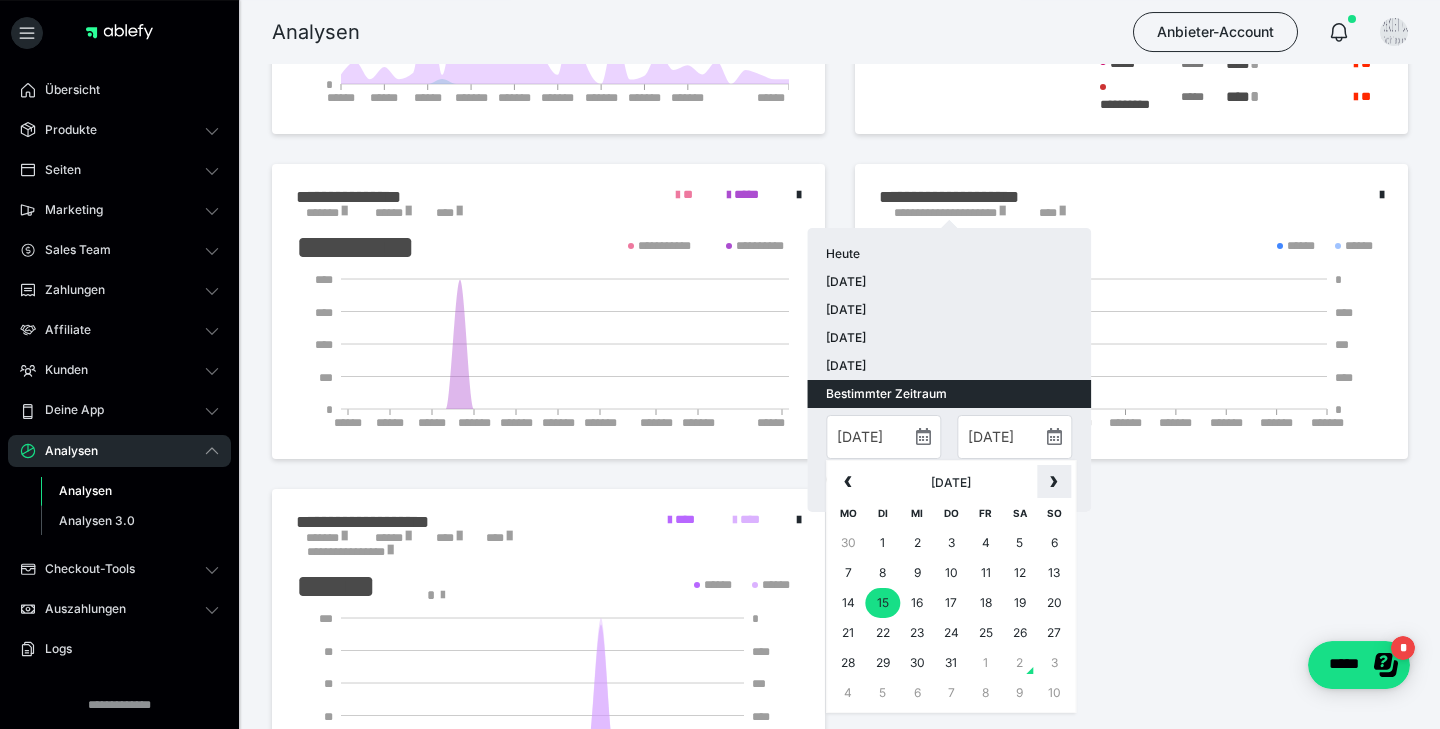 click on "›" at bounding box center [1054, 480] 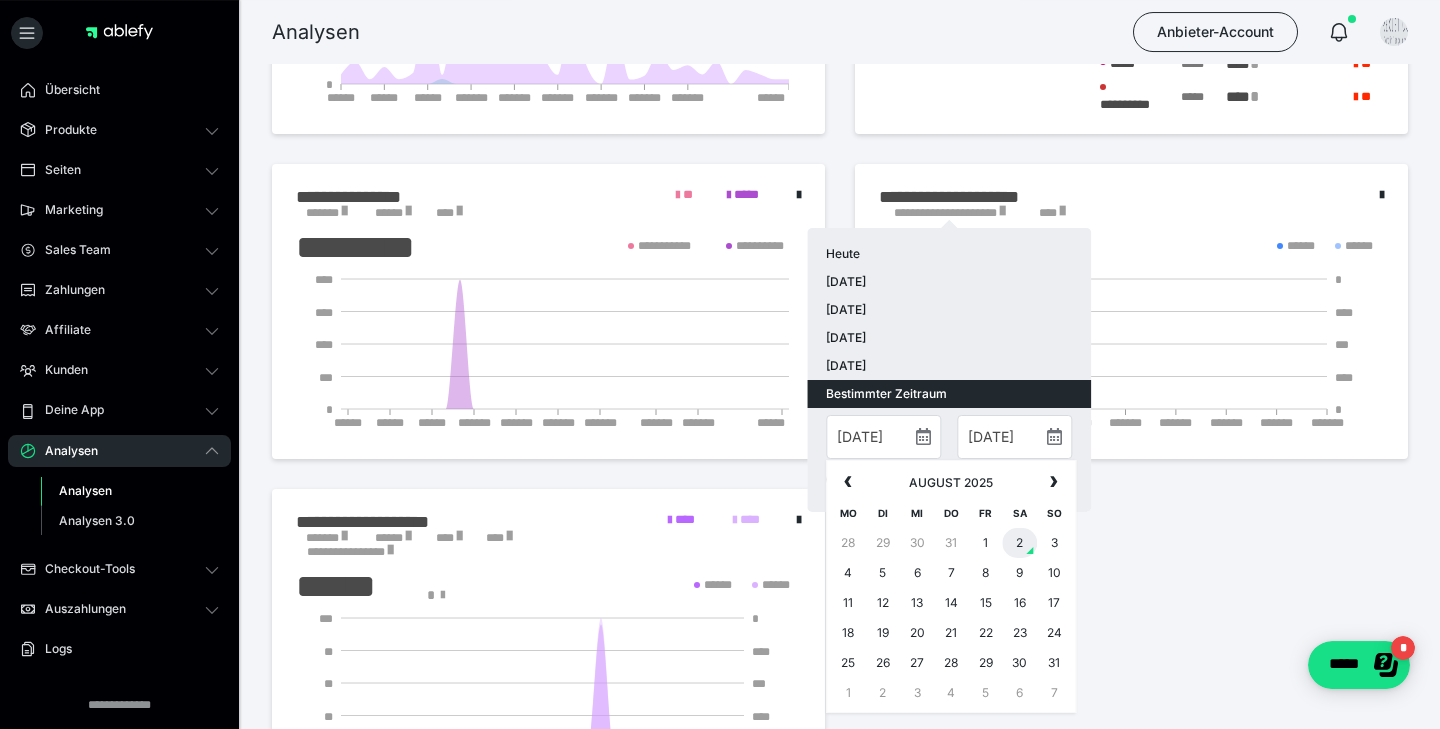 click on "2" at bounding box center [1020, 543] 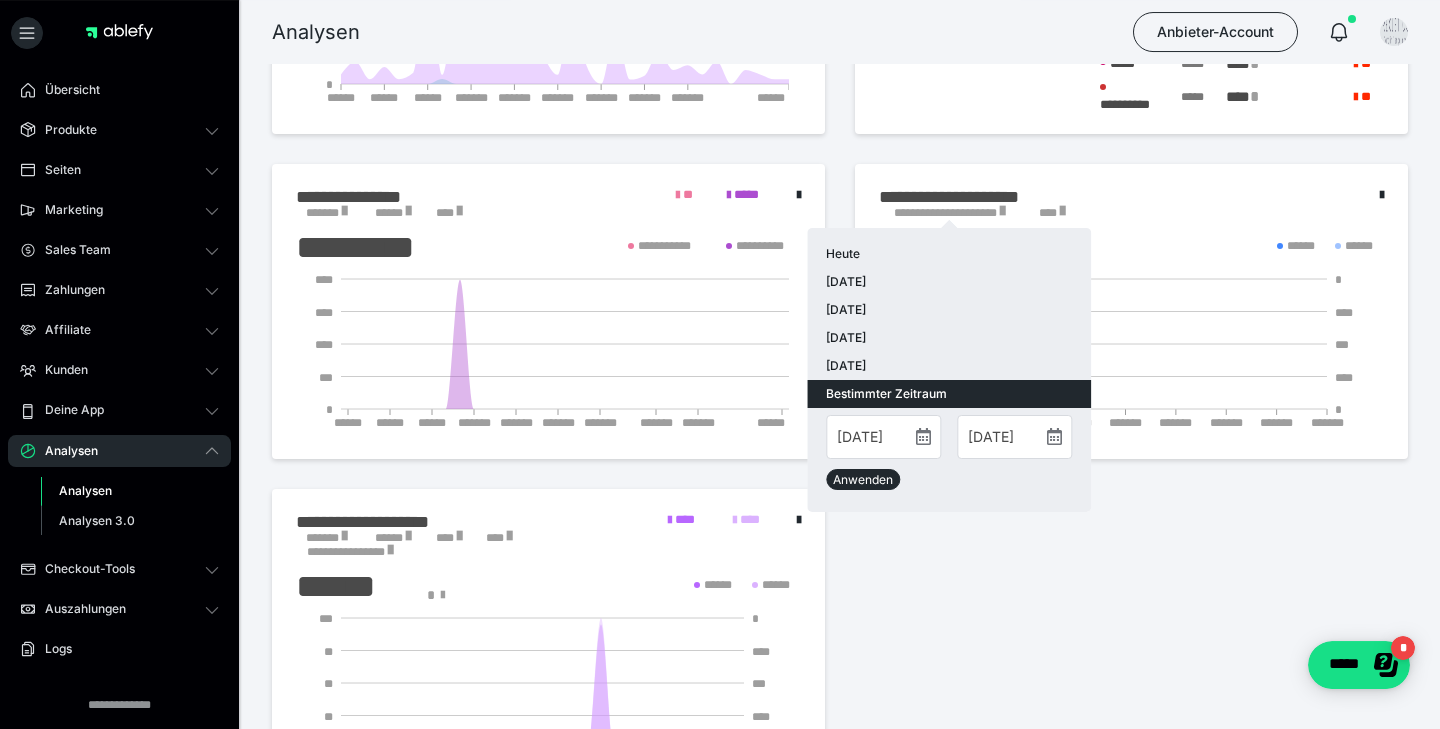 click on "Anwenden" at bounding box center (863, 479) 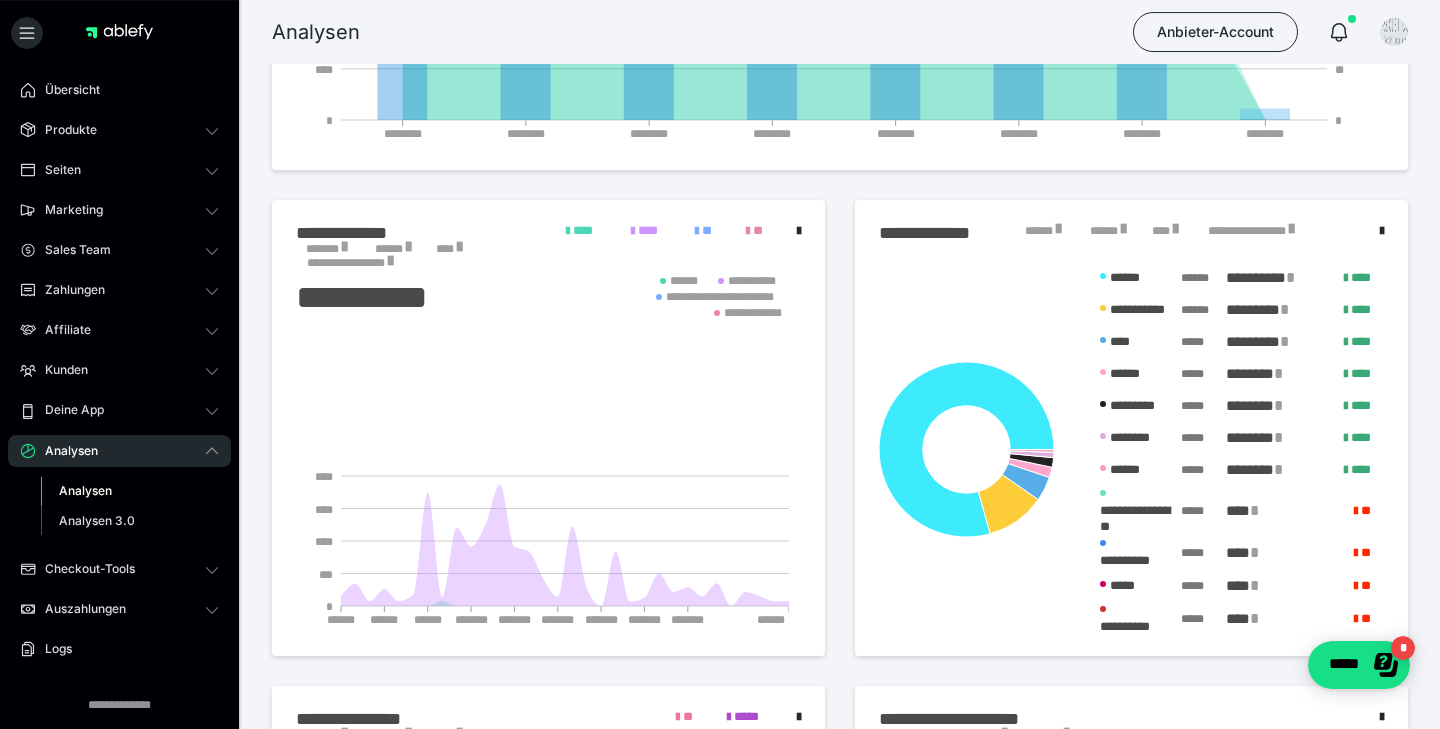 scroll, scrollTop: 0, scrollLeft: 0, axis: both 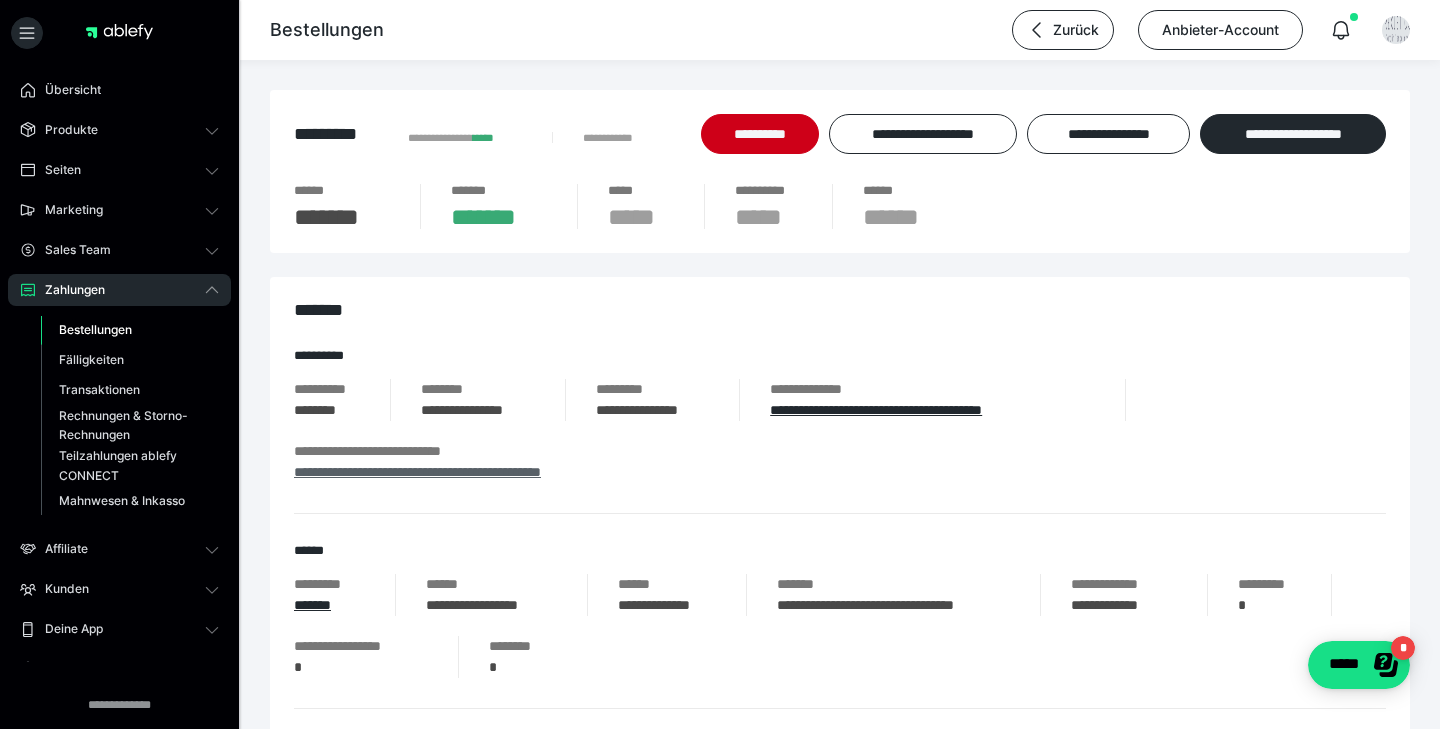 click on "**********" at bounding box center (417, 472) 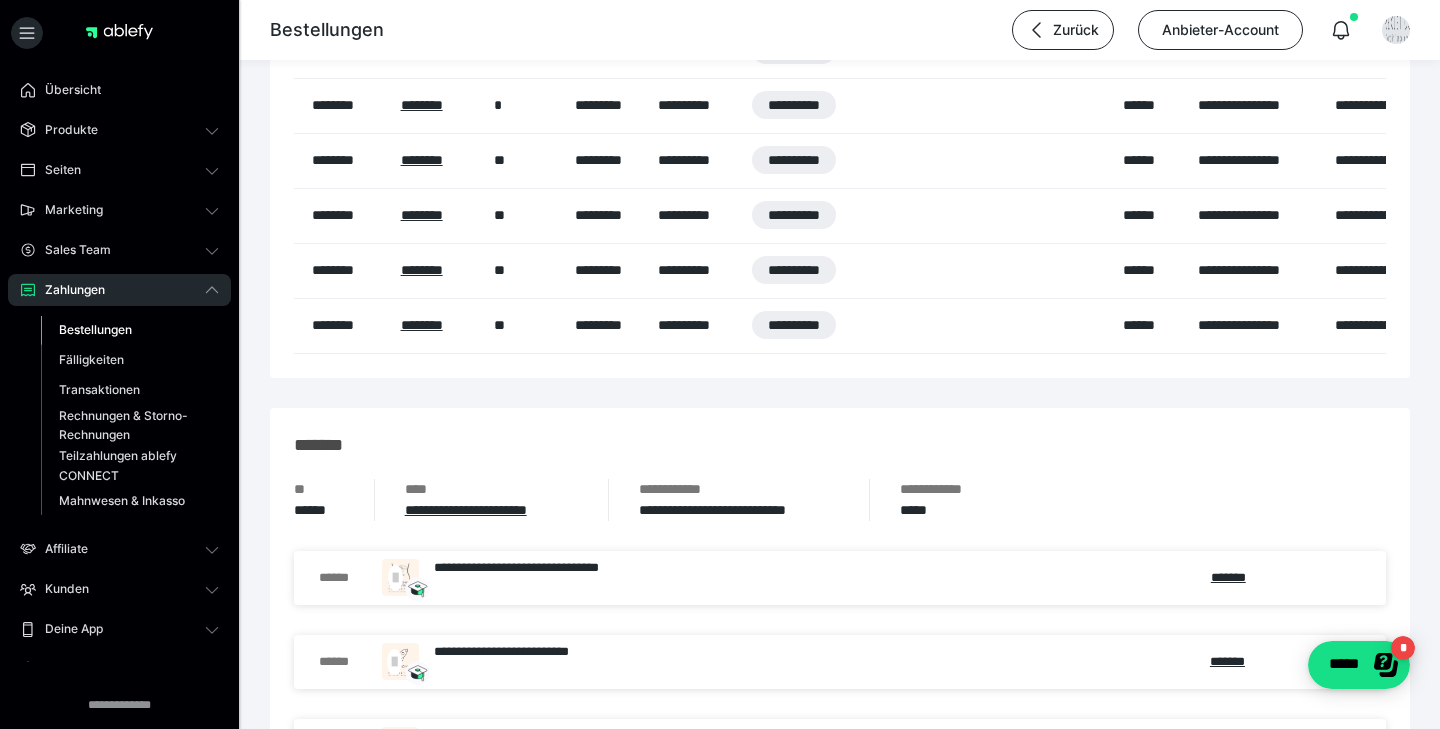 scroll, scrollTop: 1045, scrollLeft: 0, axis: vertical 